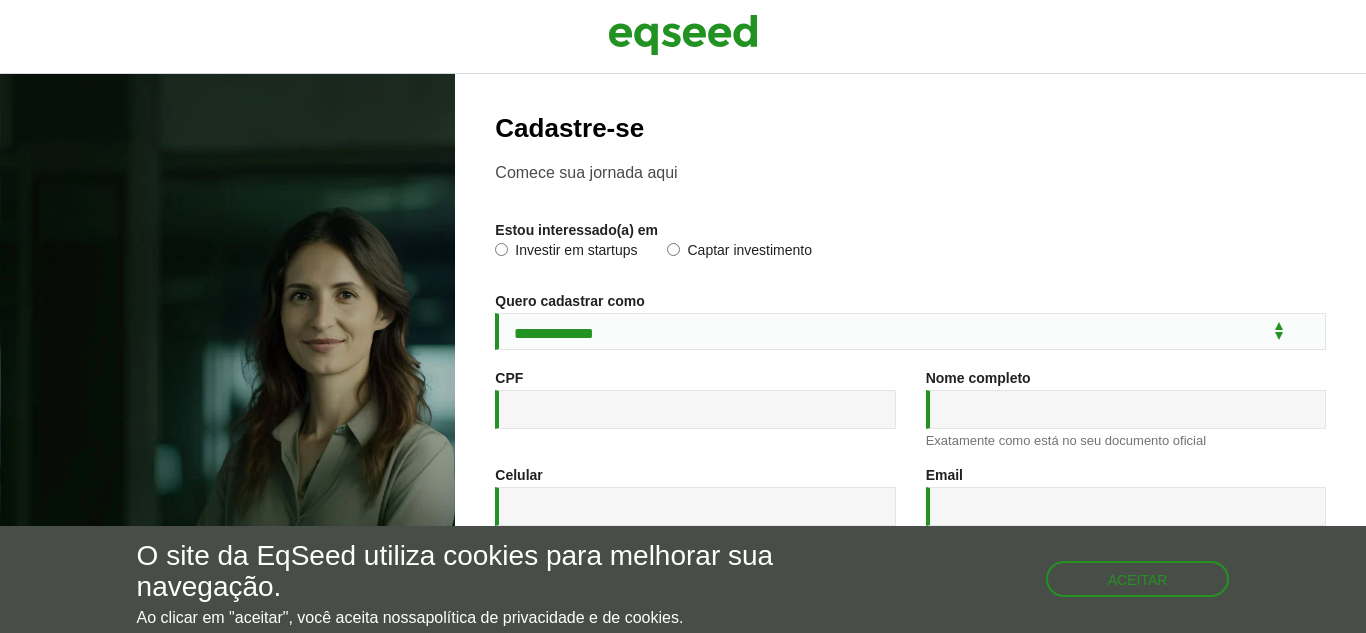 scroll, scrollTop: 0, scrollLeft: 0, axis: both 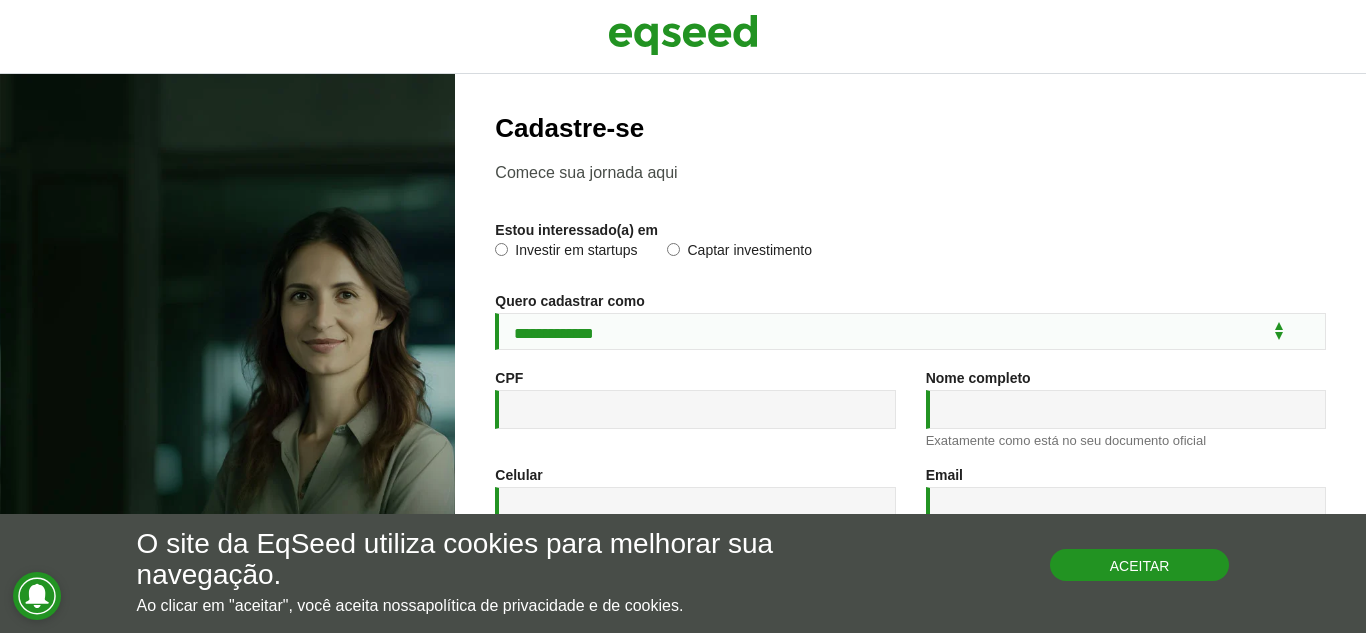 click on "Aceitar" at bounding box center [1140, 565] 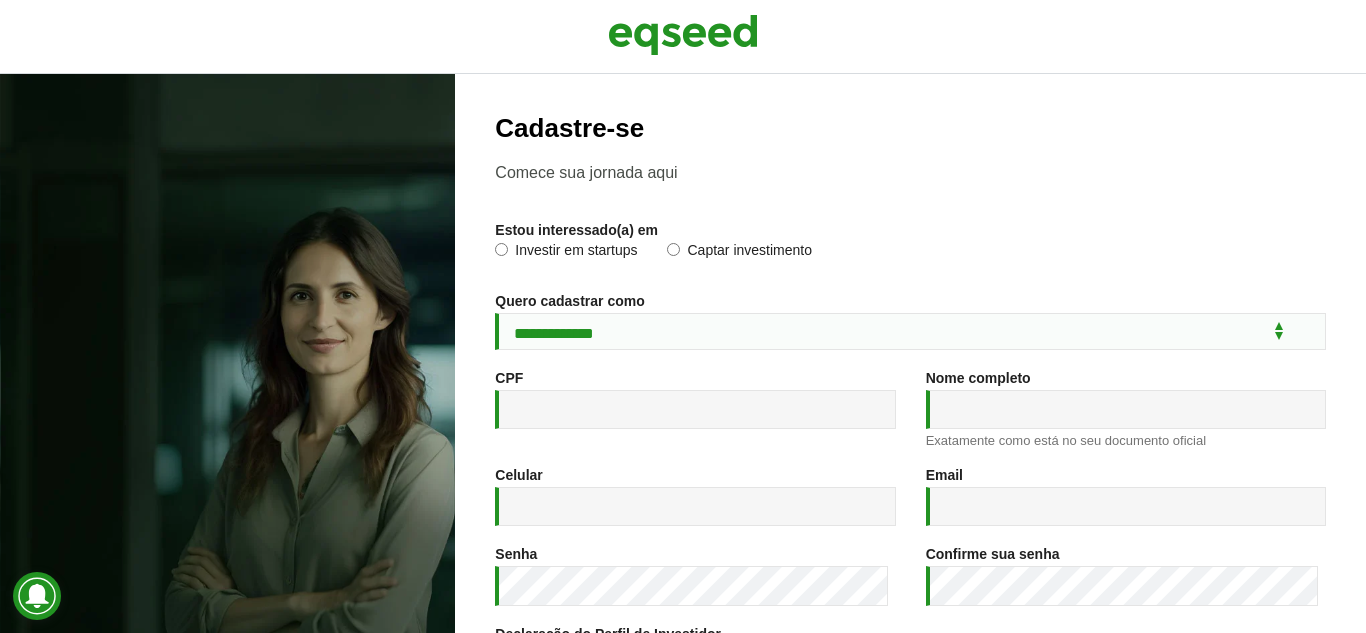 click on "Captar investimento" at bounding box center (739, 253) 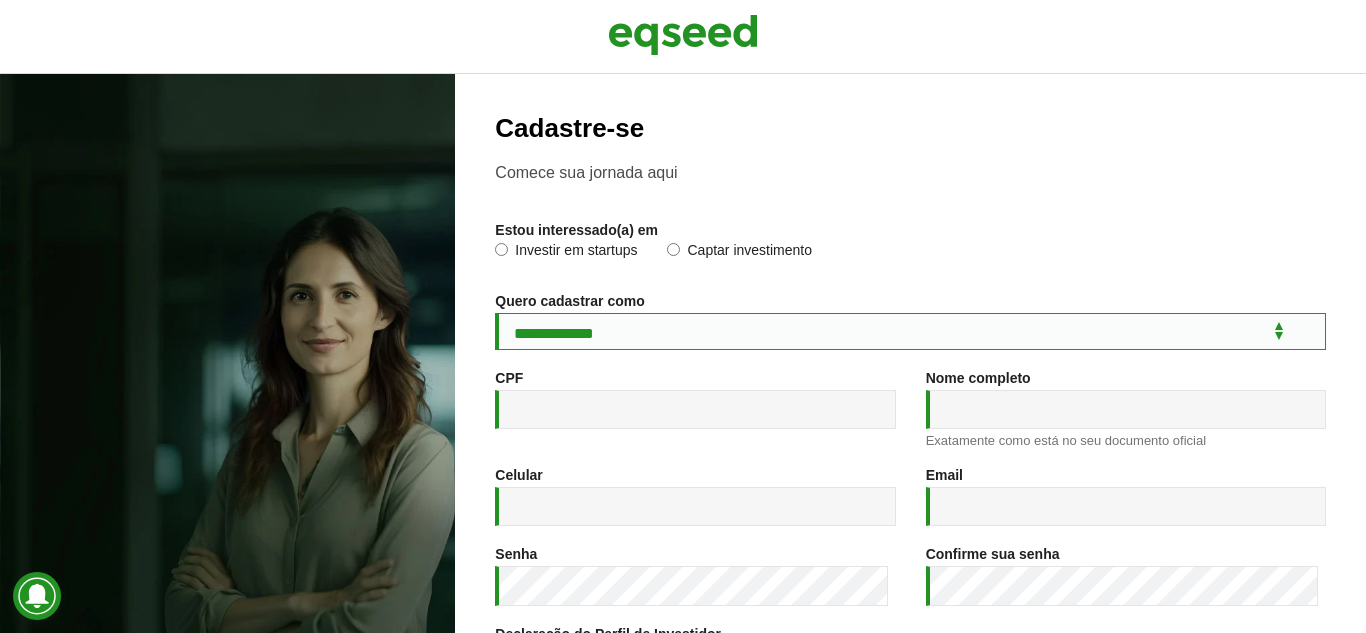 click on "**********" at bounding box center (910, 331) 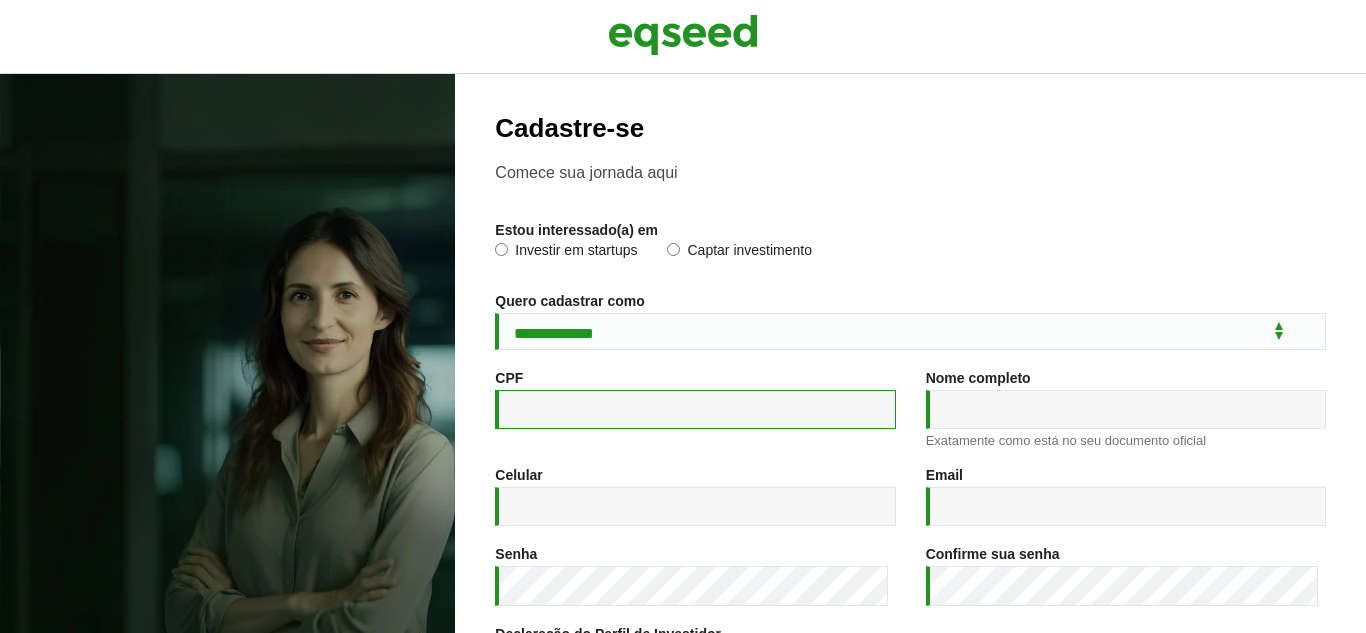 click on "CPF  *" at bounding box center [695, 409] 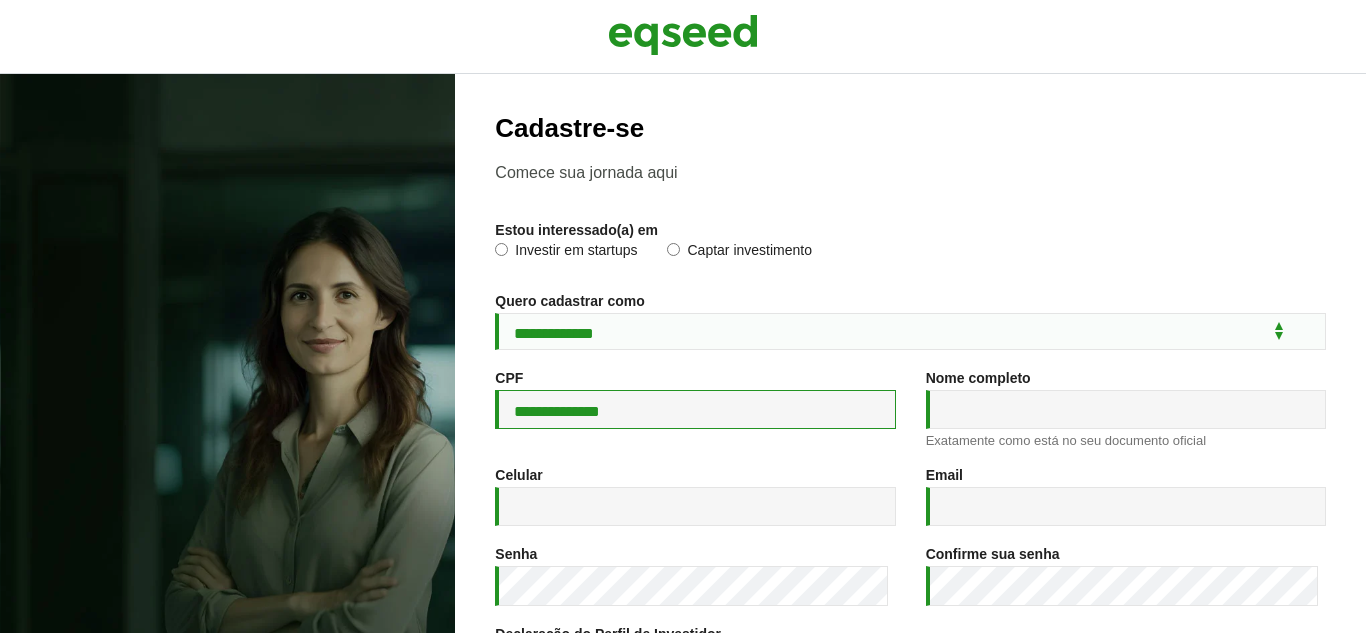 type on "**********" 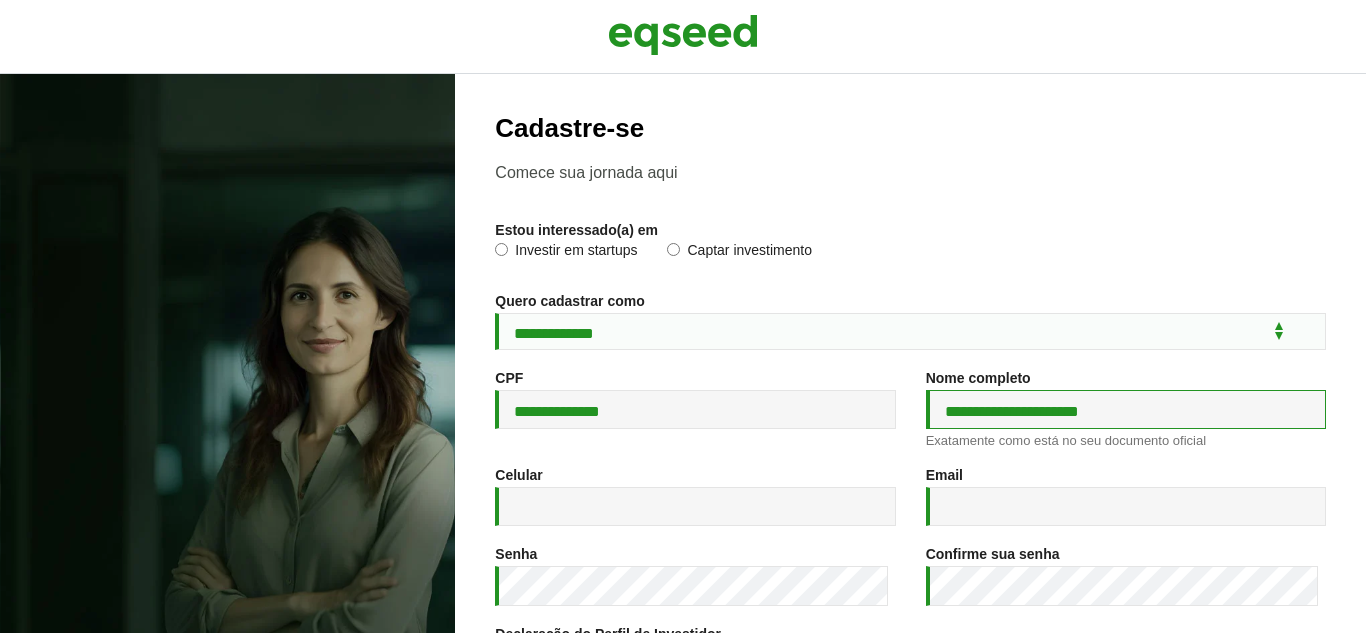 type on "**********" 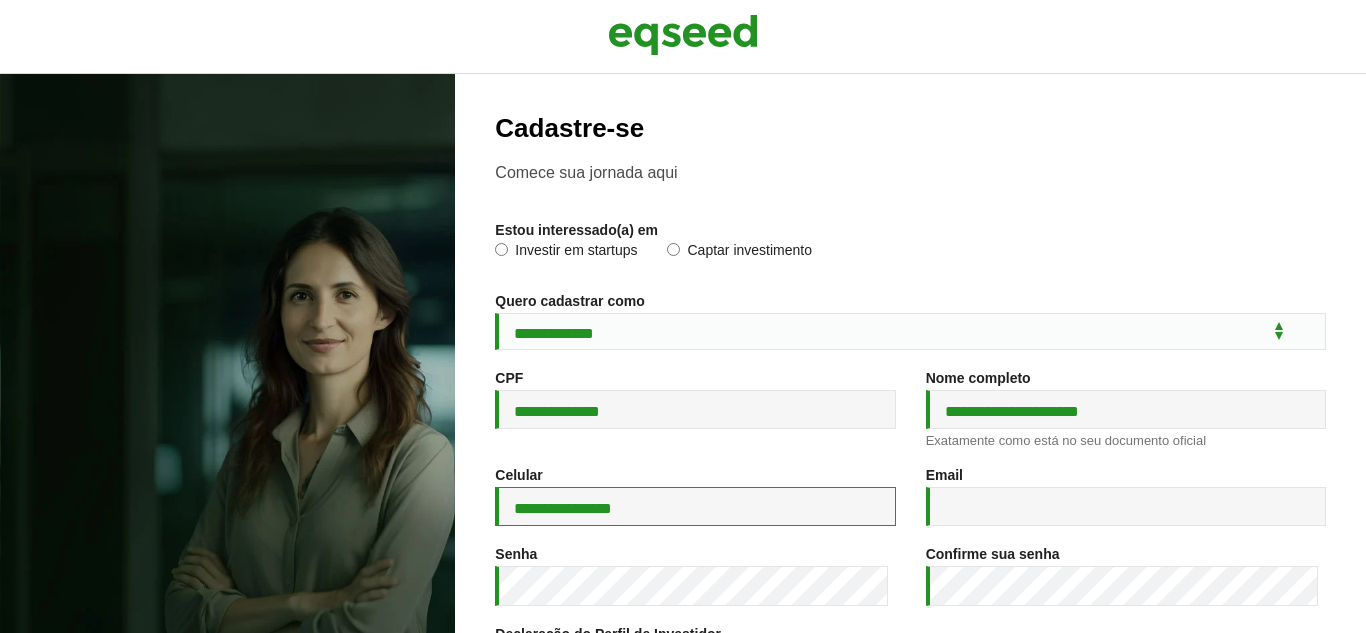type on "**********" 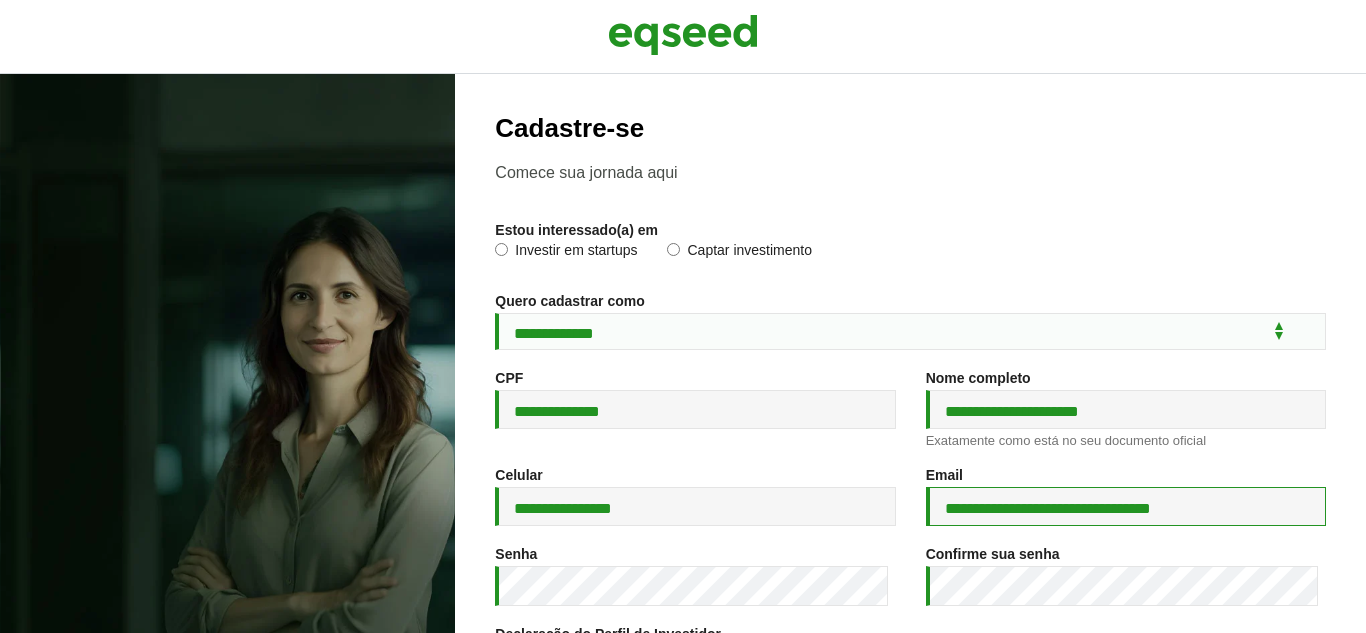 type on "**********" 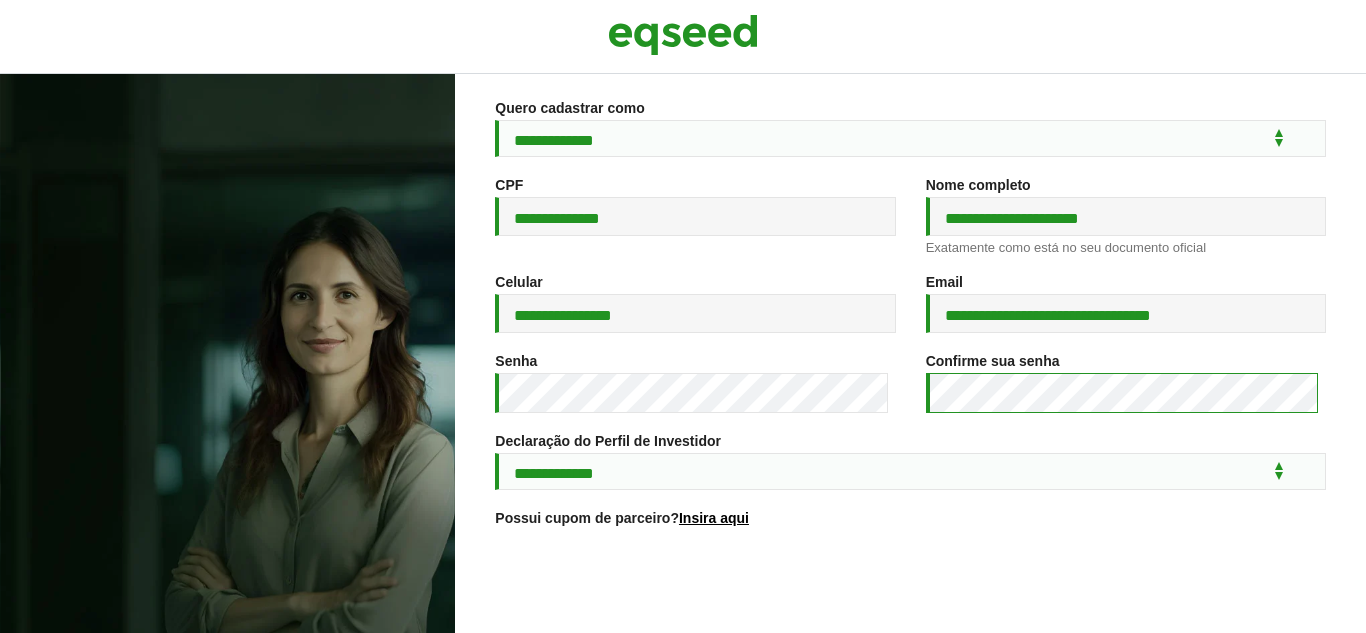 scroll, scrollTop: 200, scrollLeft: 0, axis: vertical 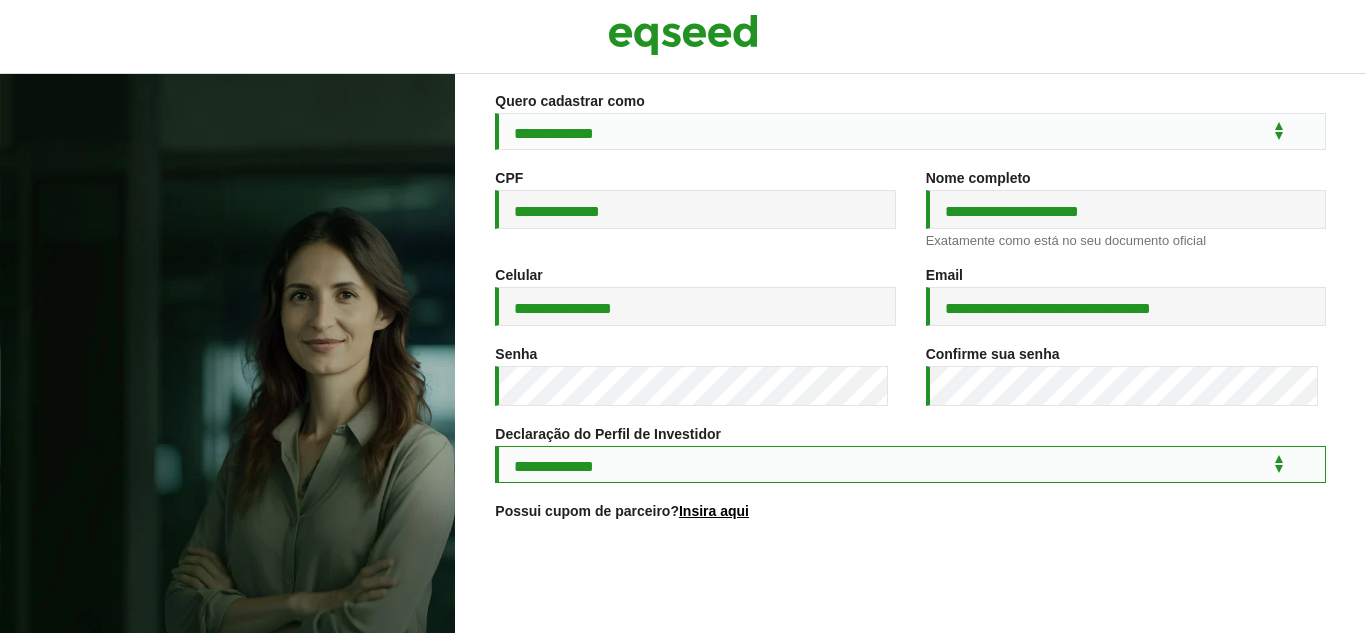 click on "**********" at bounding box center (910, 464) 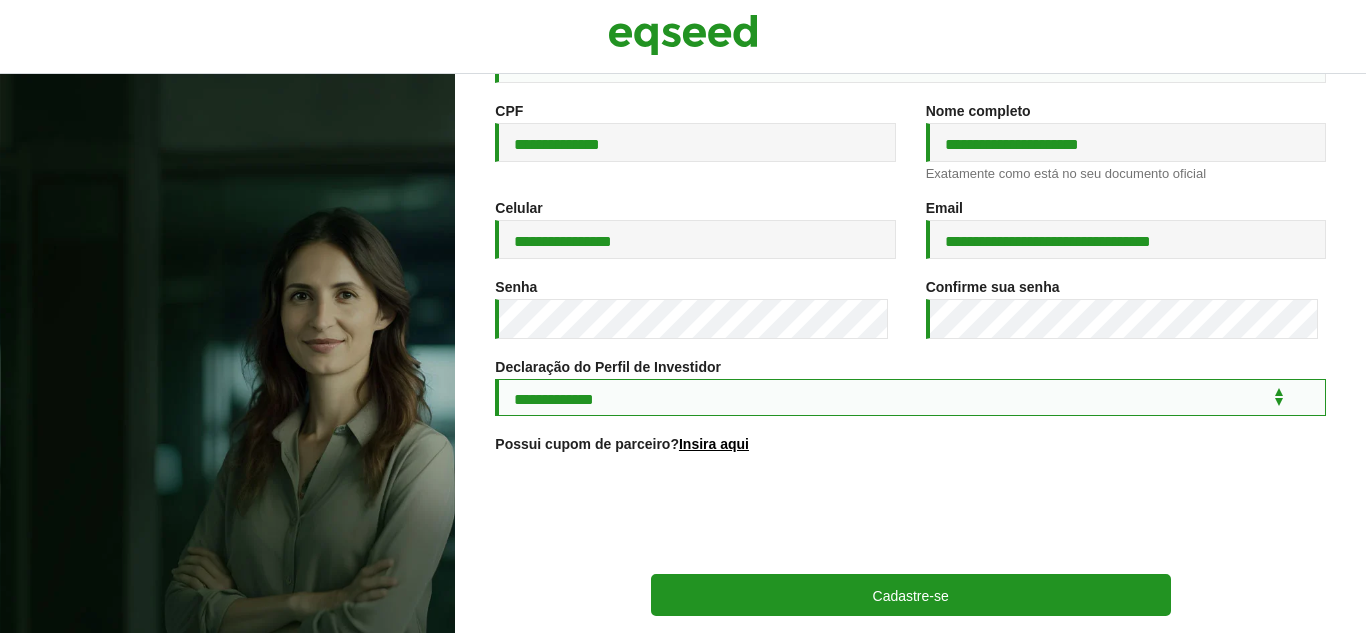 scroll, scrollTop: 300, scrollLeft: 0, axis: vertical 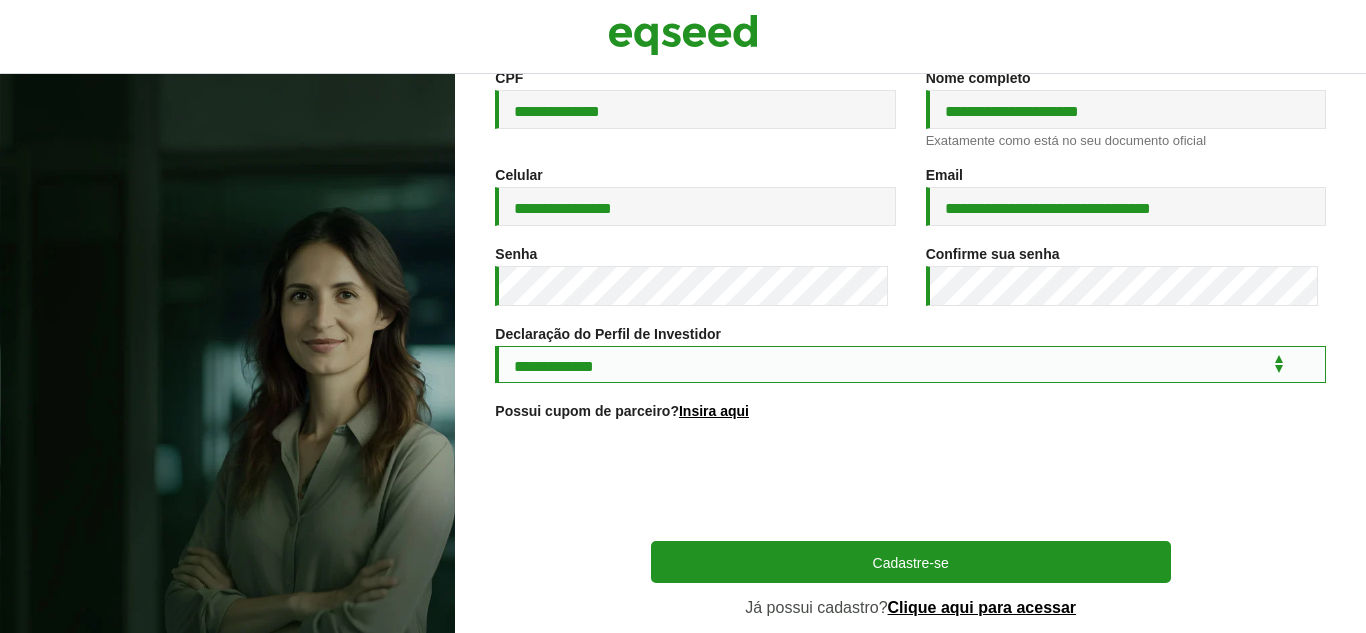 click on "**********" at bounding box center (910, 364) 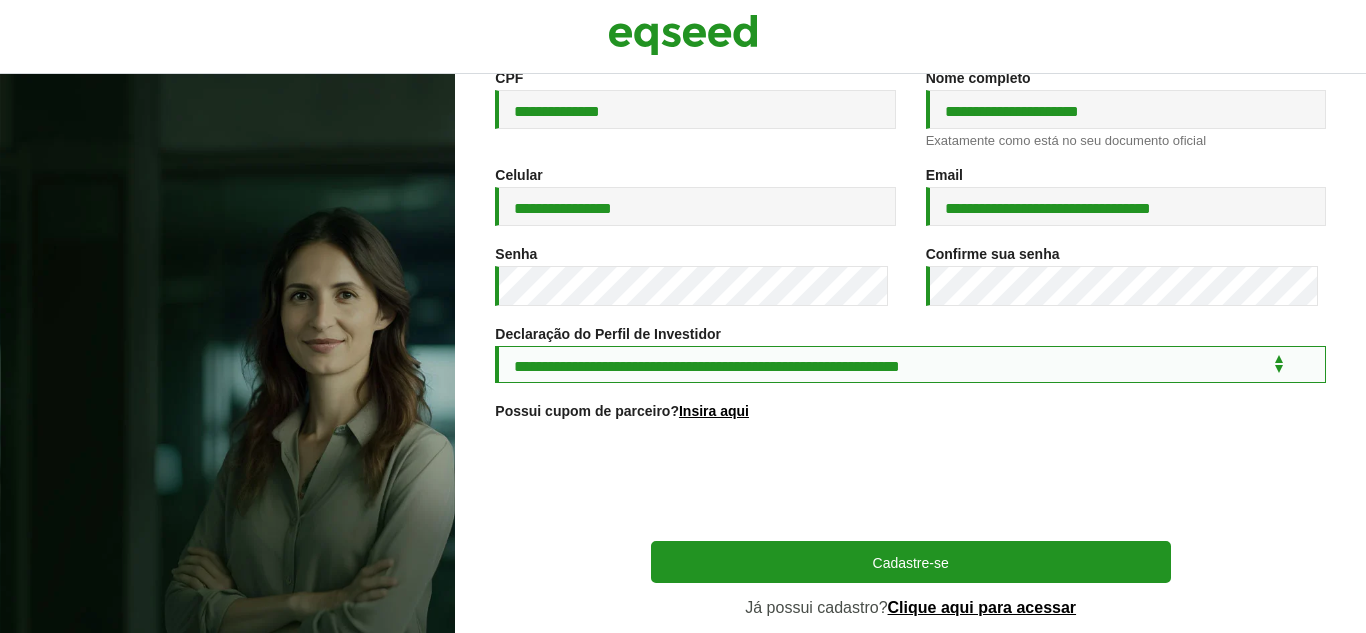 click on "**********" at bounding box center [910, 364] 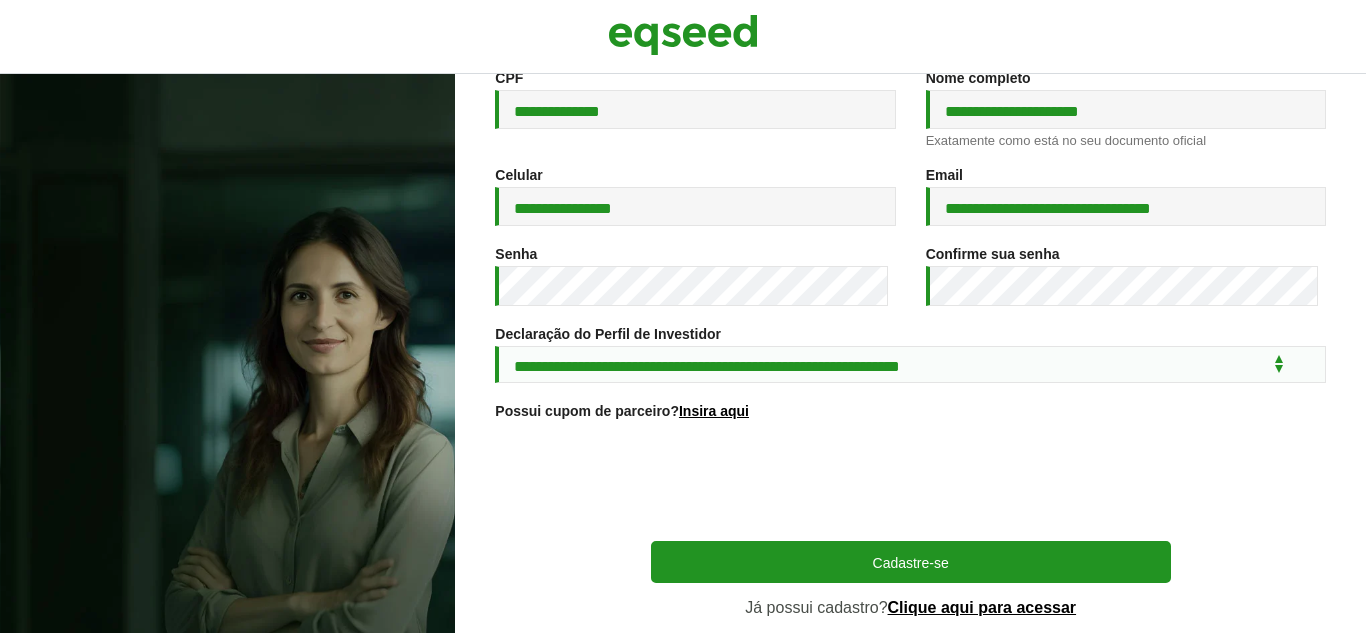 scroll, scrollTop: 384, scrollLeft: 0, axis: vertical 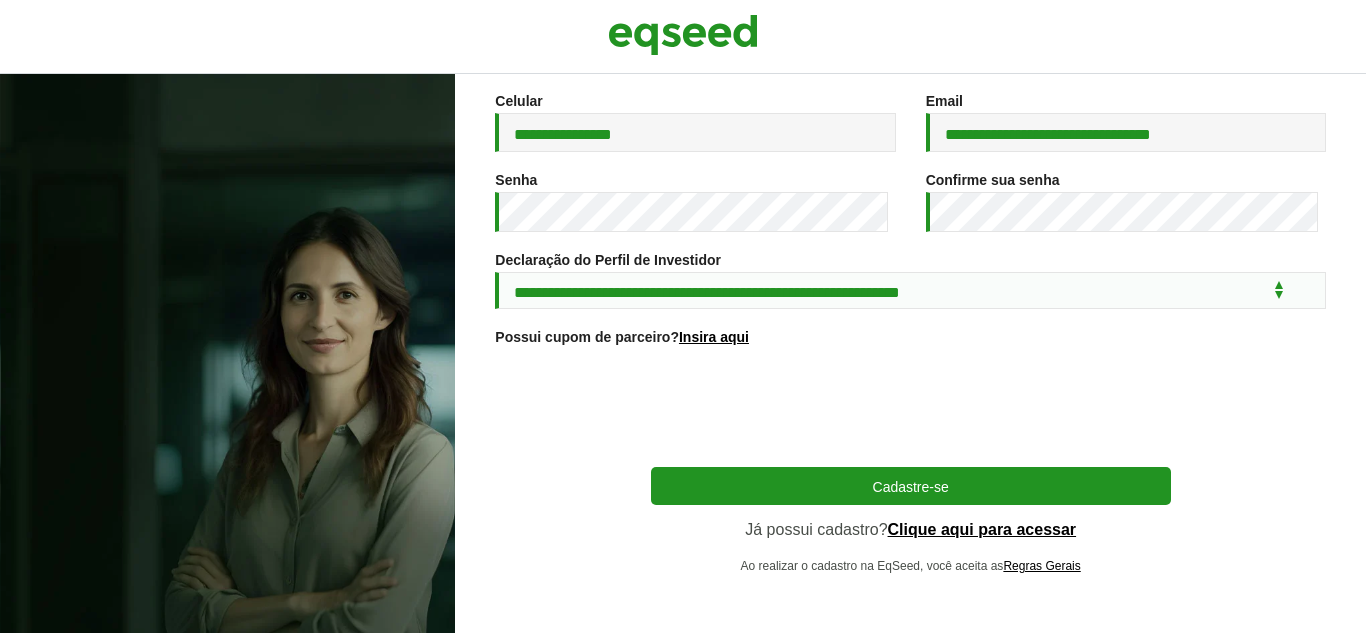click on "Cadastre-se" at bounding box center (911, 486) 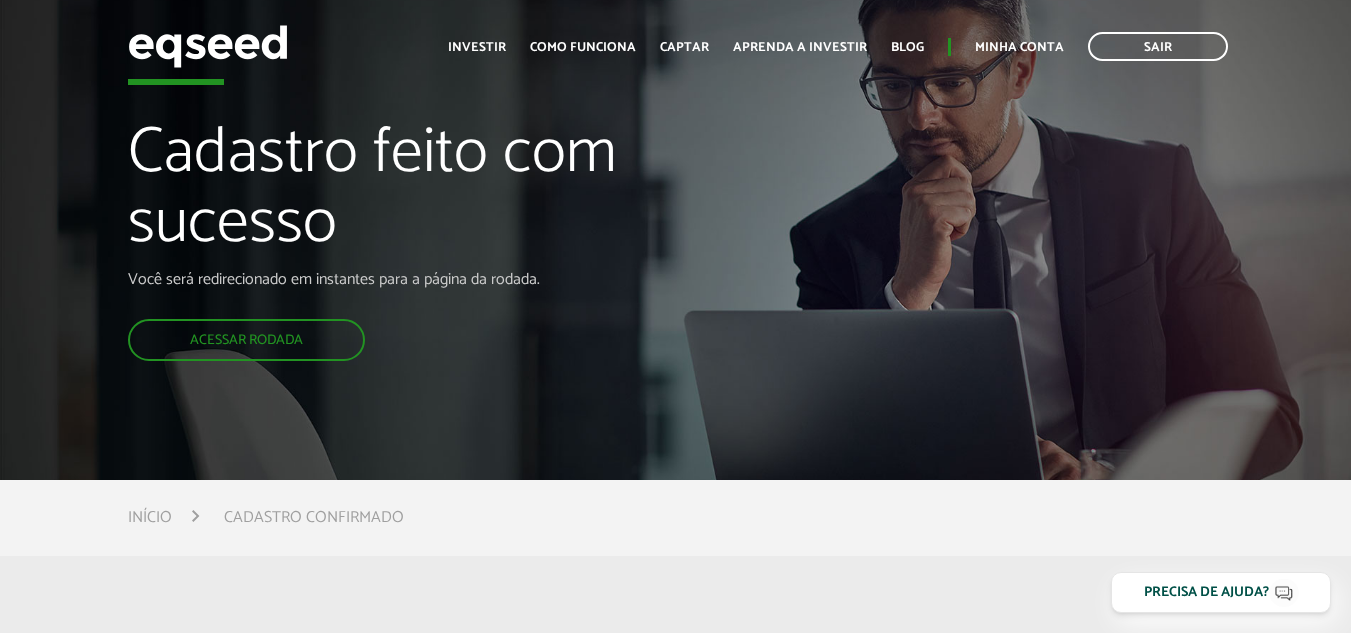 scroll, scrollTop: 0, scrollLeft: 0, axis: both 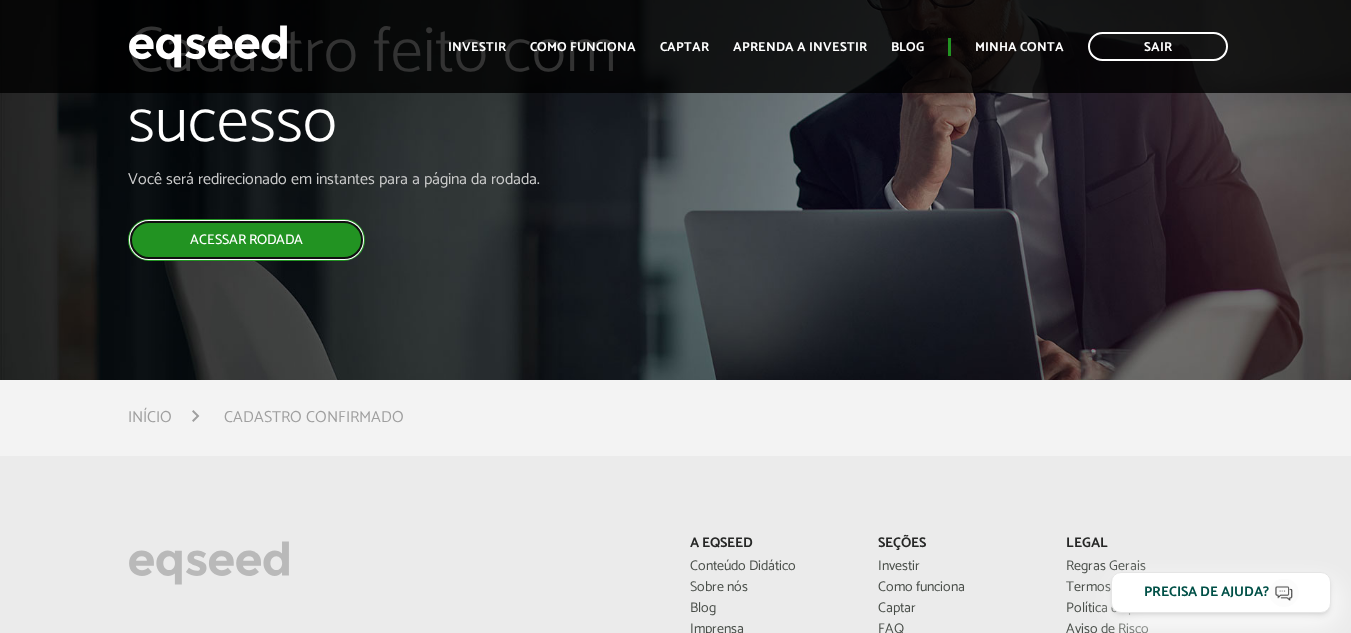 click on "Acessar rodada" at bounding box center [246, 240] 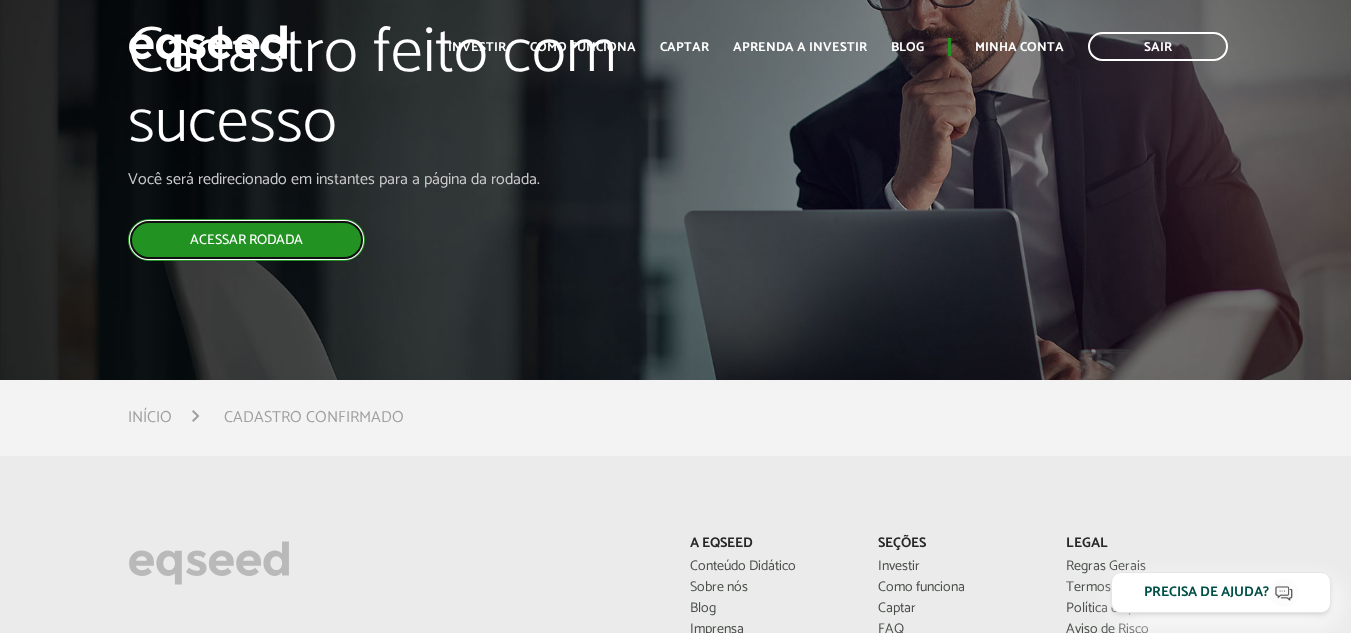 scroll, scrollTop: 0, scrollLeft: 0, axis: both 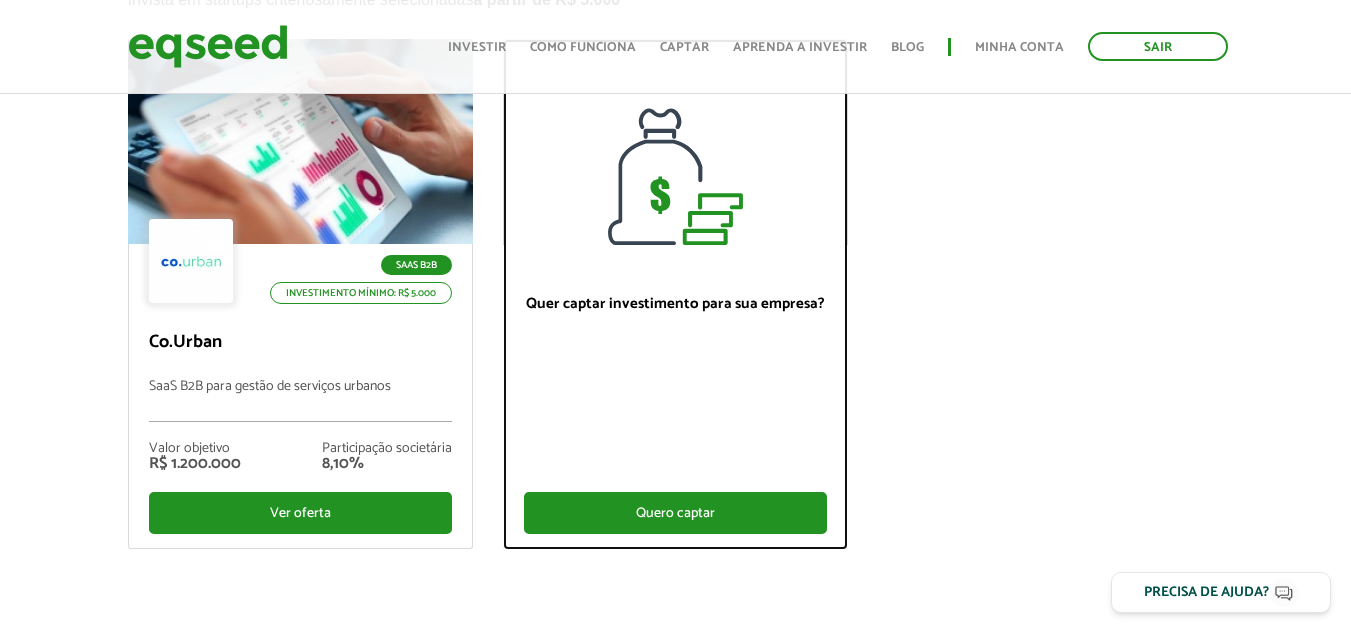 click on "Quero captar" at bounding box center [675, 513] 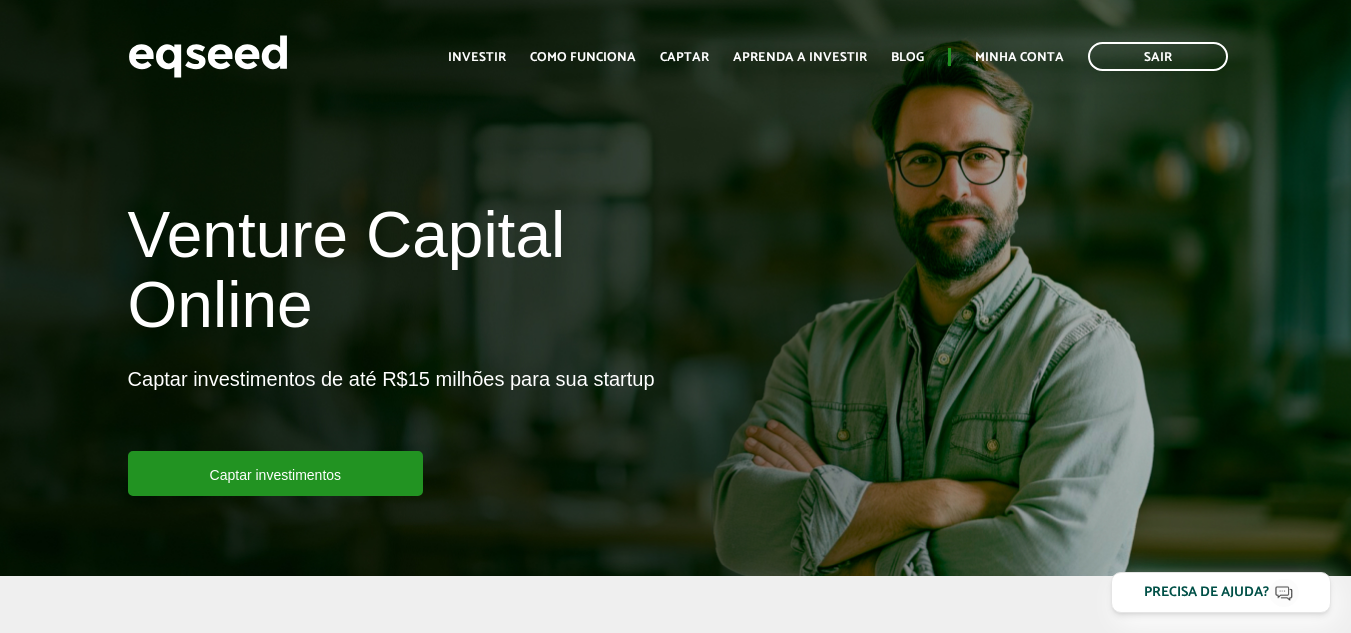 scroll, scrollTop: 0, scrollLeft: 0, axis: both 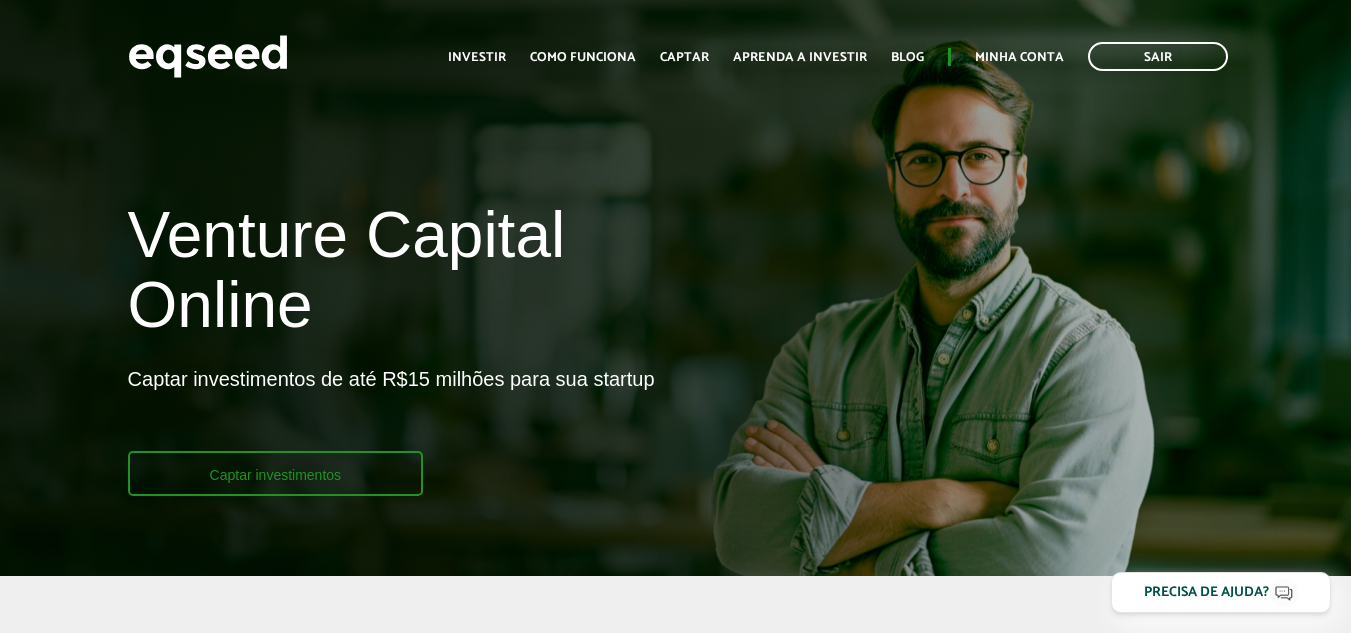 click on "Captar investimentos" at bounding box center (276, 473) 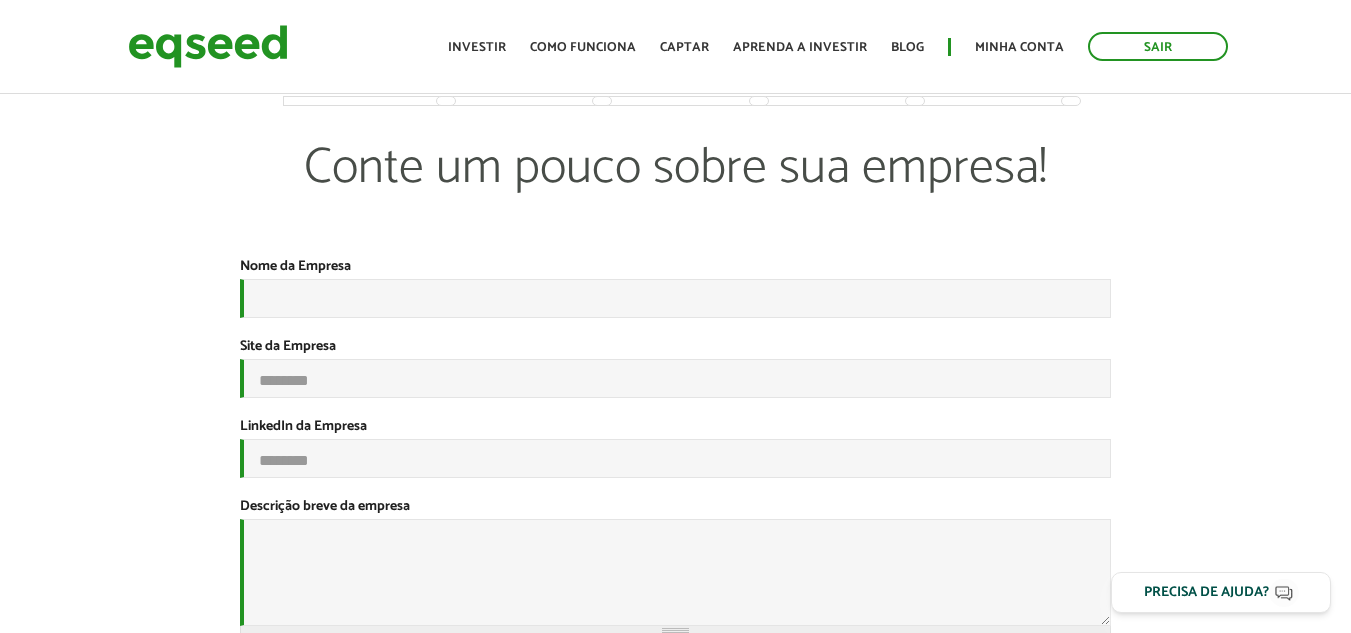 scroll, scrollTop: 0, scrollLeft: 0, axis: both 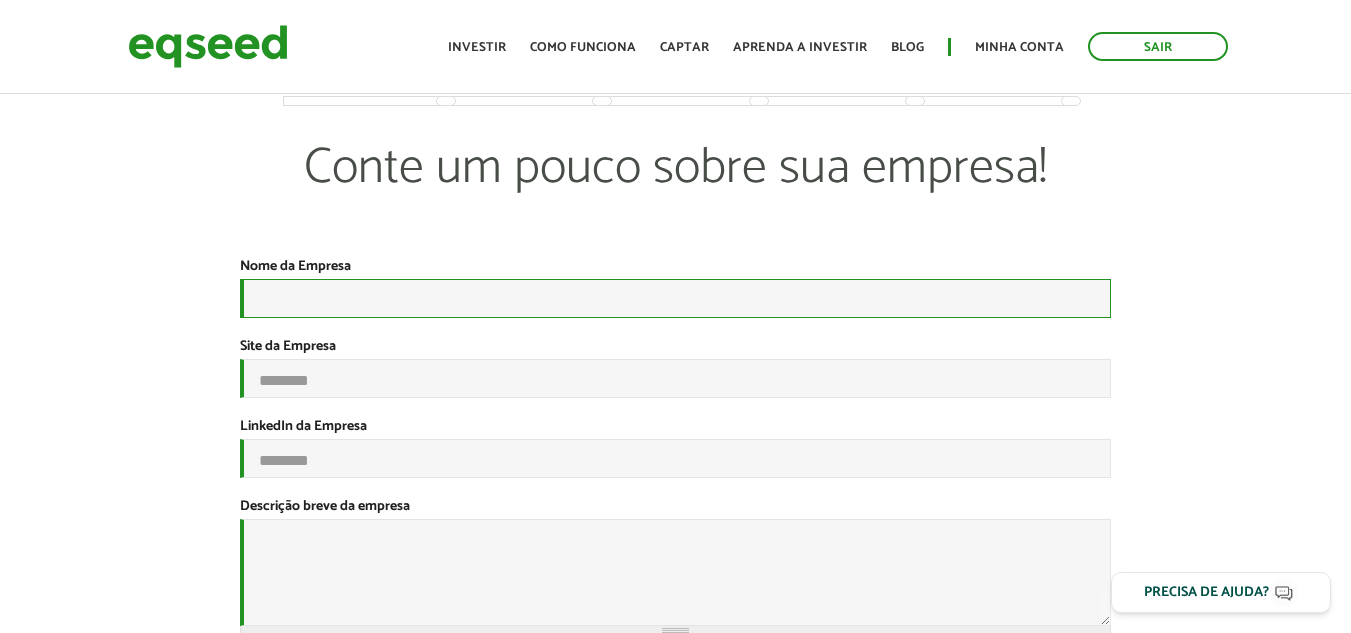 click on "Nome da Empresa  *" at bounding box center [675, 298] 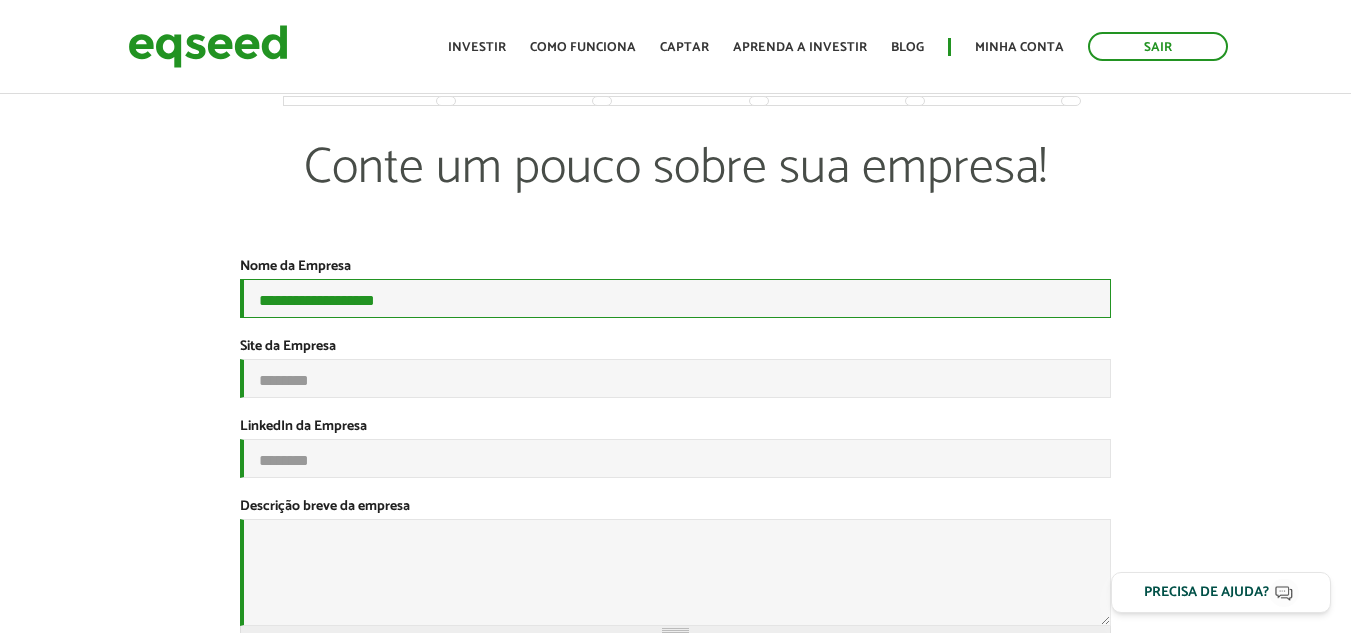type on "**********" 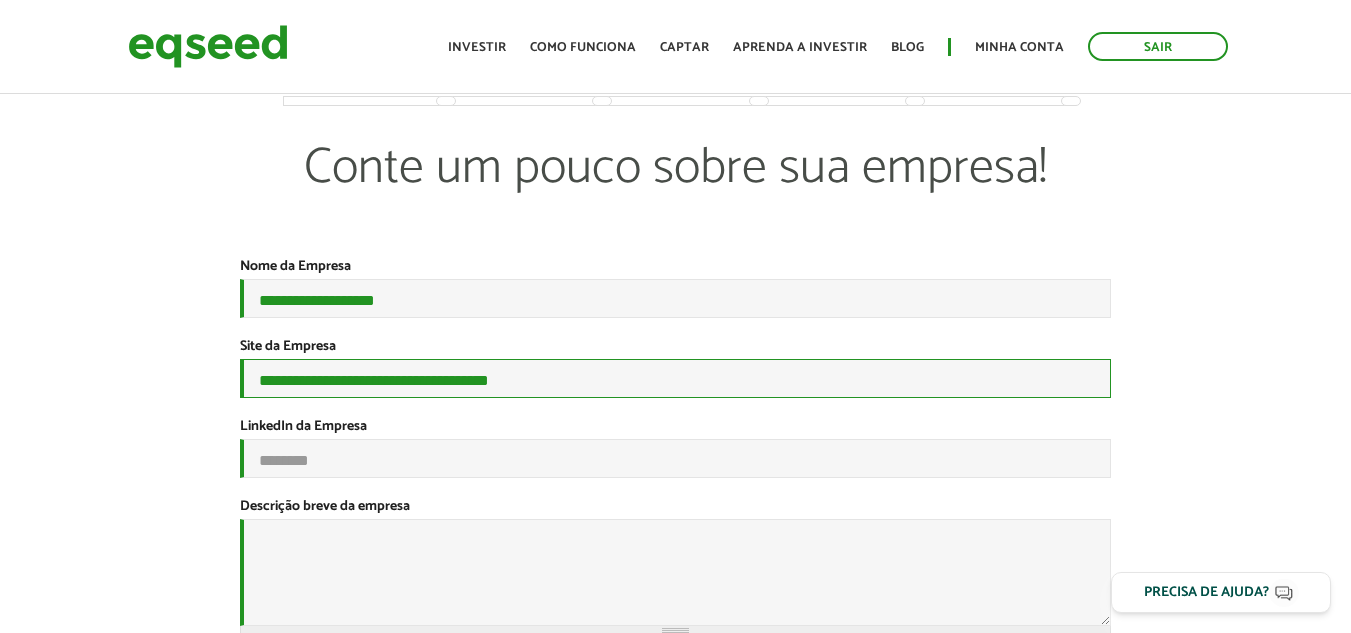 type on "**********" 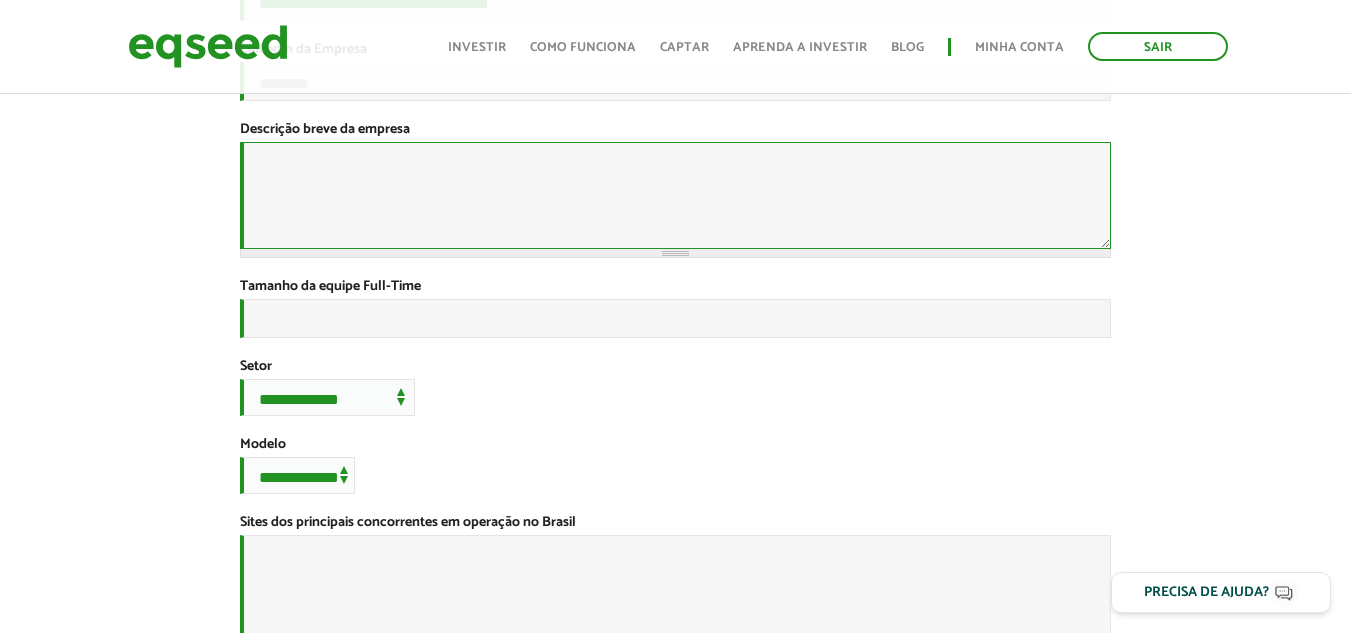 scroll, scrollTop: 400, scrollLeft: 0, axis: vertical 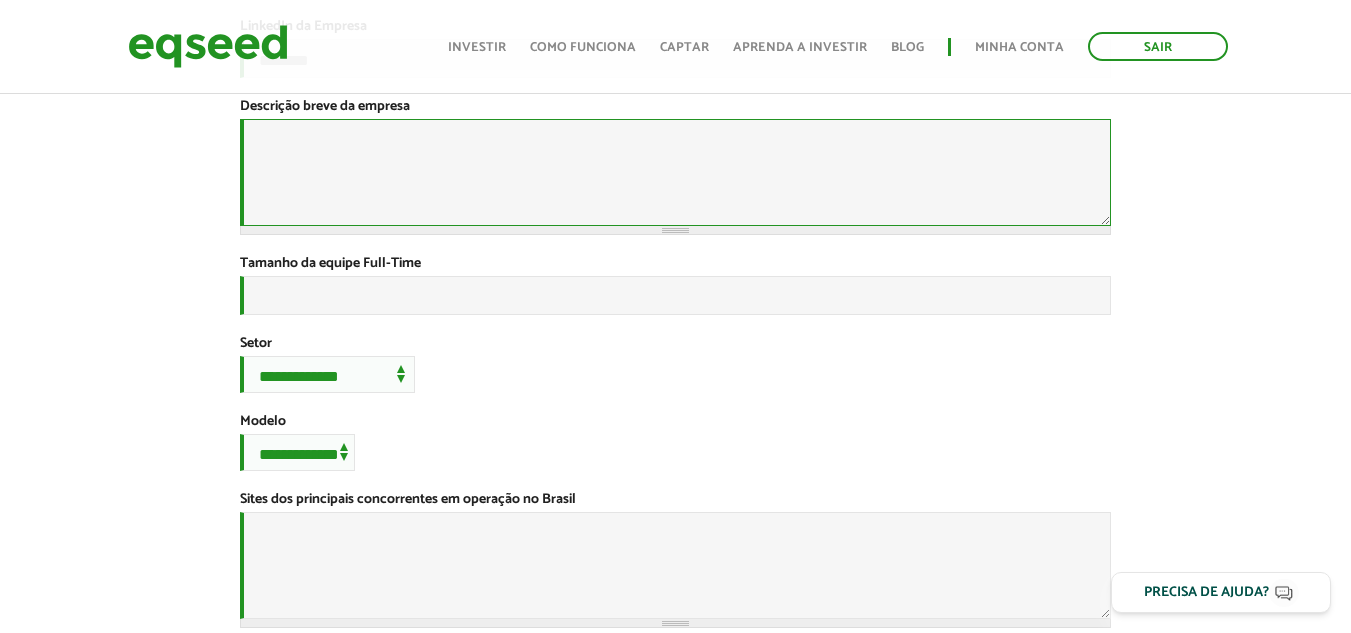 click on "Descrição breve da empresa  *" at bounding box center [675, 172] 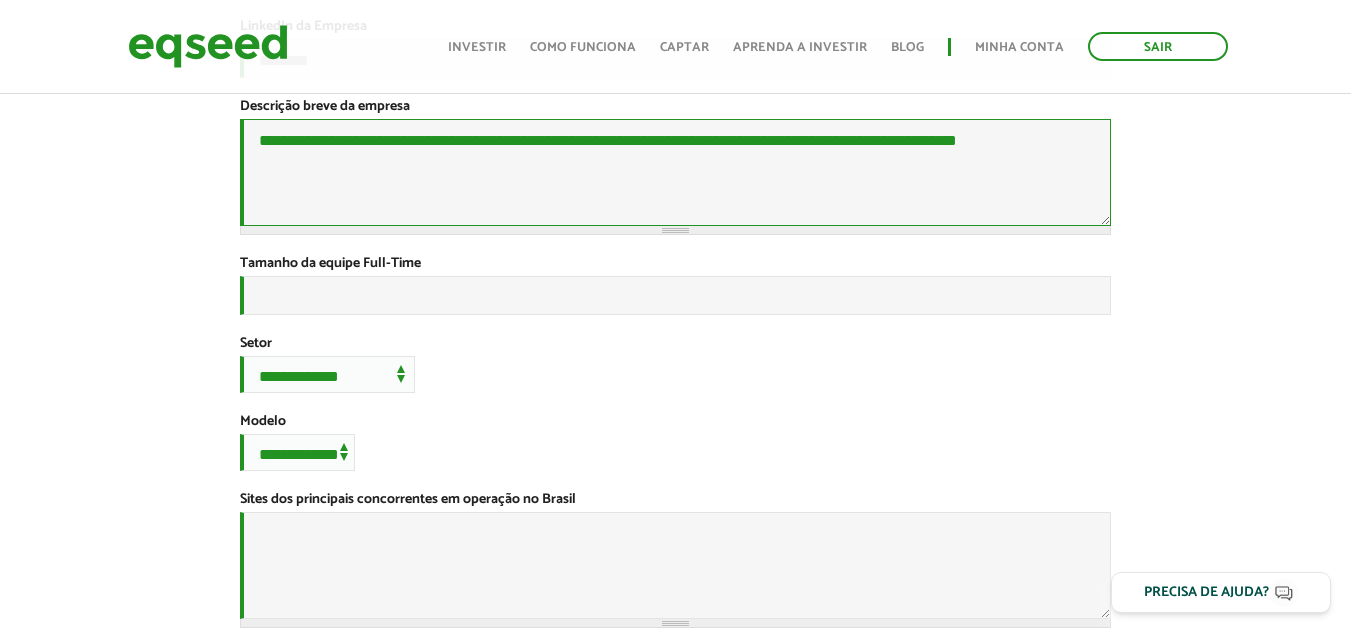 paste on "**********" 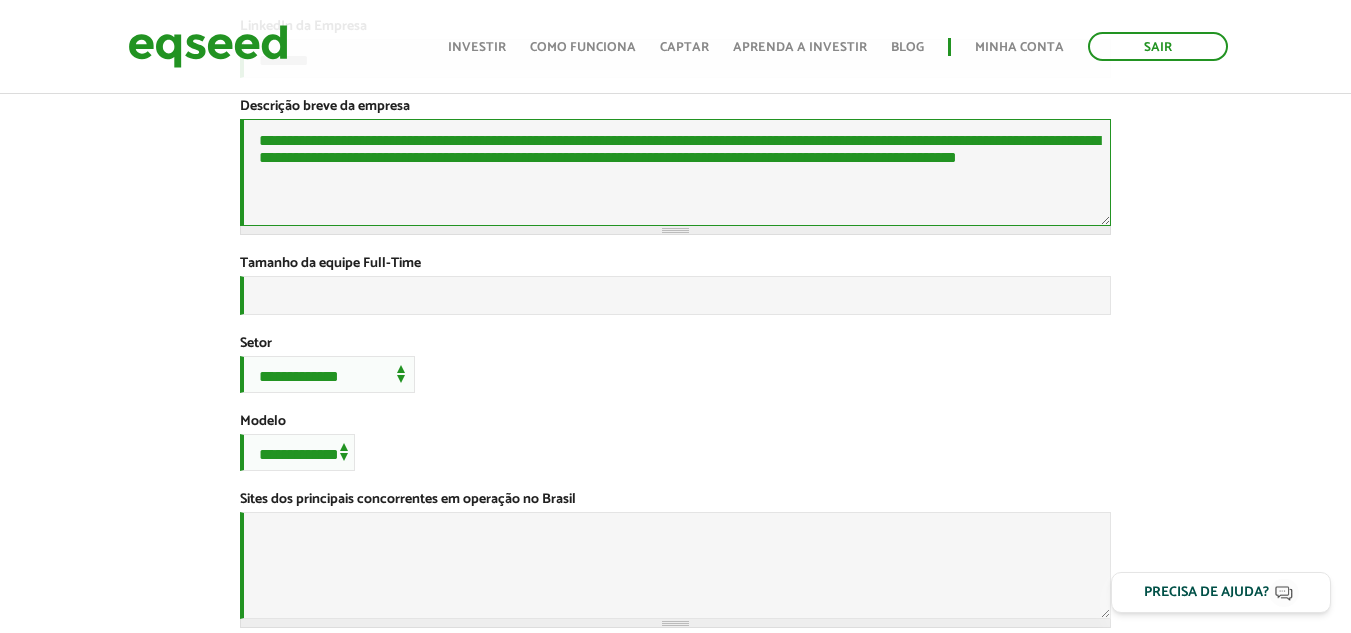 click on "**********" at bounding box center (675, 172) 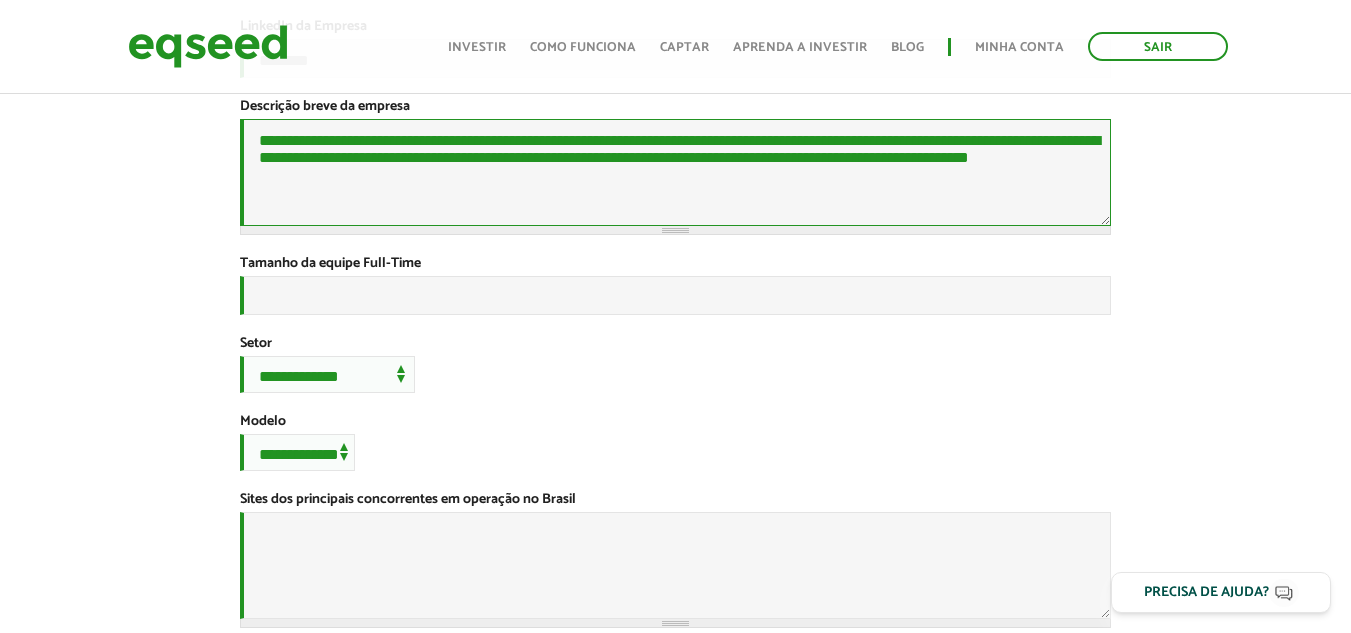 paste on "**********" 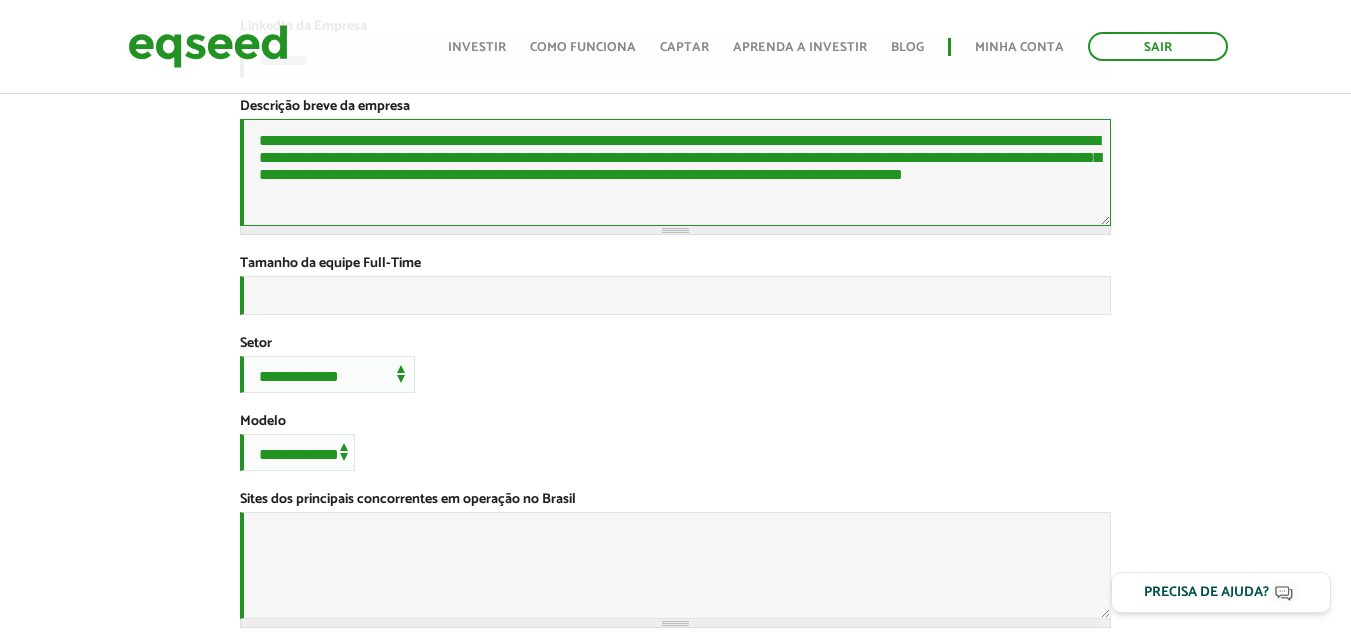 click on "**********" at bounding box center [675, 172] 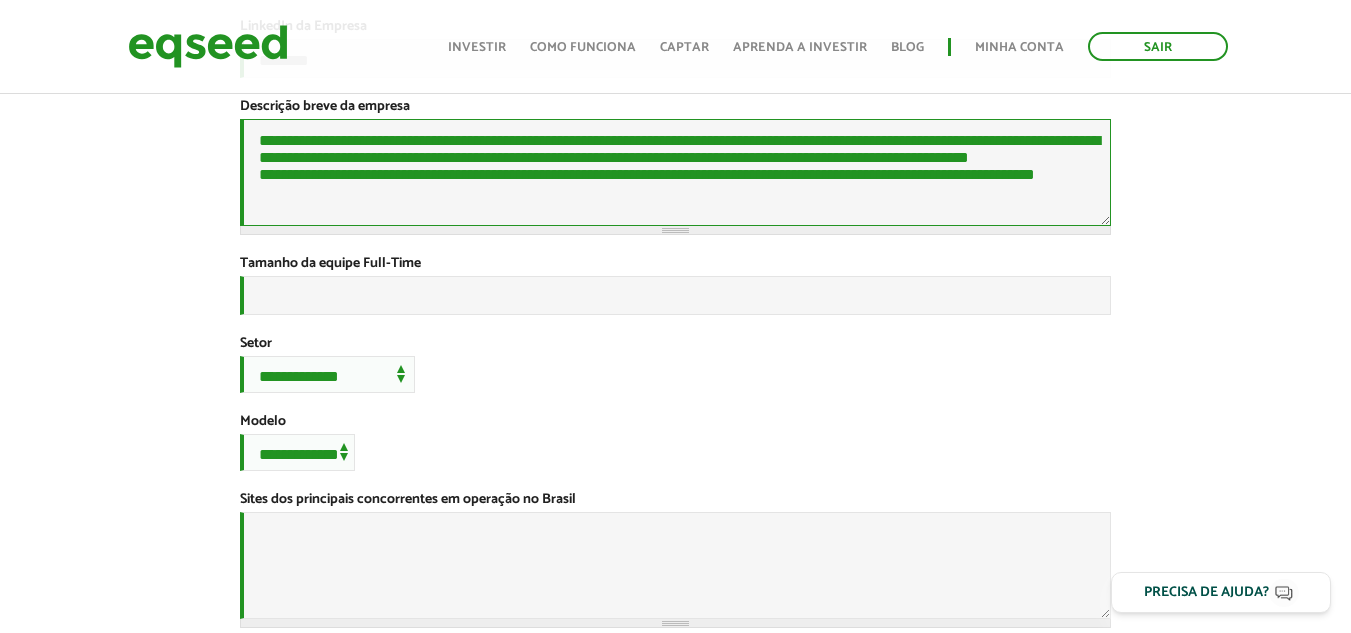 click on "**********" at bounding box center [675, 172] 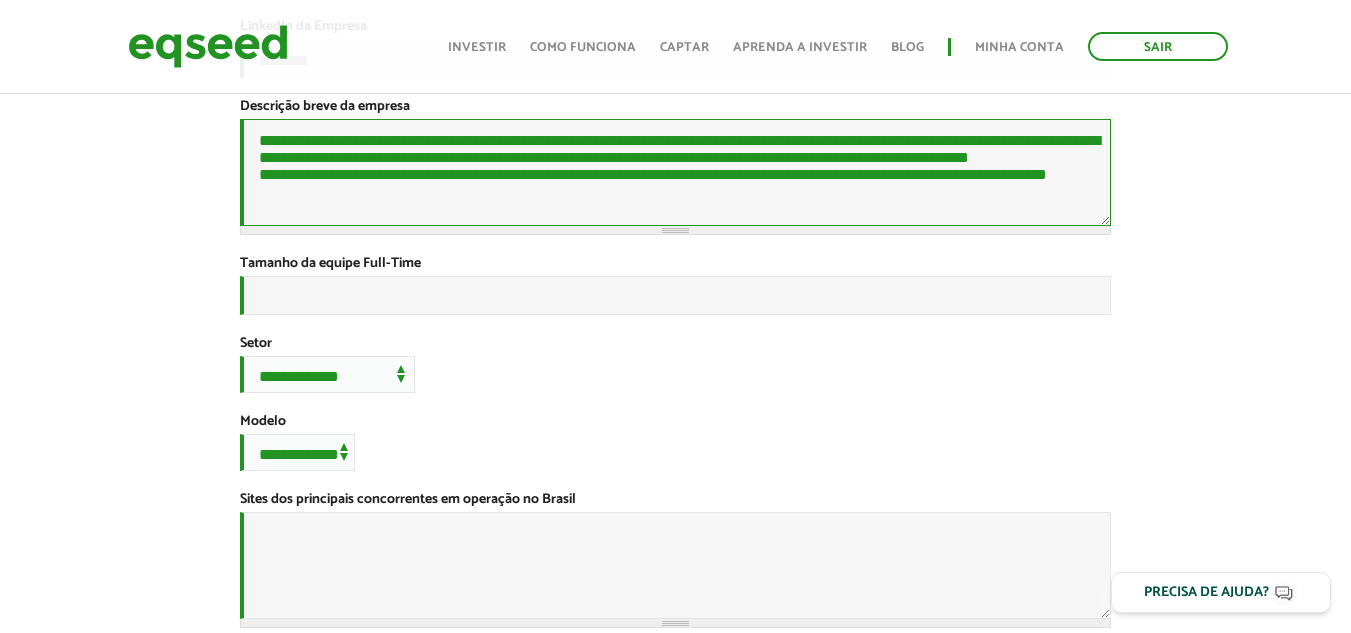 scroll, scrollTop: 19, scrollLeft: 0, axis: vertical 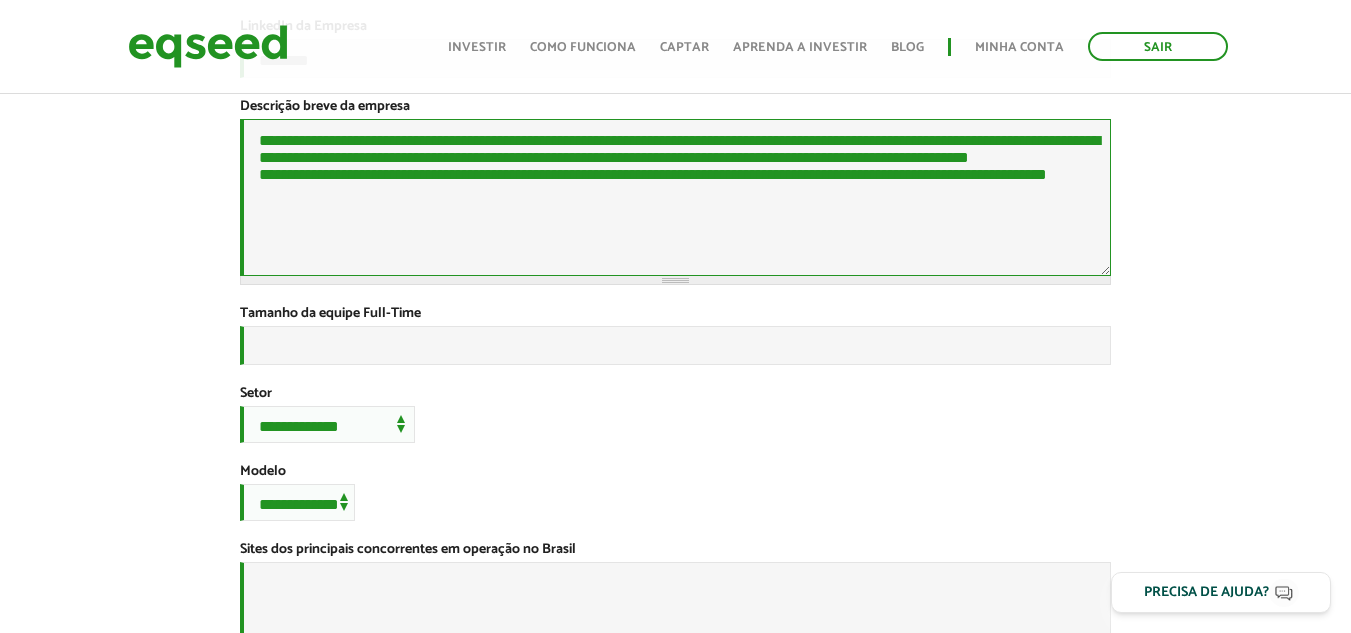 paste on "**********" 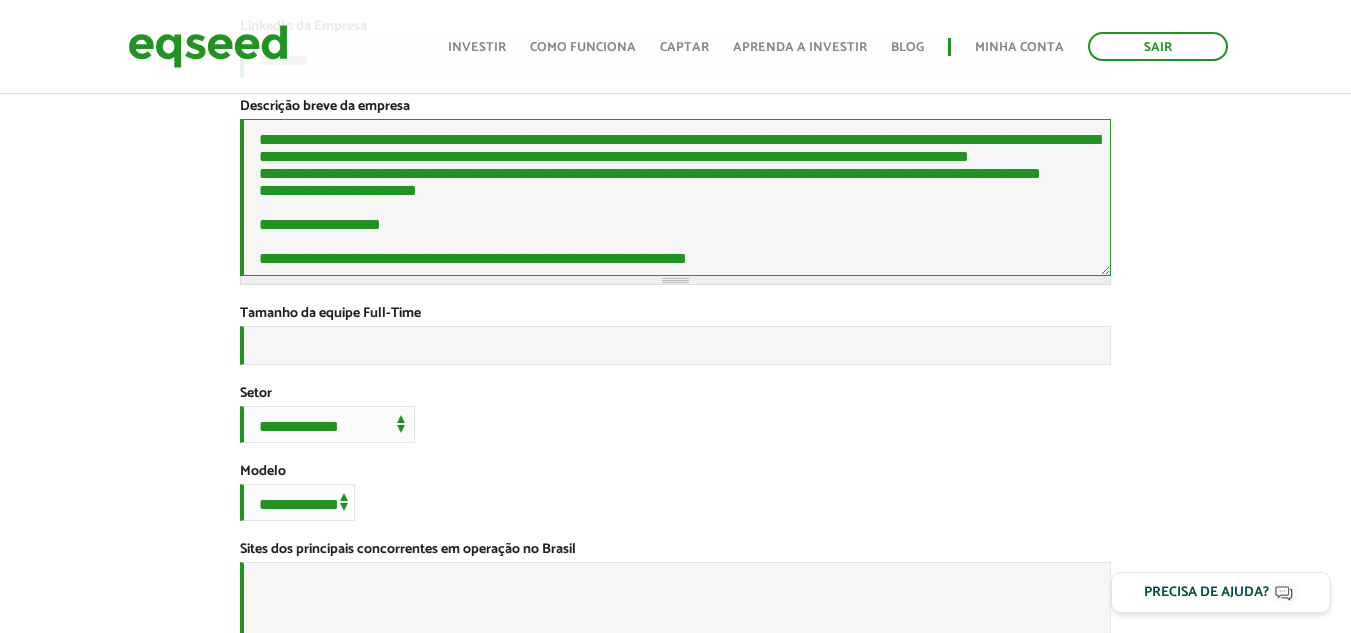 scroll, scrollTop: 127, scrollLeft: 0, axis: vertical 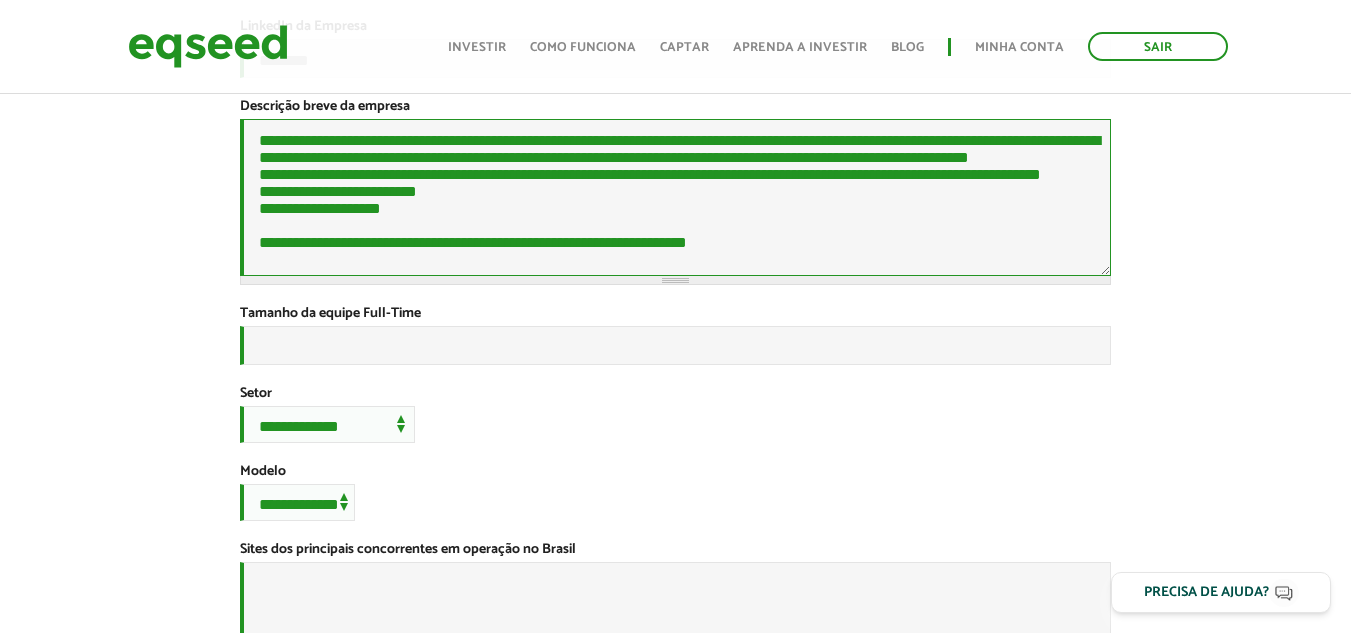 click on "**********" at bounding box center [675, 197] 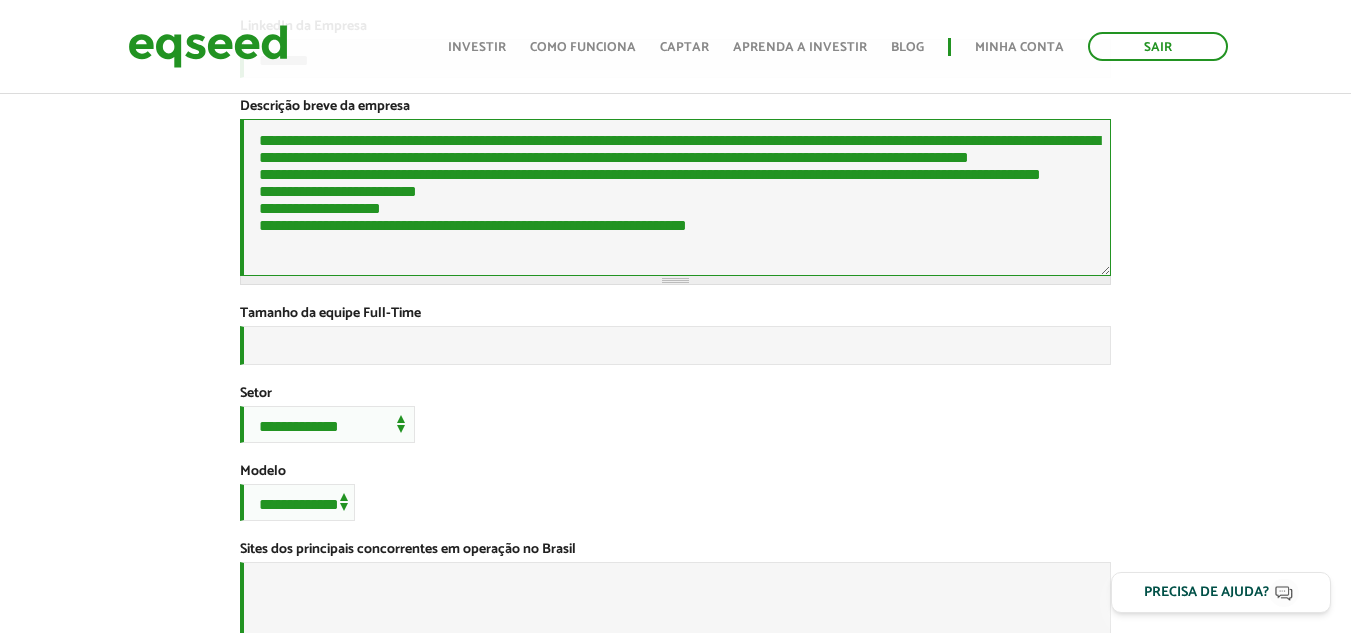 scroll, scrollTop: 81, scrollLeft: 0, axis: vertical 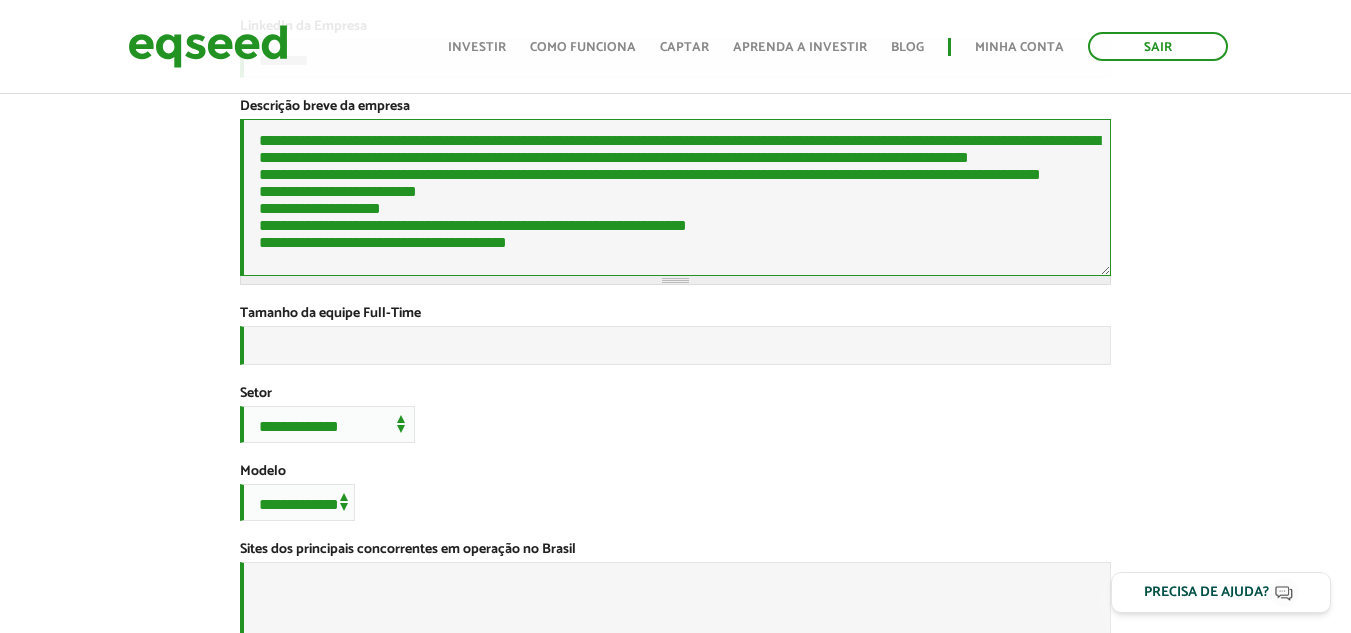 paste on "**********" 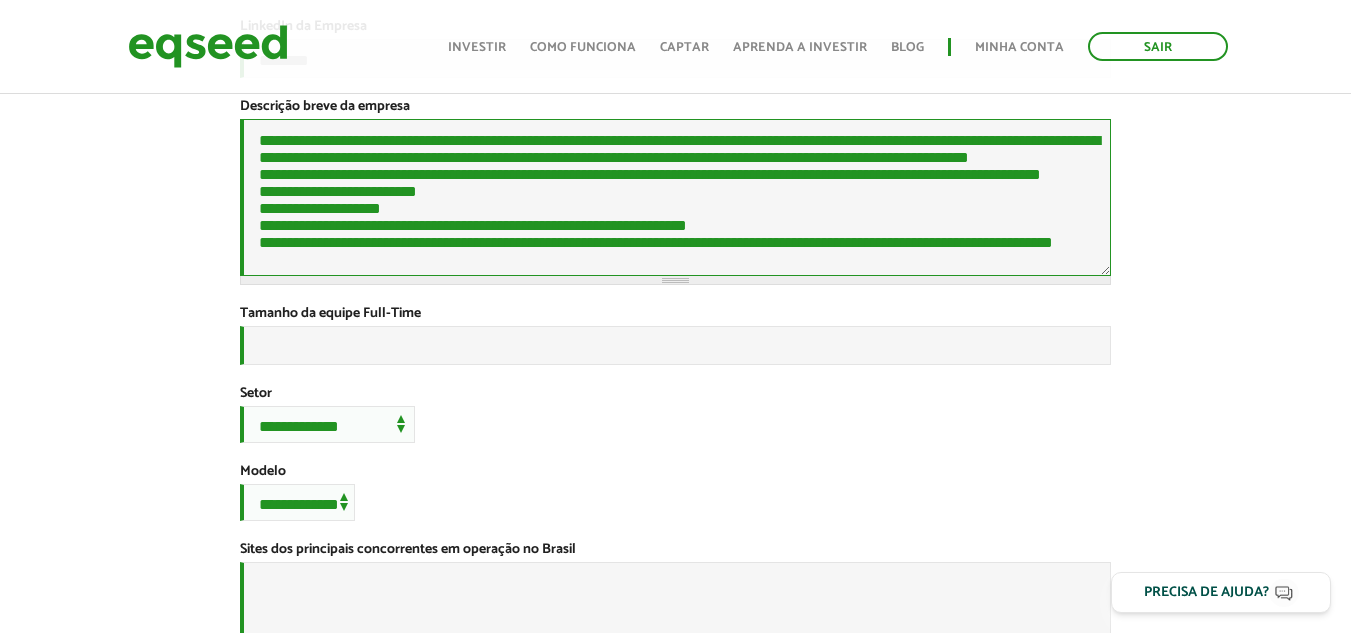 scroll, scrollTop: 127, scrollLeft: 0, axis: vertical 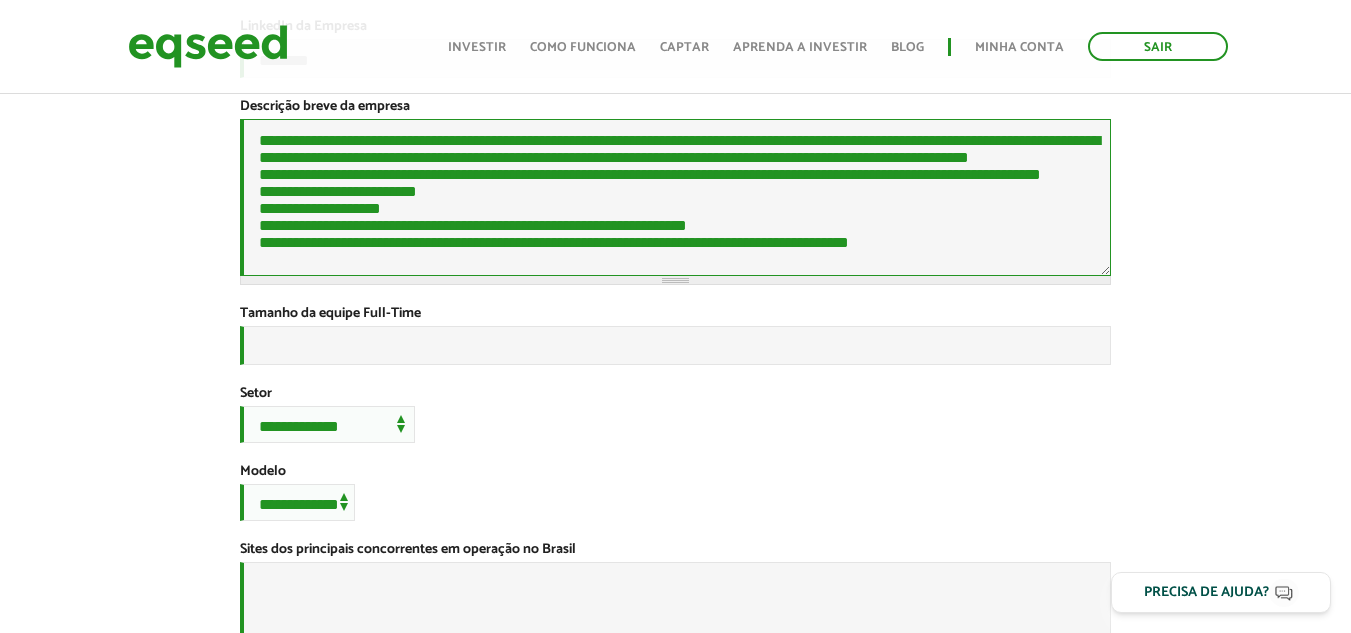 click on "**********" at bounding box center [675, 197] 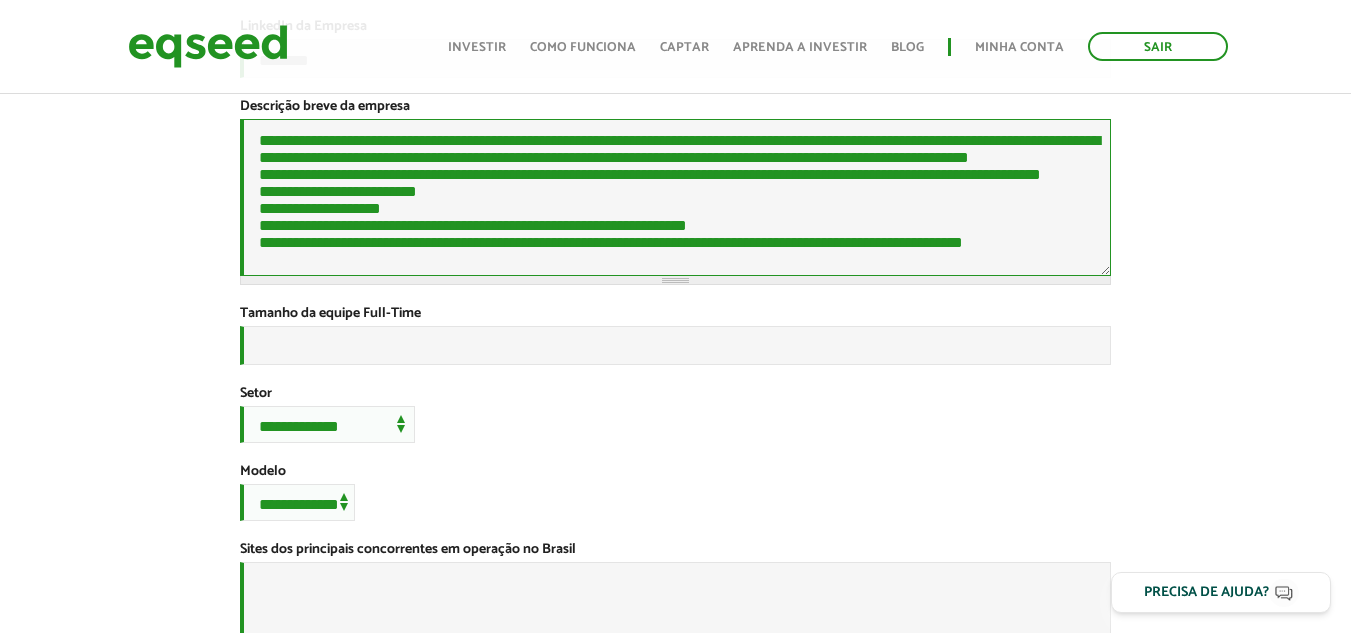 click on "**********" at bounding box center [675, 197] 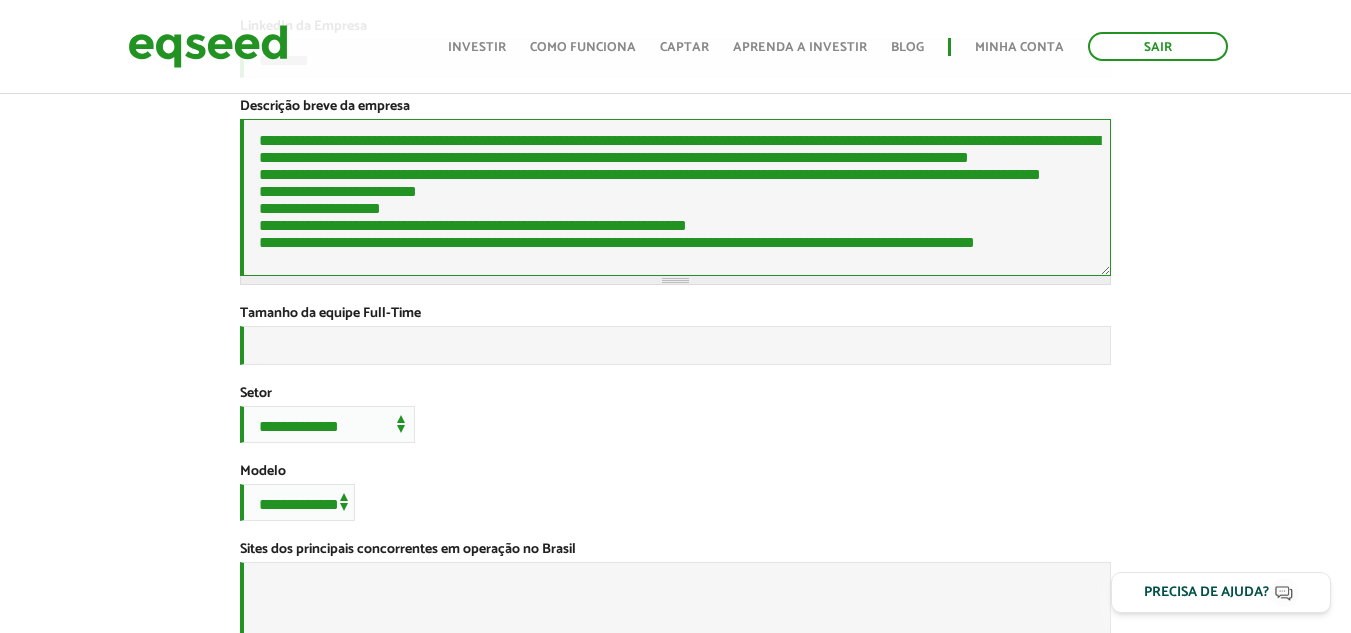 click on "**********" at bounding box center [675, 197] 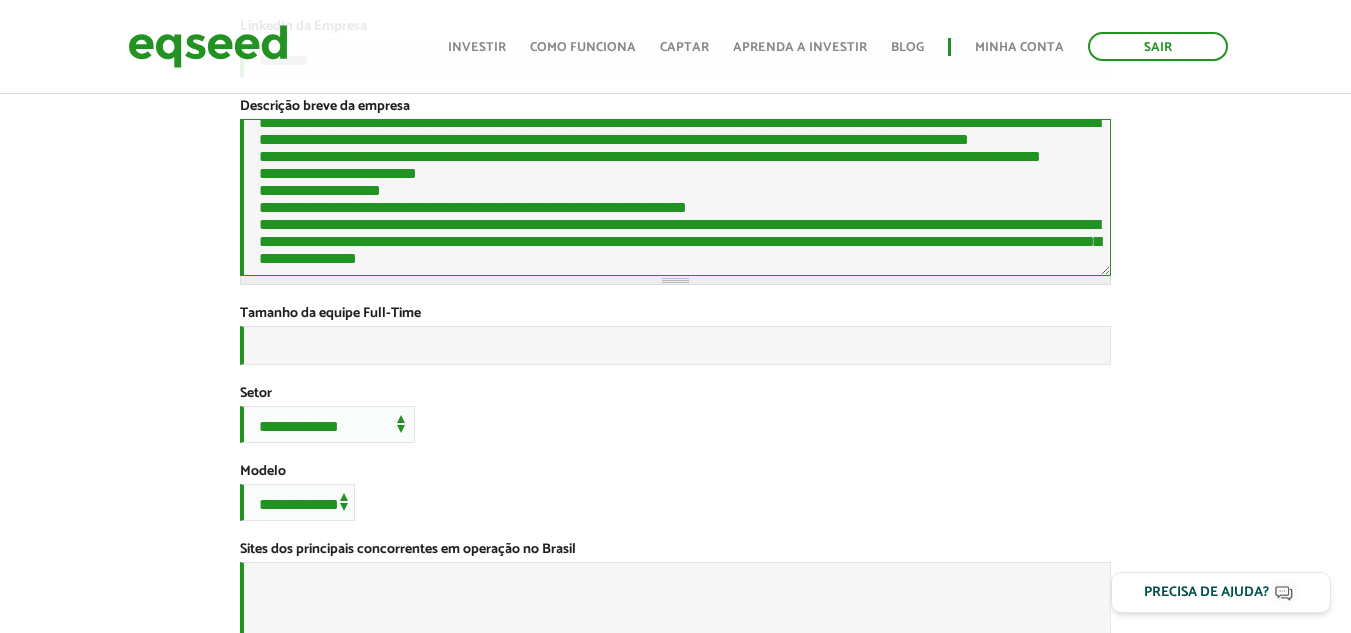 scroll, scrollTop: 154, scrollLeft: 0, axis: vertical 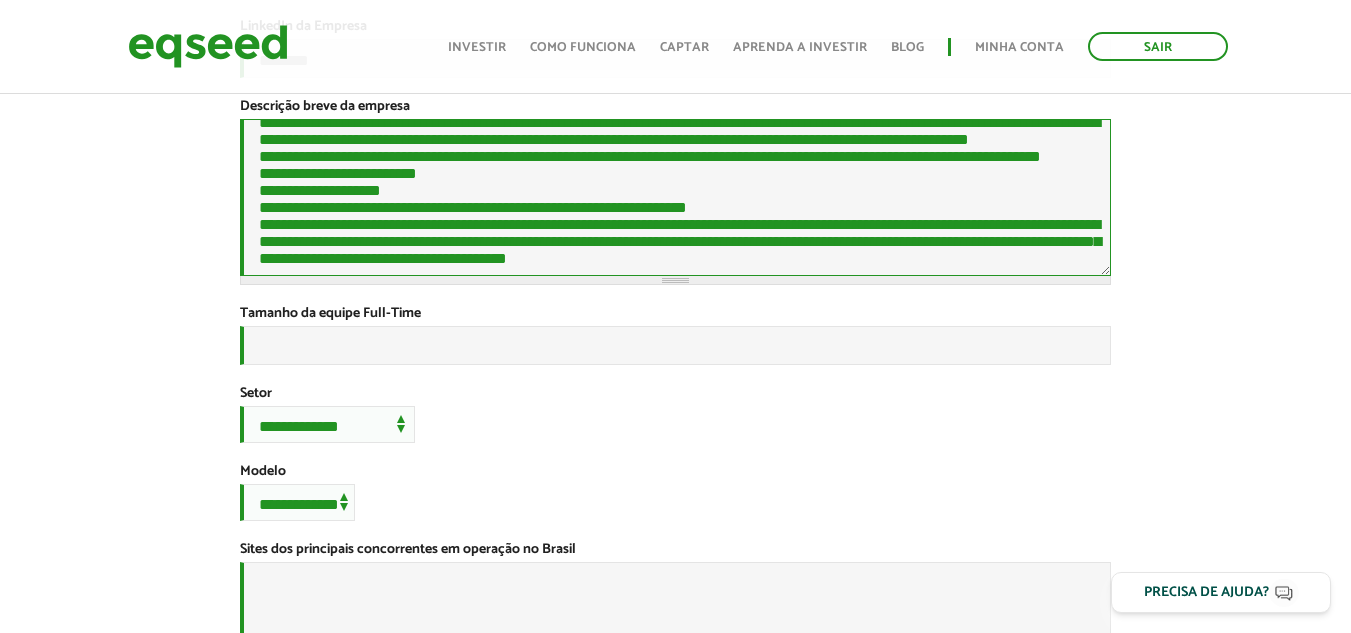 click on "**********" at bounding box center (675, 197) 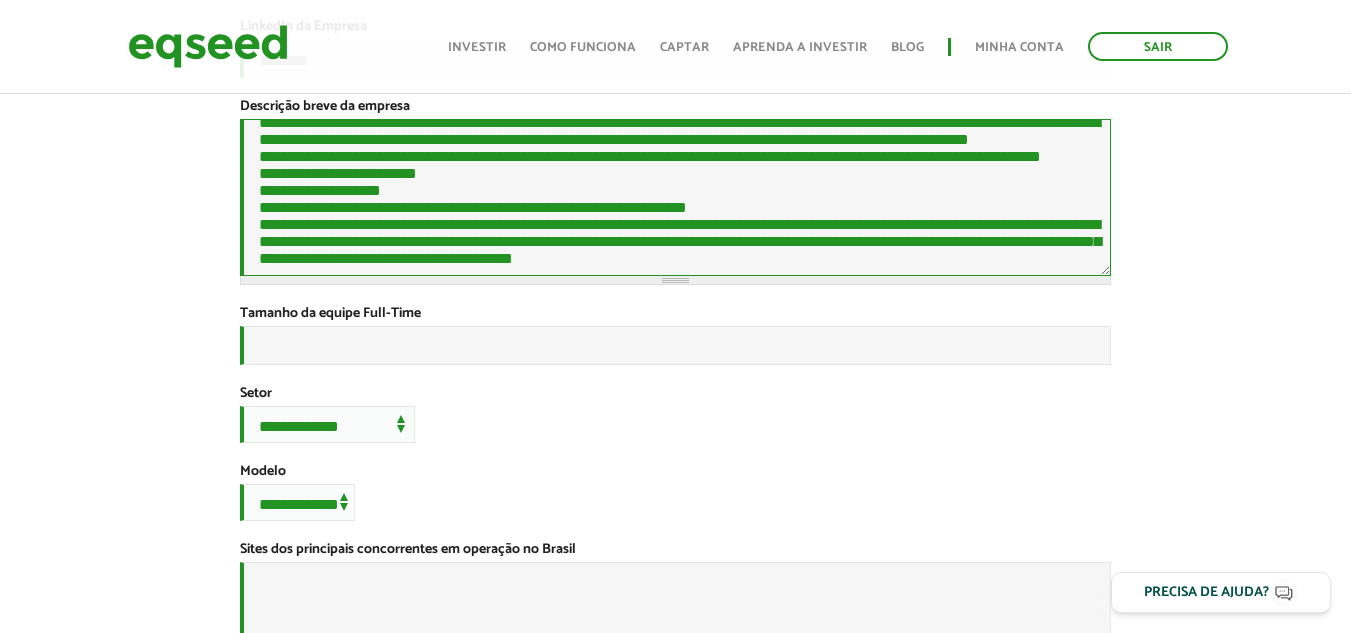 scroll, scrollTop: 181, scrollLeft: 0, axis: vertical 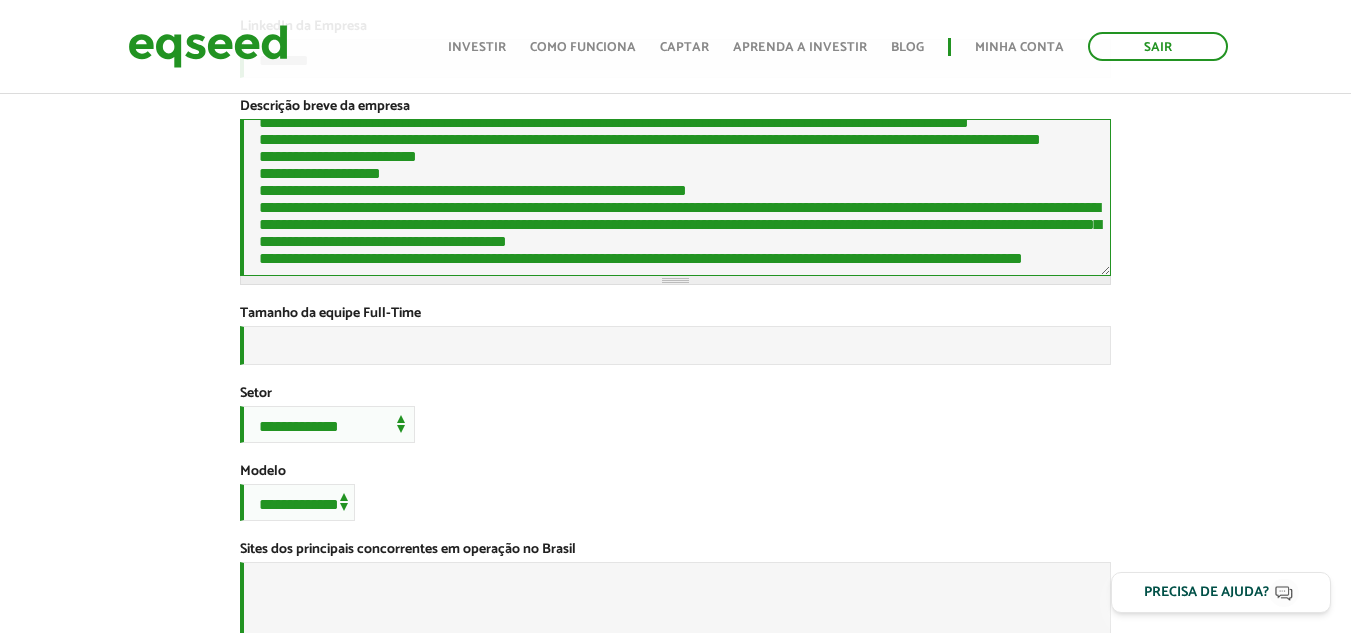 click on "**********" at bounding box center [675, 197] 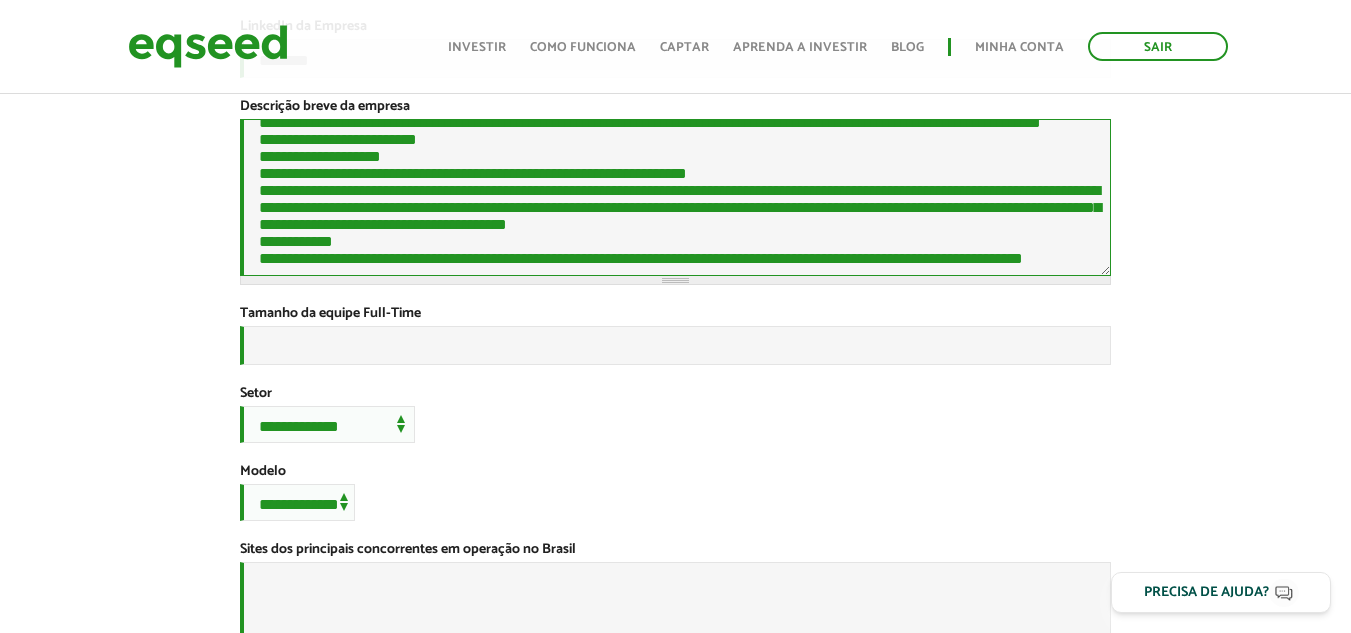 paste on "**********" 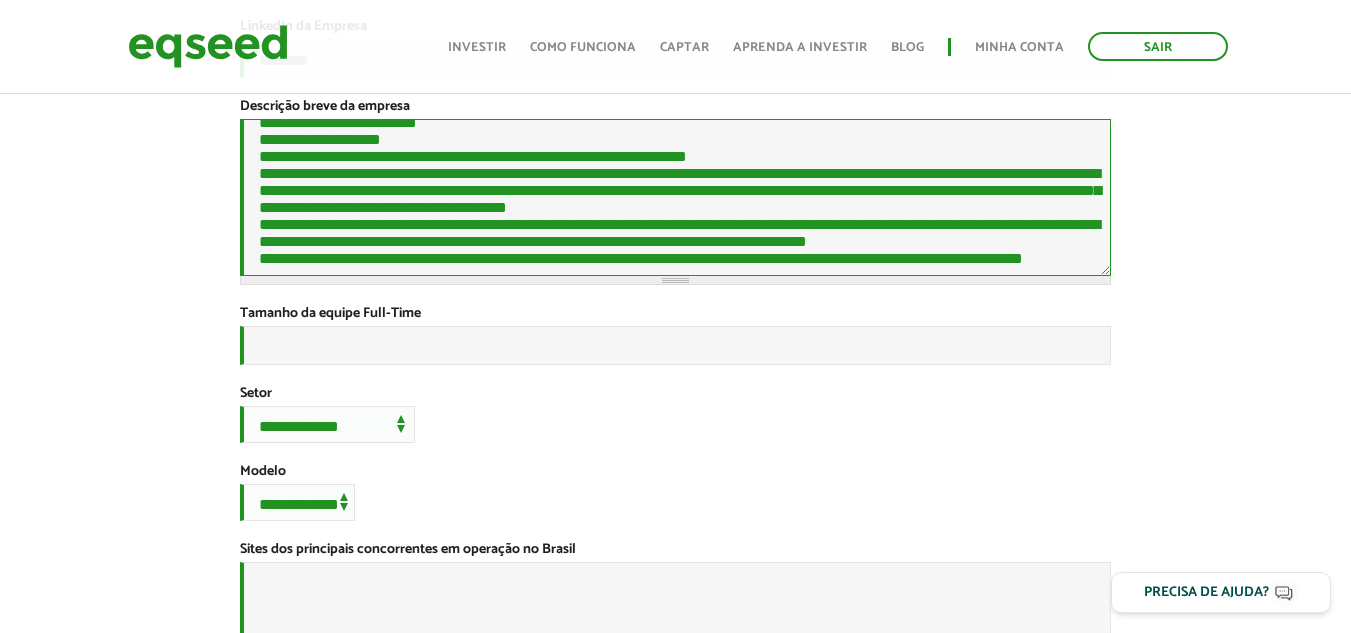 scroll, scrollTop: 270, scrollLeft: 0, axis: vertical 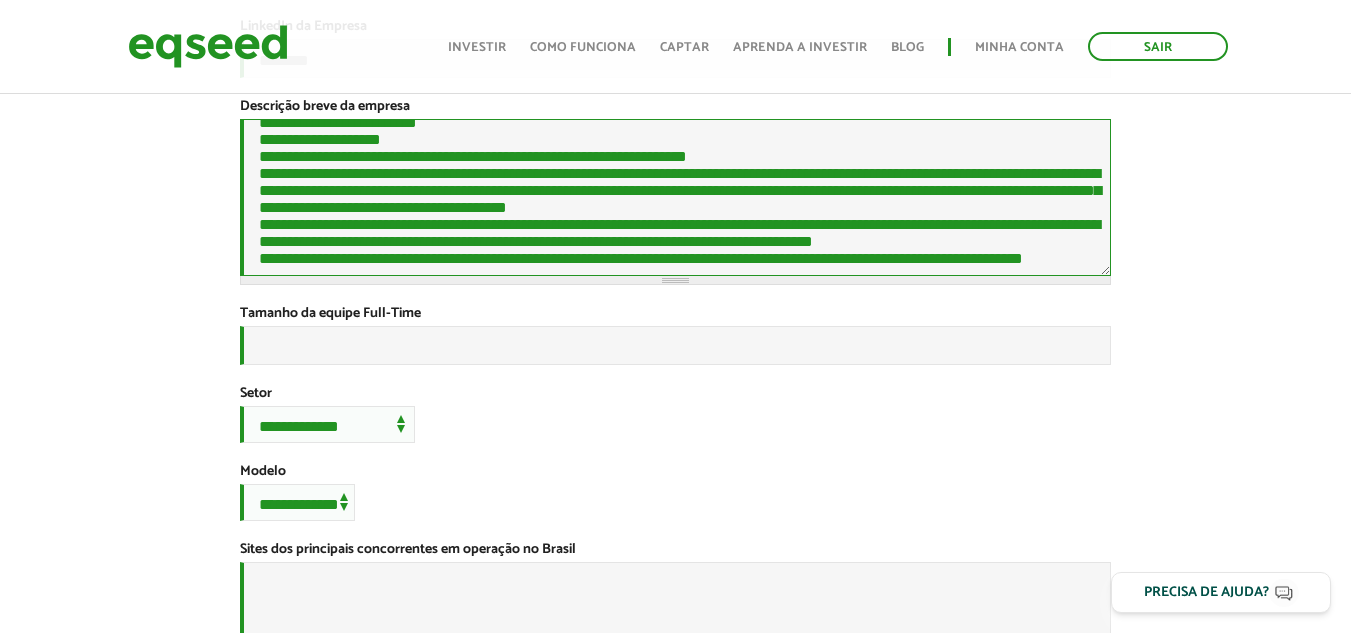 paste on "**********" 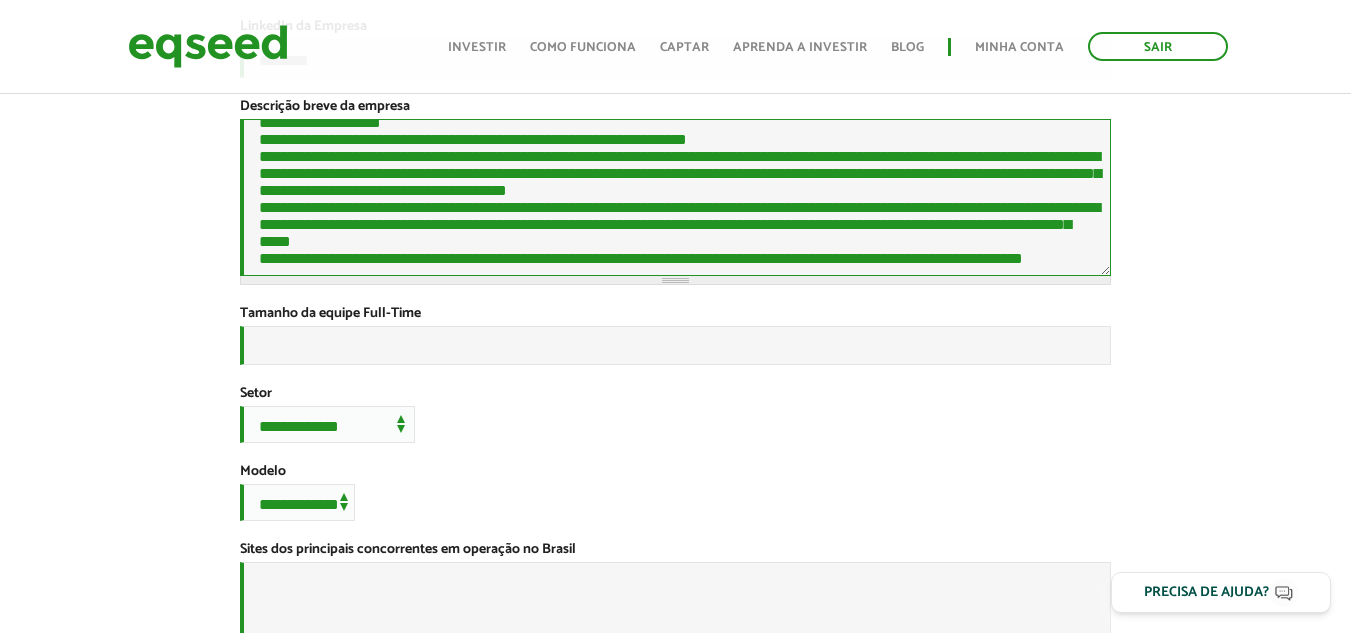 click on "Descrição breve da empresa  *" at bounding box center (675, 197) 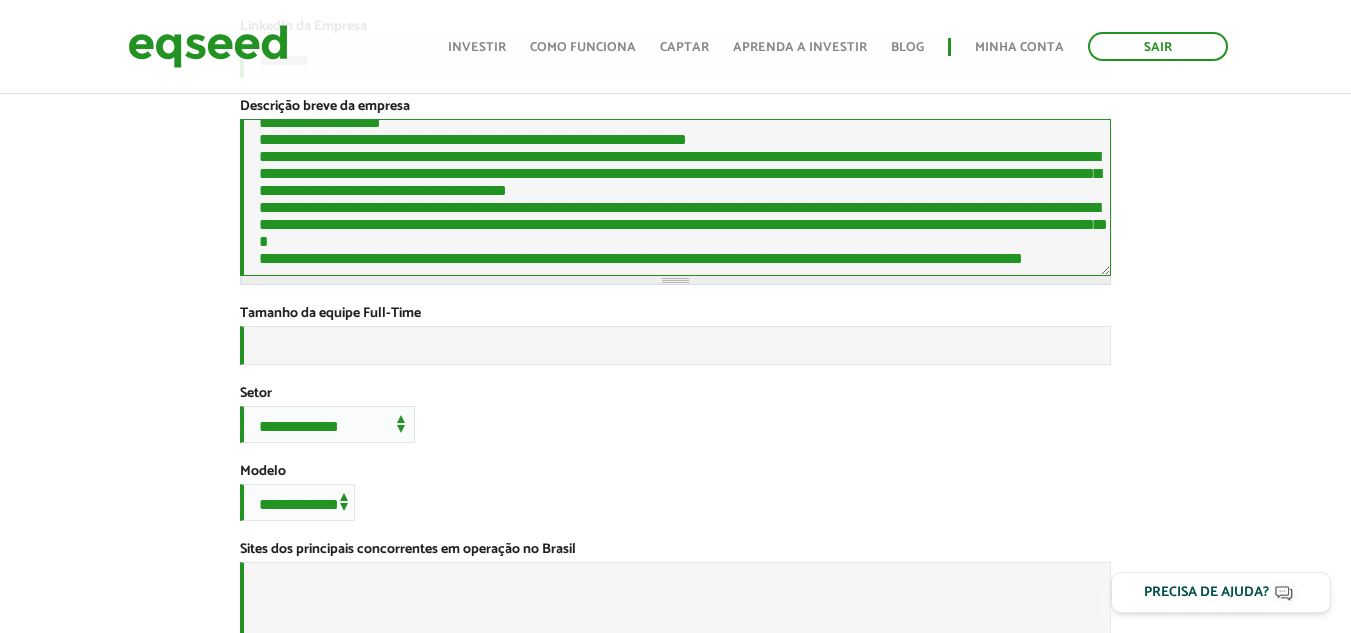 scroll, scrollTop: 297, scrollLeft: 0, axis: vertical 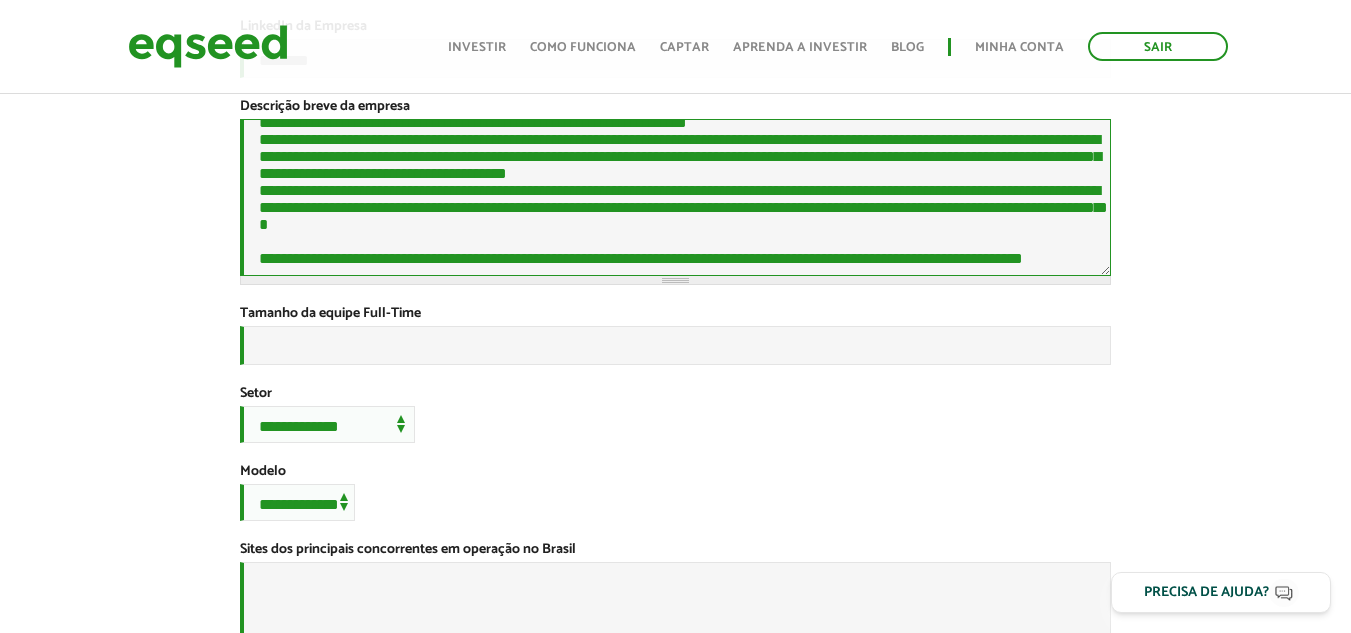paste on "**********" 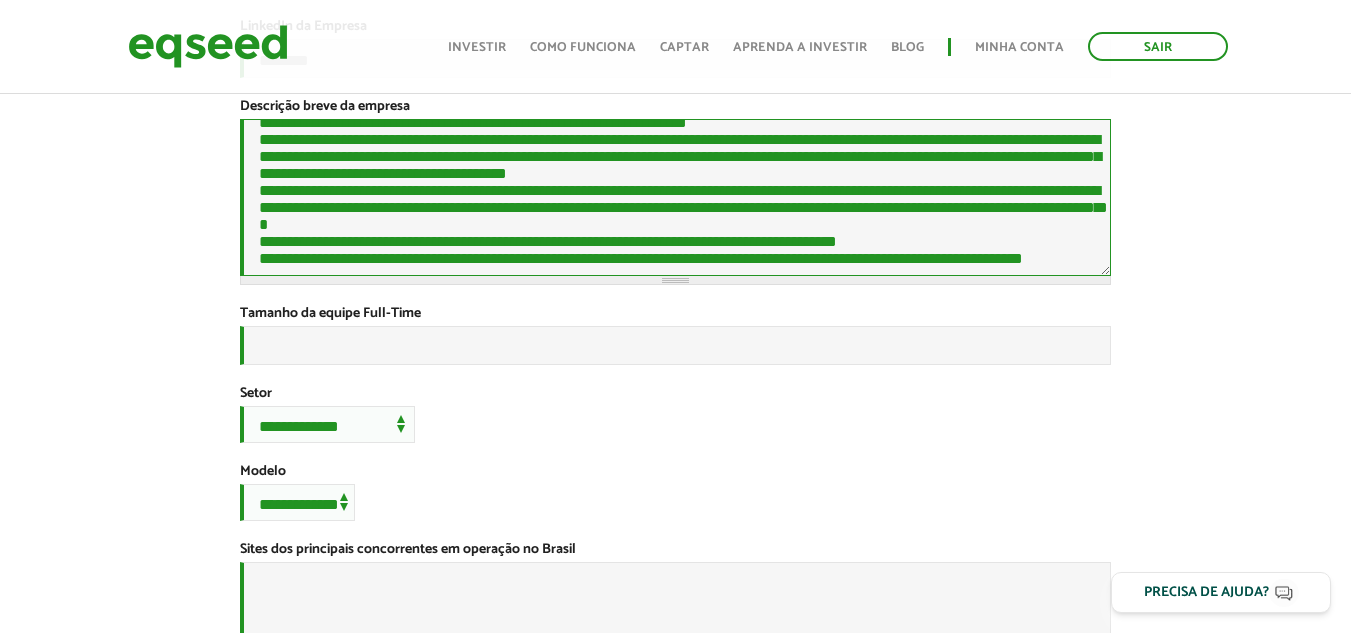 click on "Descrição breve da empresa  *" at bounding box center [675, 197] 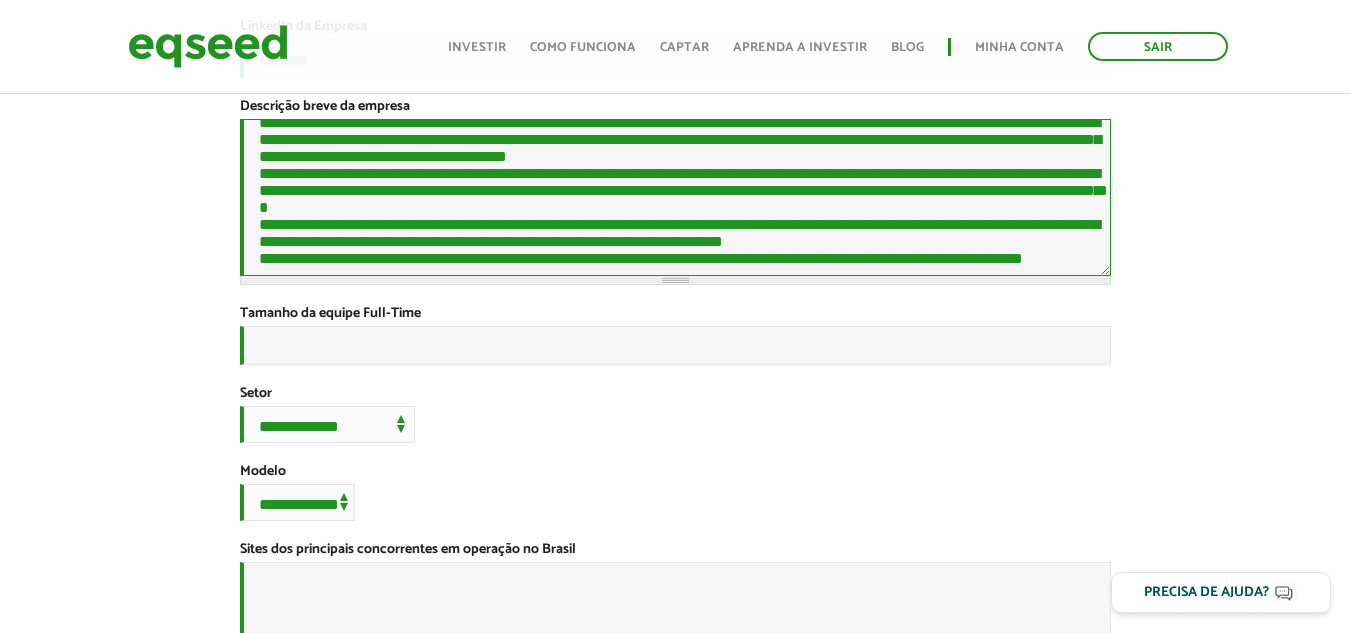 drag, startPoint x: 1037, startPoint y: 253, endPoint x: 936, endPoint y: 252, distance: 101.00495 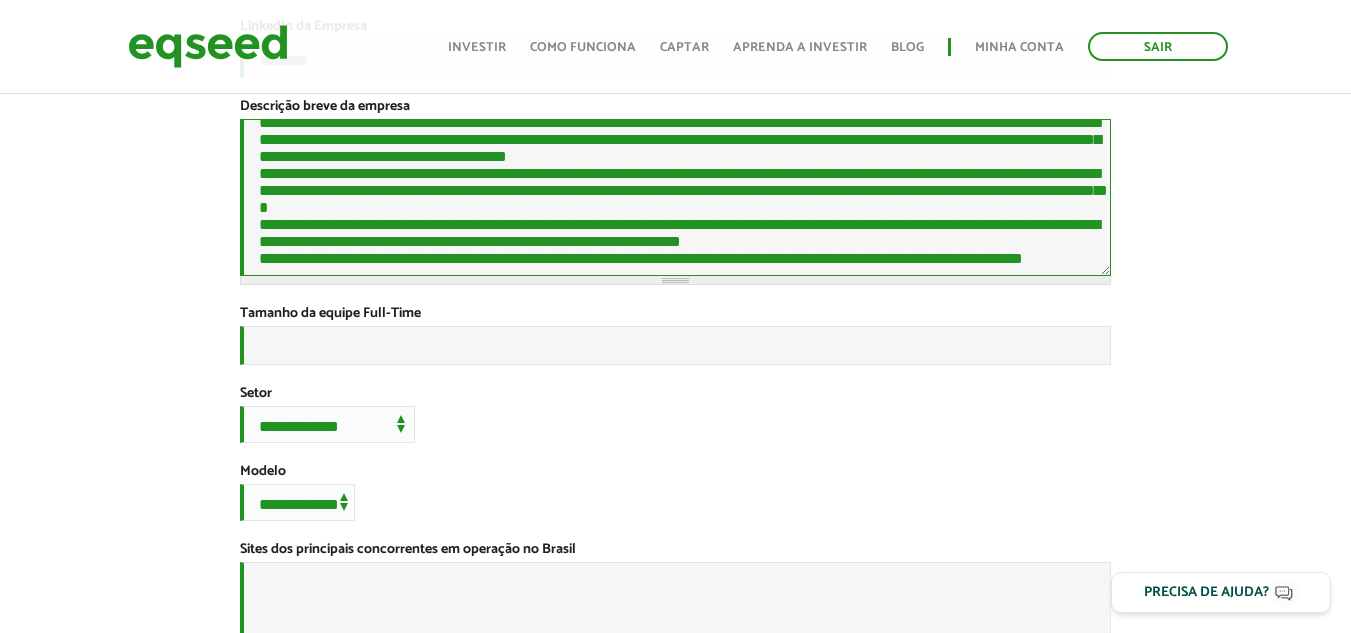 scroll, scrollTop: 337, scrollLeft: 0, axis: vertical 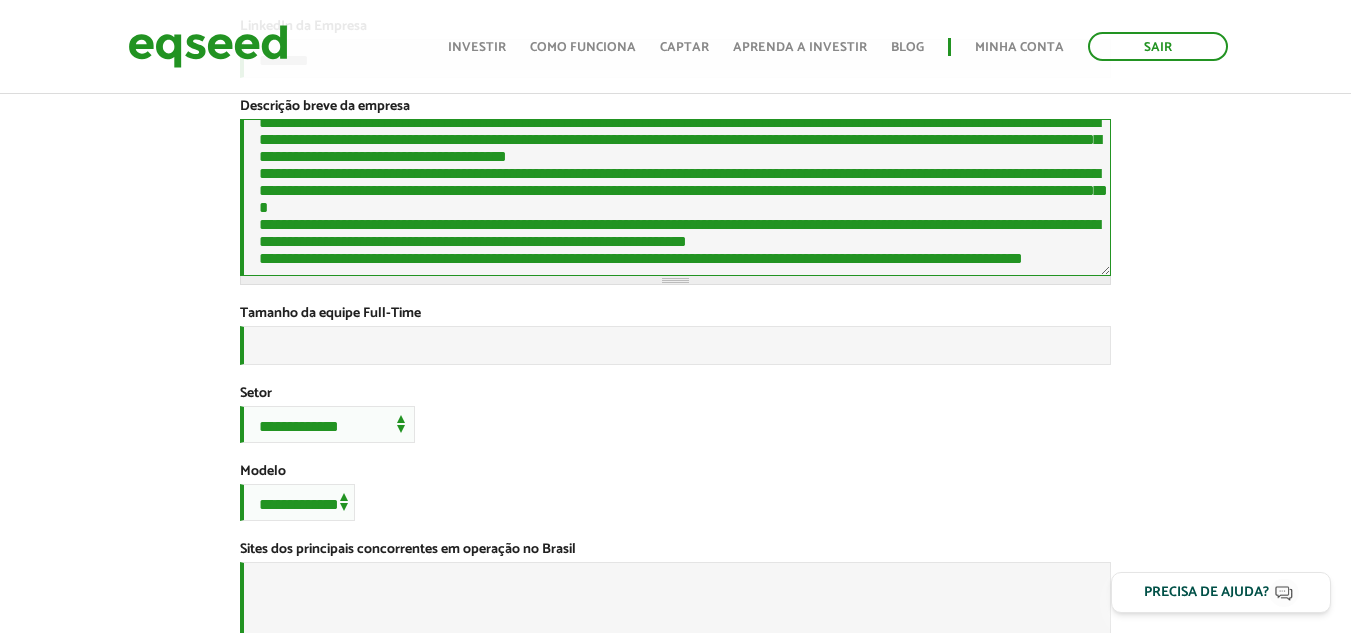 paste on "**********" 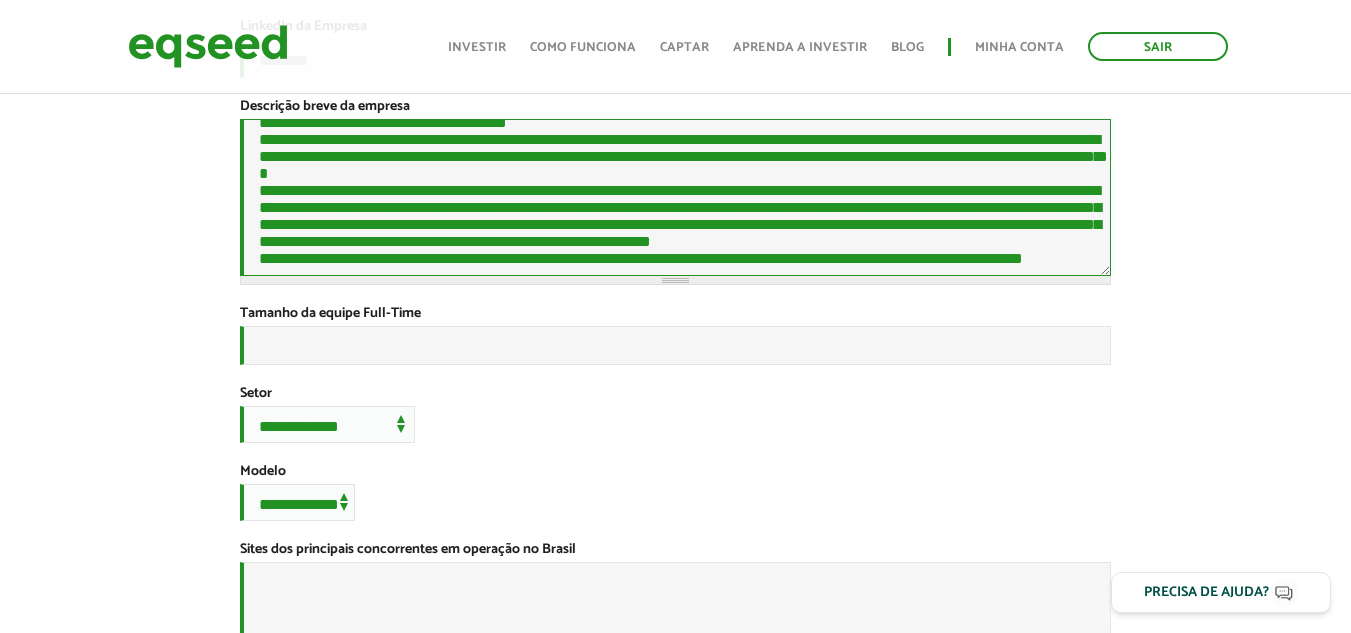 scroll, scrollTop: 370, scrollLeft: 0, axis: vertical 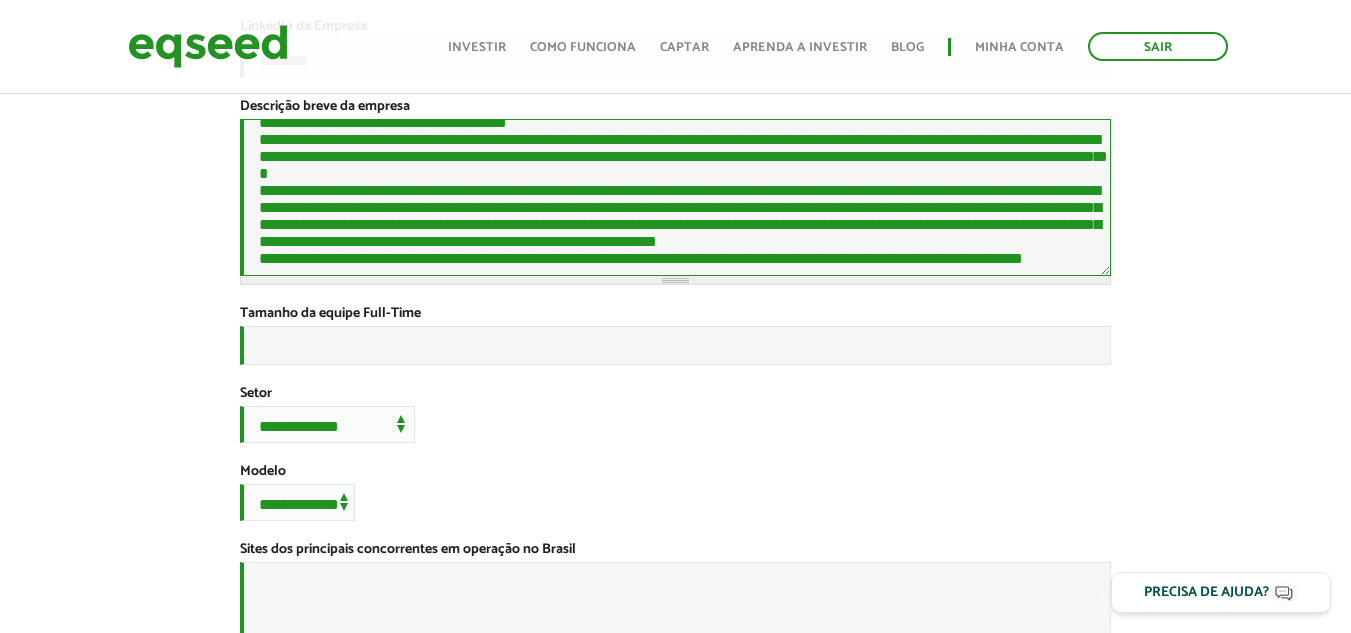 click on "Descrição breve da empresa  *" at bounding box center [675, 197] 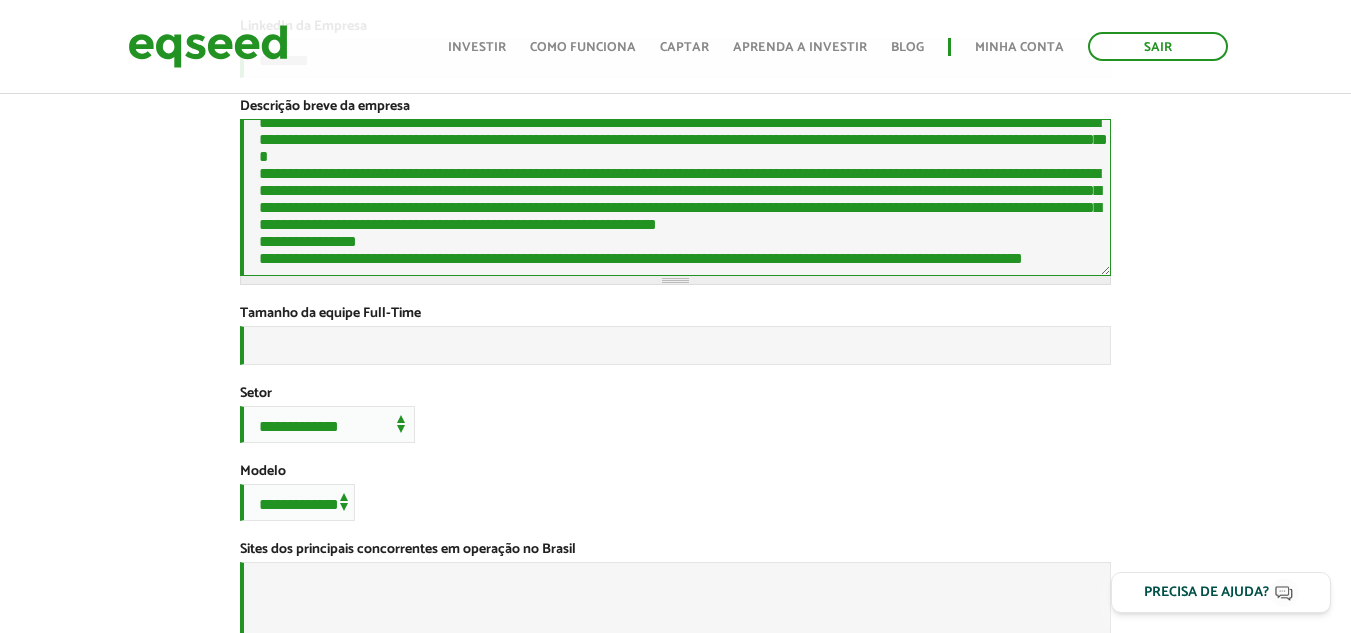 scroll, scrollTop: 159, scrollLeft: 0, axis: vertical 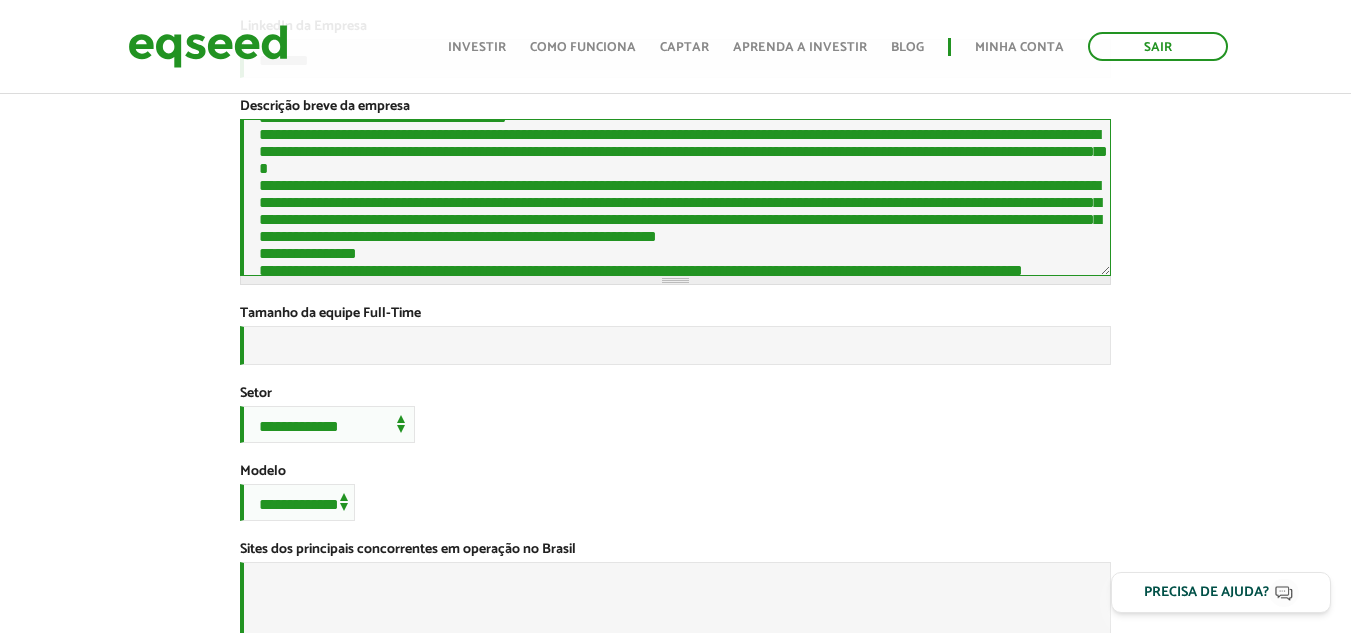 click on "Descrição breve da empresa  *" at bounding box center [675, 197] 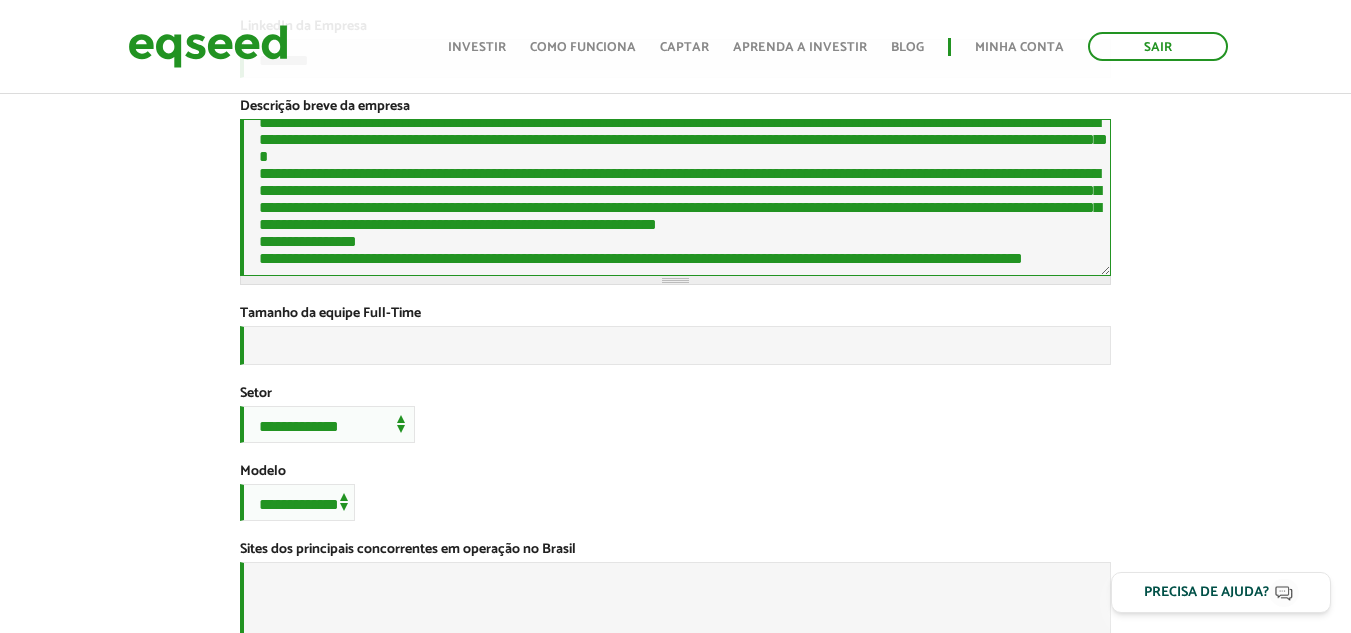 scroll, scrollTop: 259, scrollLeft: 0, axis: vertical 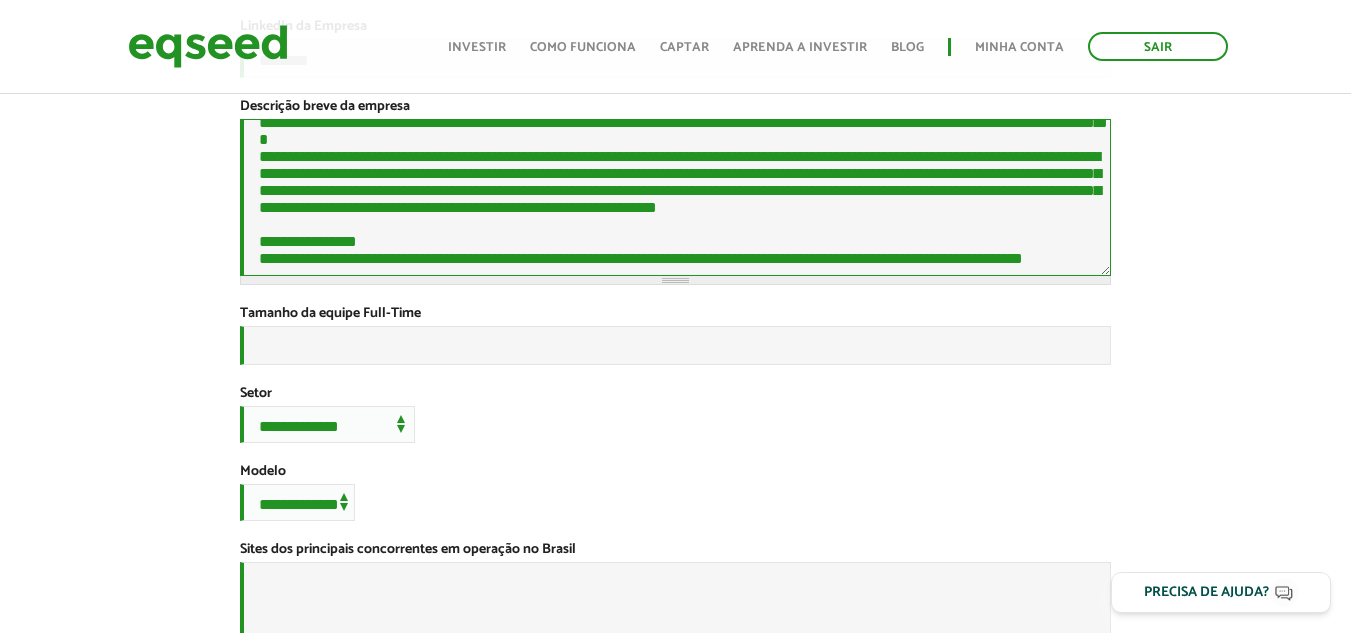 click on "Descrição breve da empresa  *" at bounding box center [675, 197] 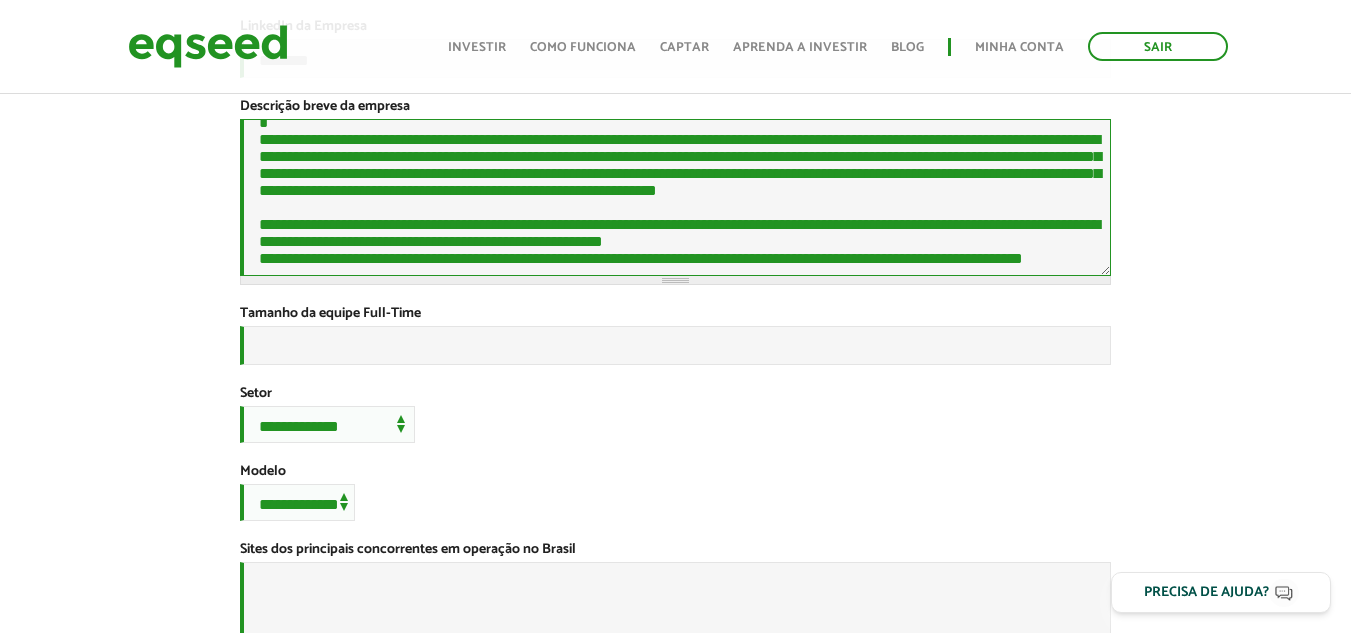 scroll, scrollTop: 567, scrollLeft: 0, axis: vertical 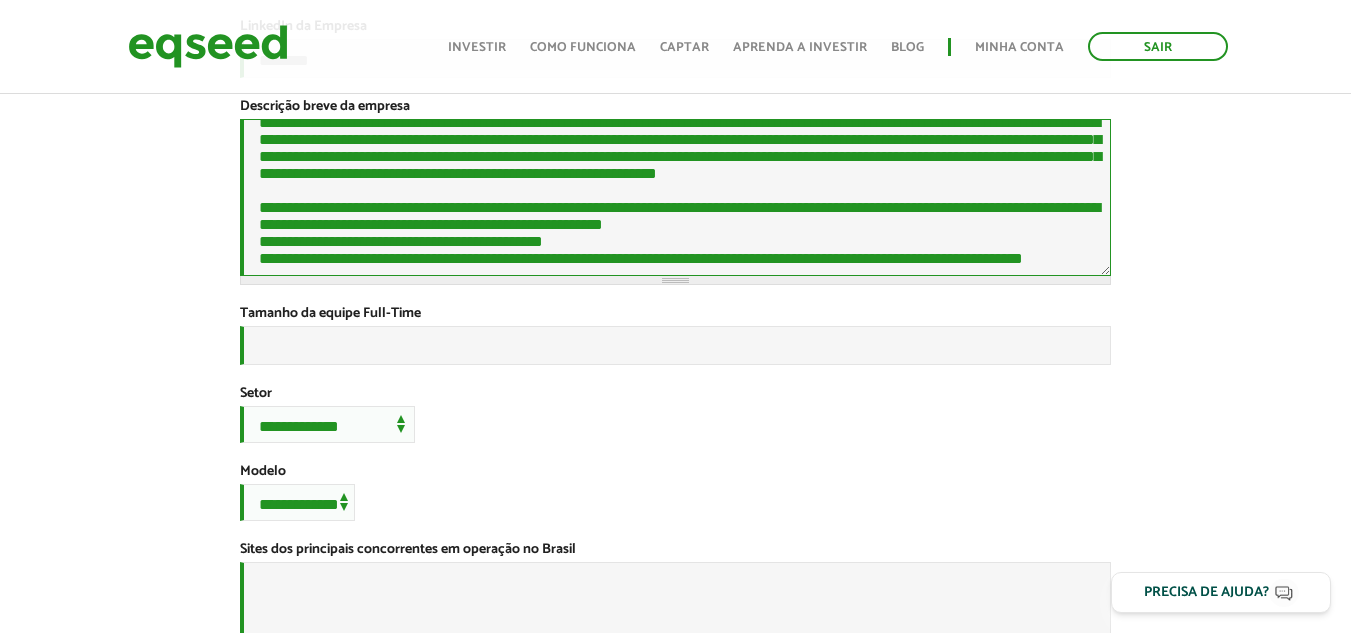 paste on "**********" 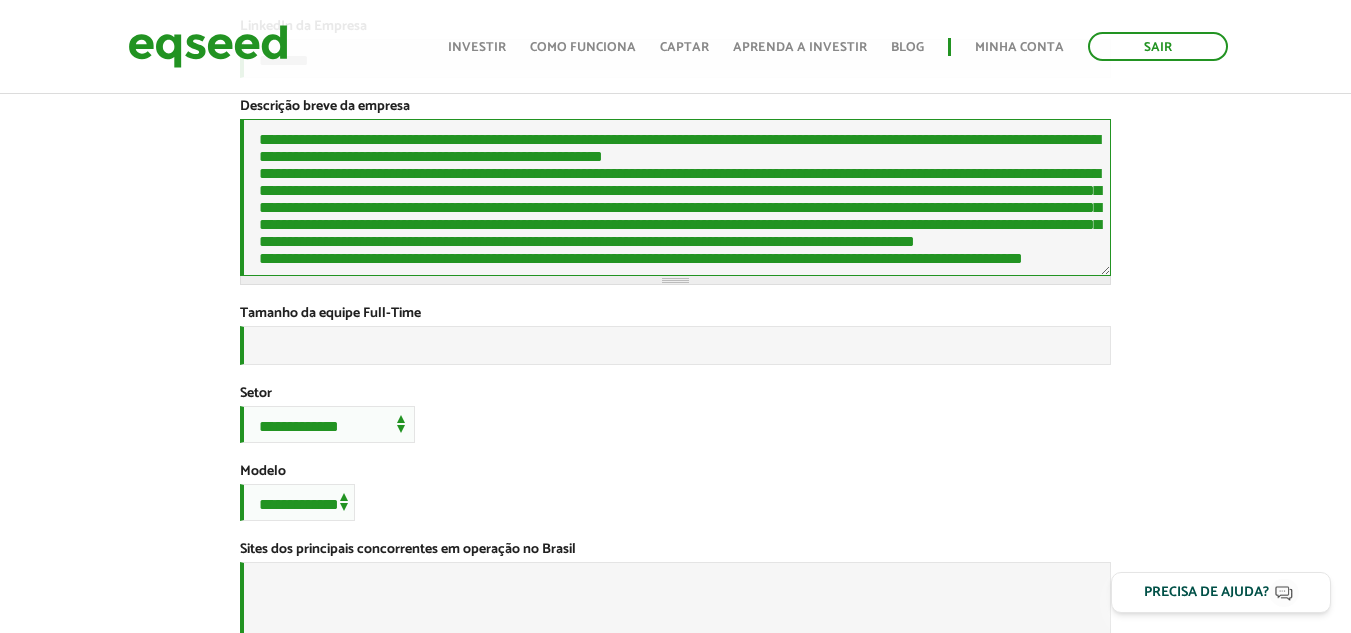 scroll, scrollTop: 567, scrollLeft: 0, axis: vertical 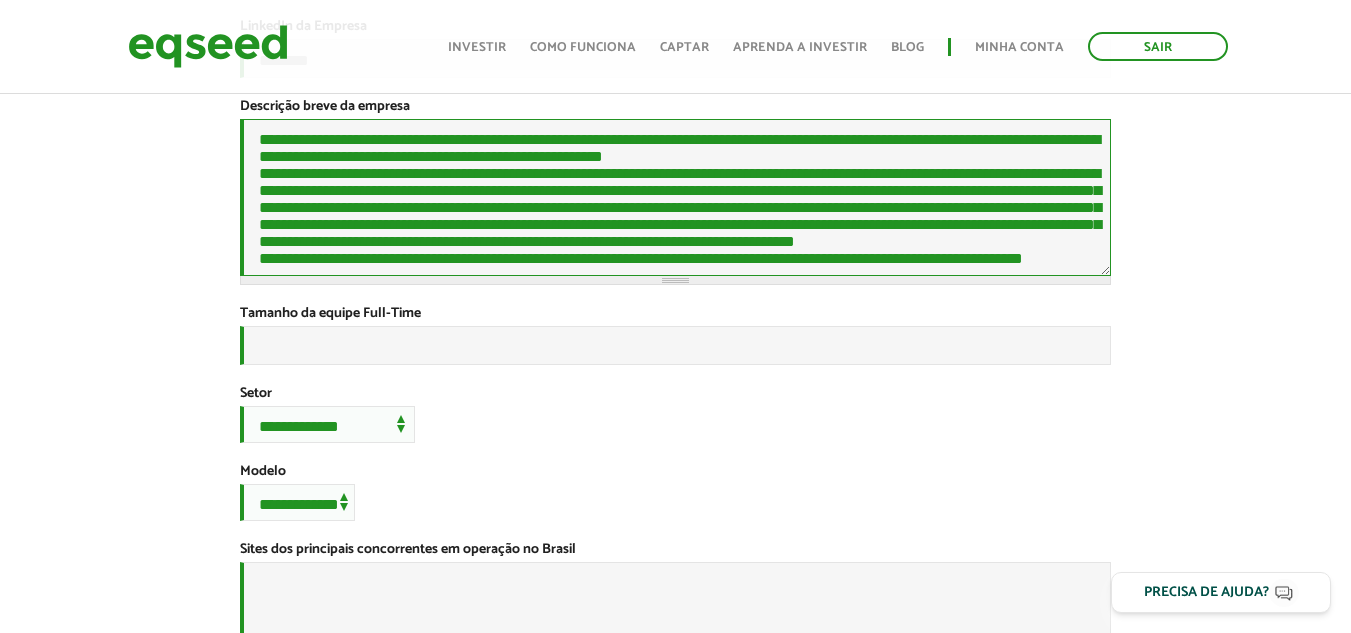 click on "Descrição breve da empresa  *" at bounding box center [675, 197] 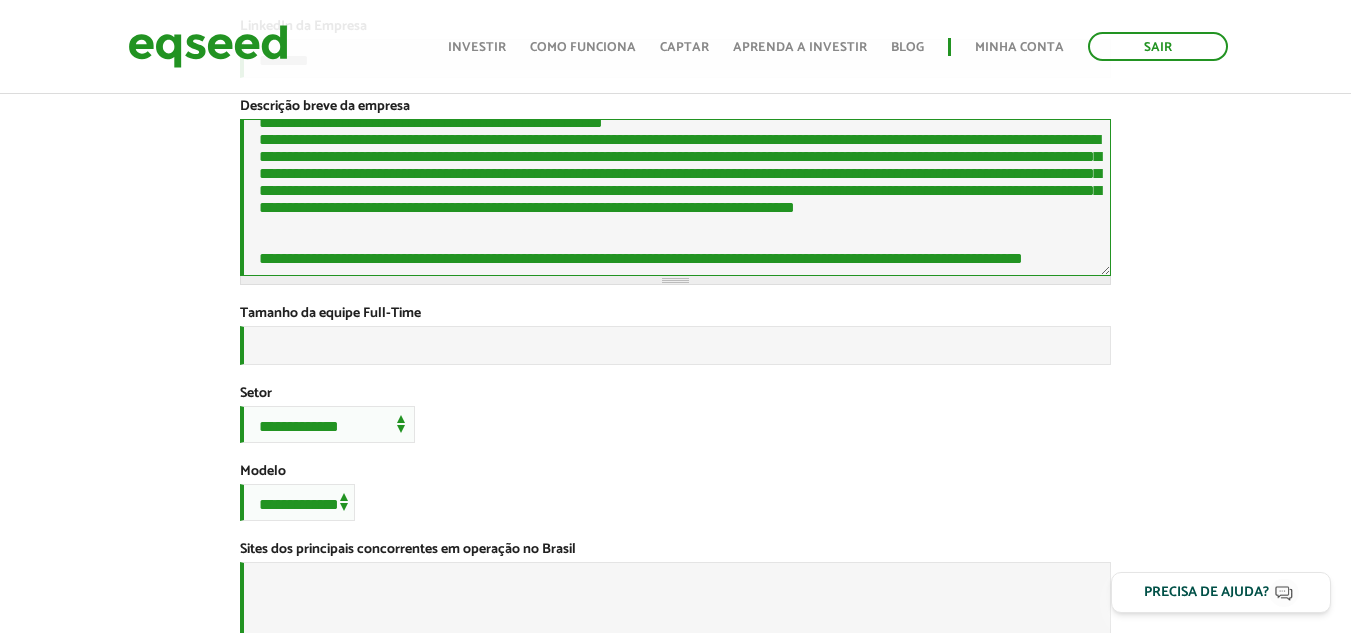scroll, scrollTop: 781, scrollLeft: 0, axis: vertical 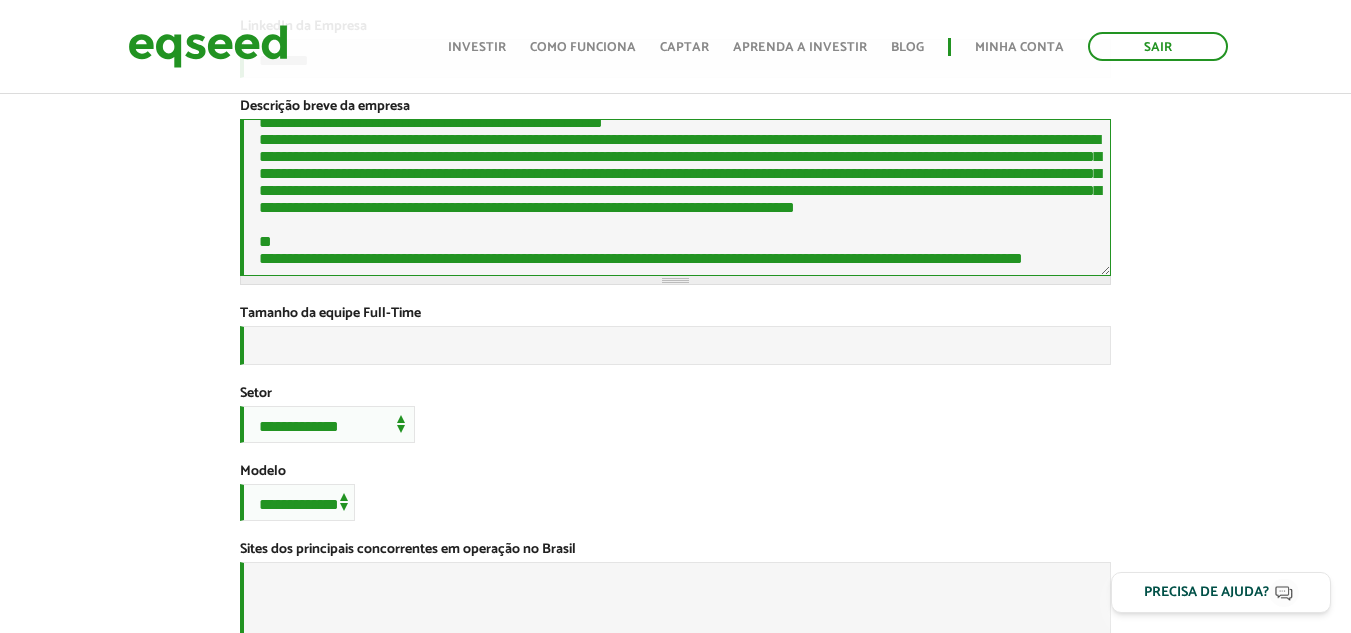 click on "Descrição breve da empresa  *" at bounding box center (675, 197) 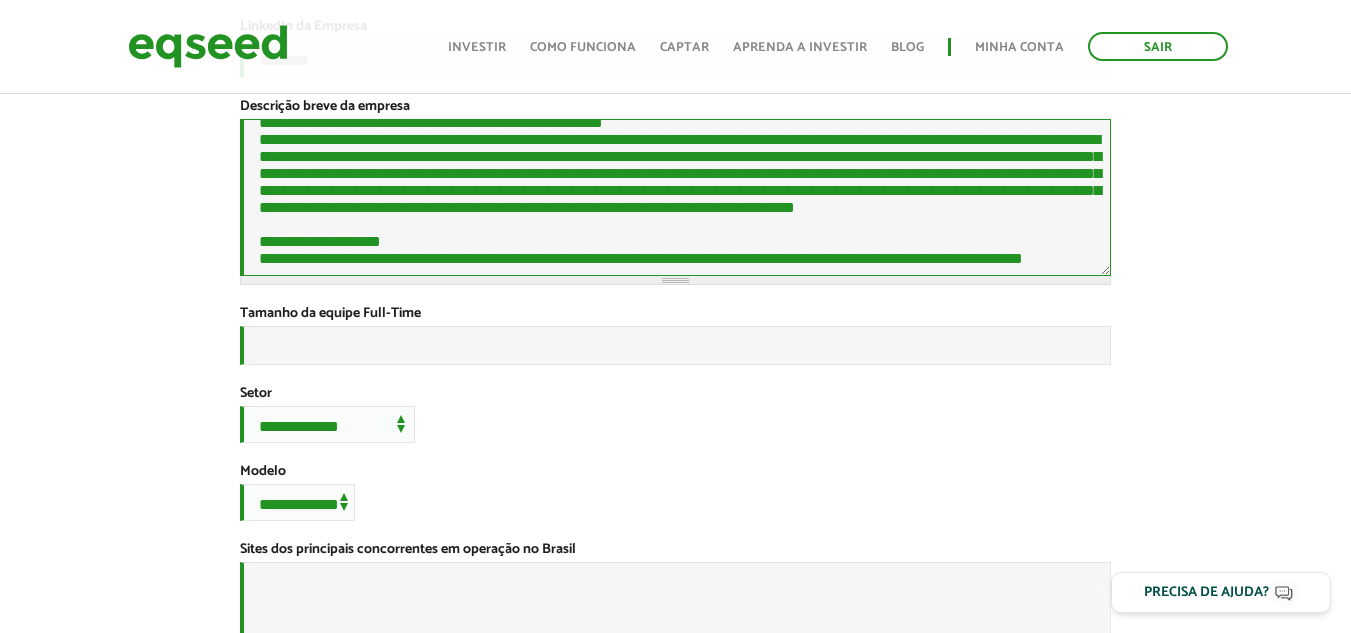 paste on "**********" 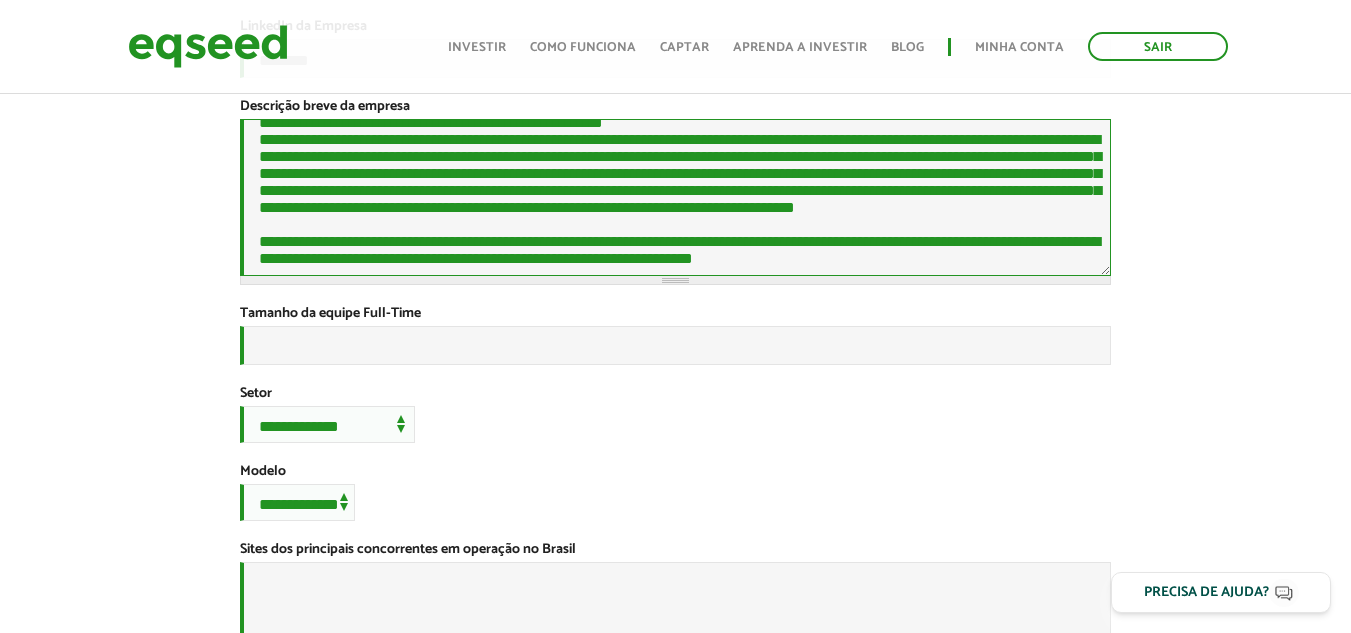 scroll, scrollTop: 754, scrollLeft: 0, axis: vertical 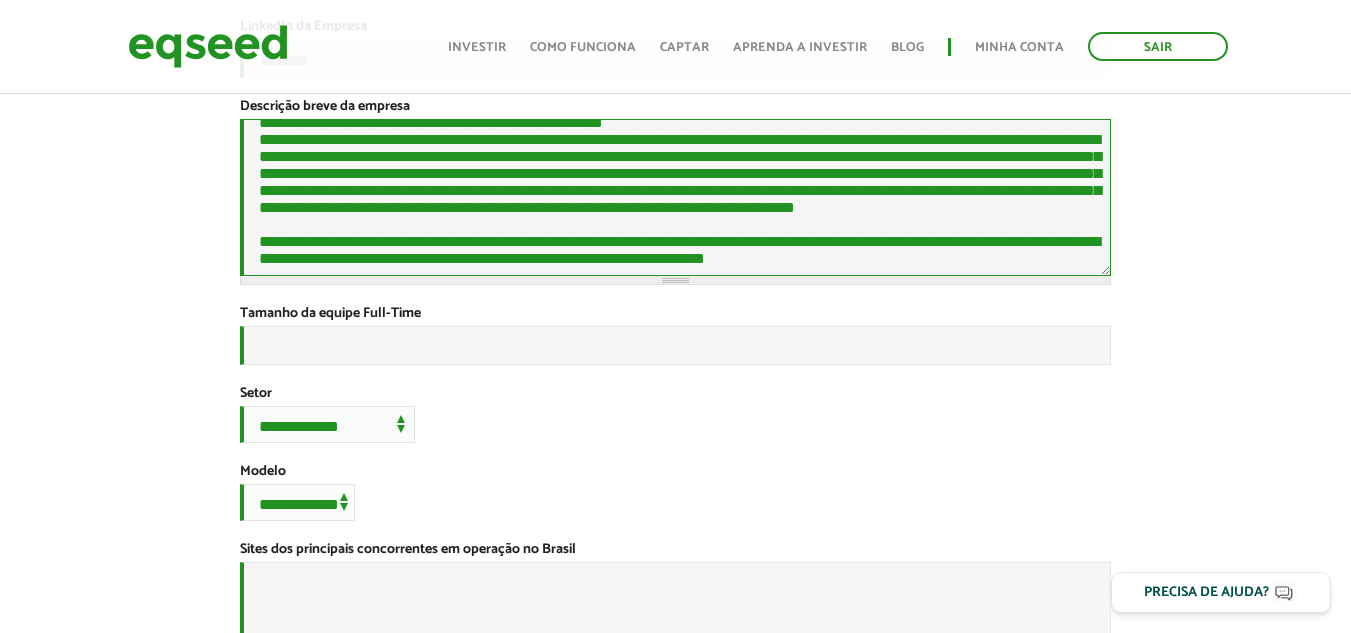 paste on "**********" 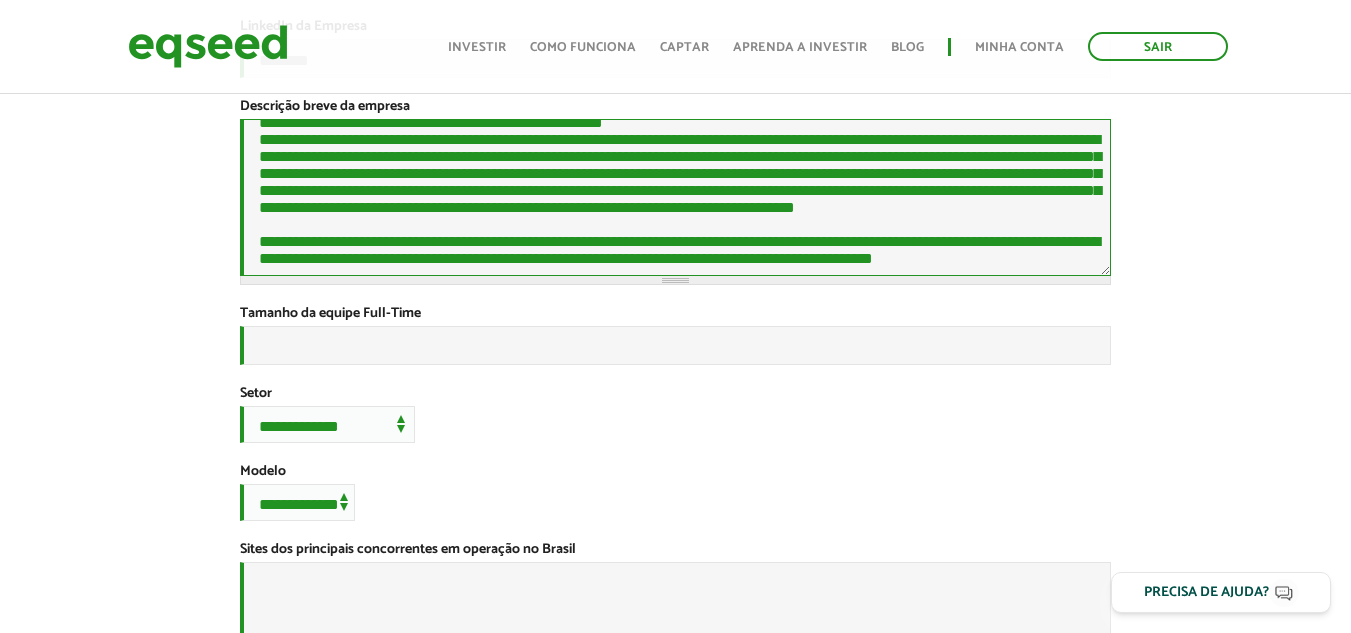 scroll, scrollTop: 781, scrollLeft: 0, axis: vertical 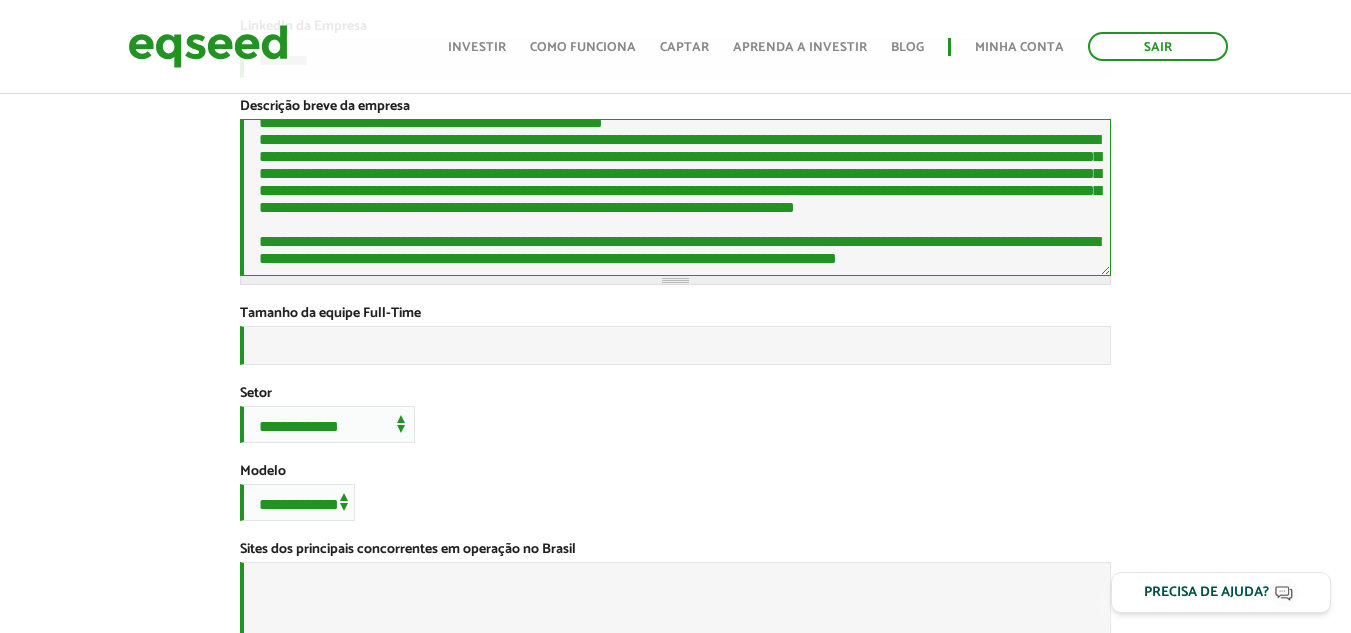 click on "Descrição breve da empresa  *" at bounding box center (675, 197) 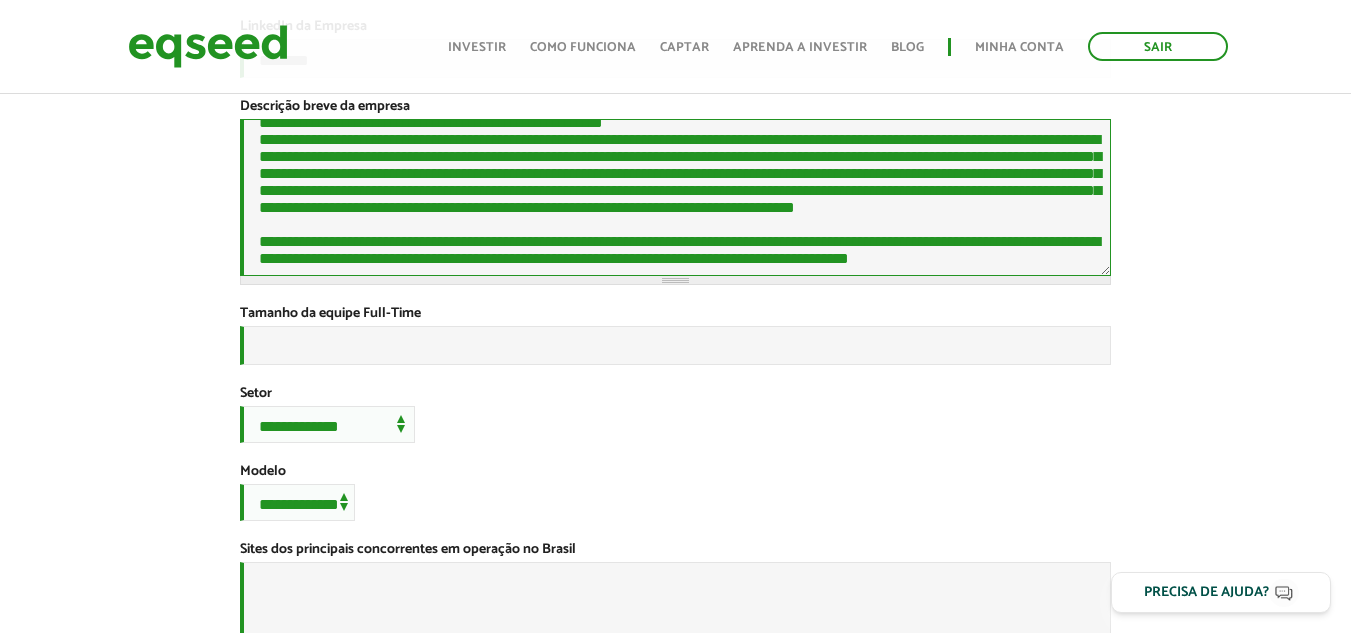 scroll, scrollTop: 781, scrollLeft: 0, axis: vertical 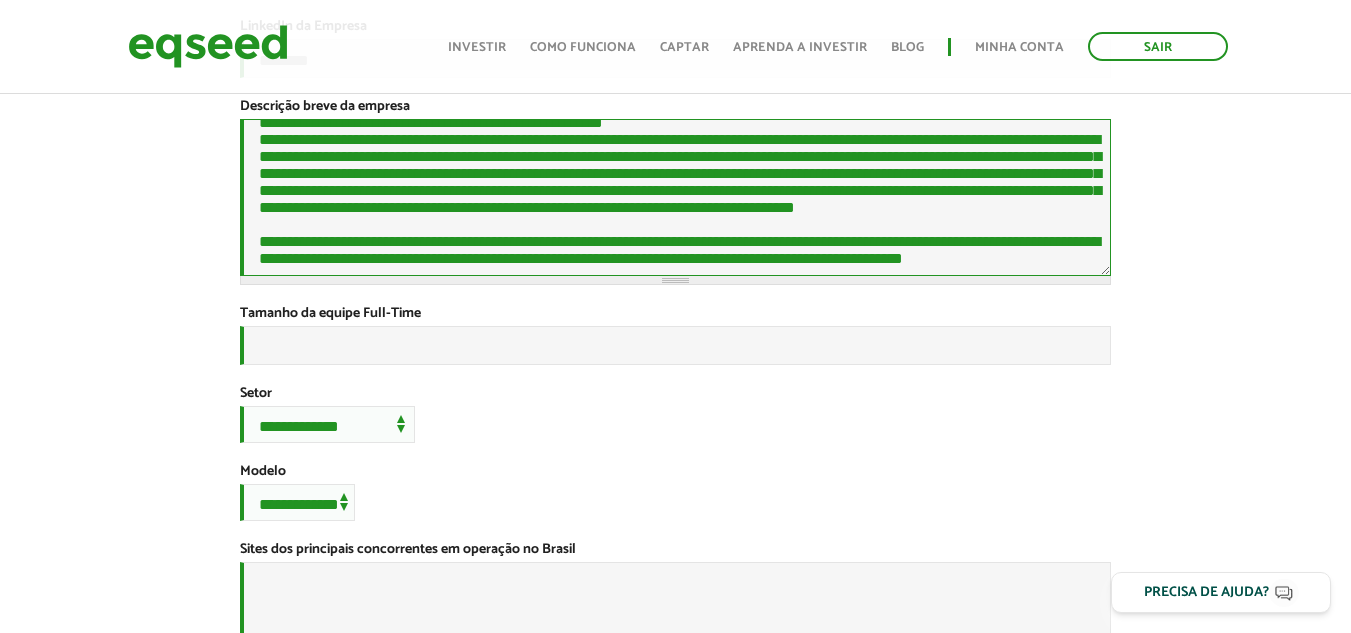 click on "Descrição breve da empresa  *" at bounding box center (675, 197) 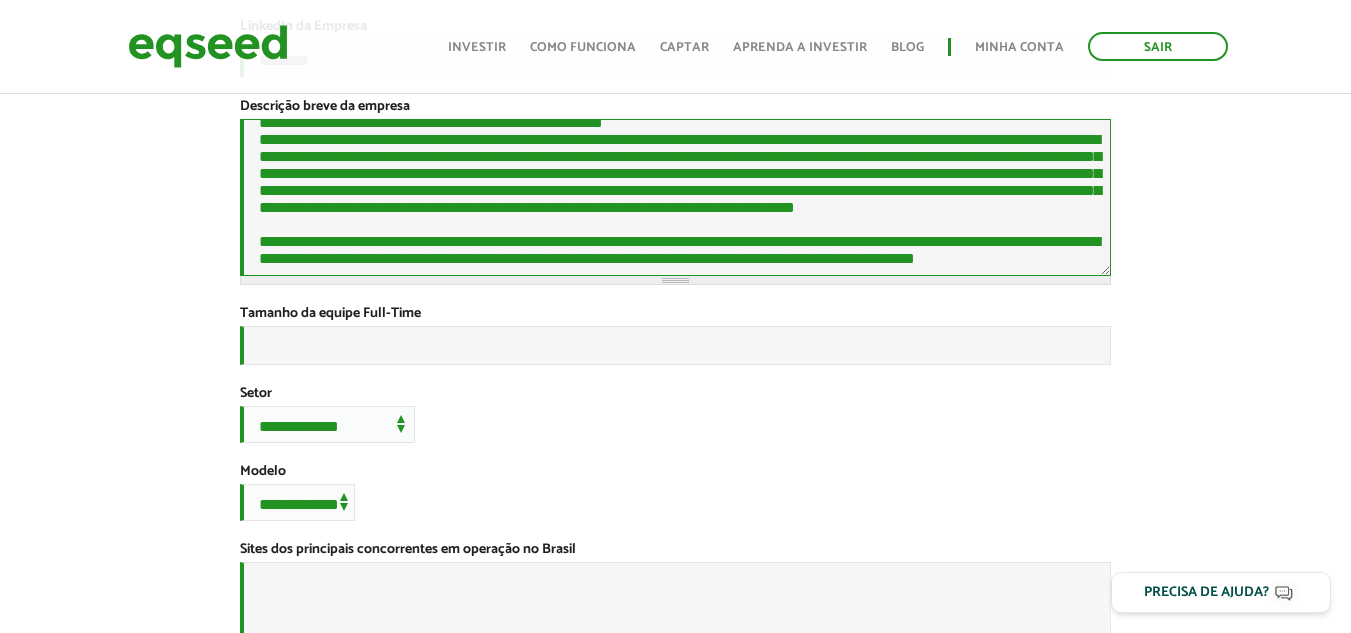 click on "Descrição breve da empresa  *" at bounding box center (675, 197) 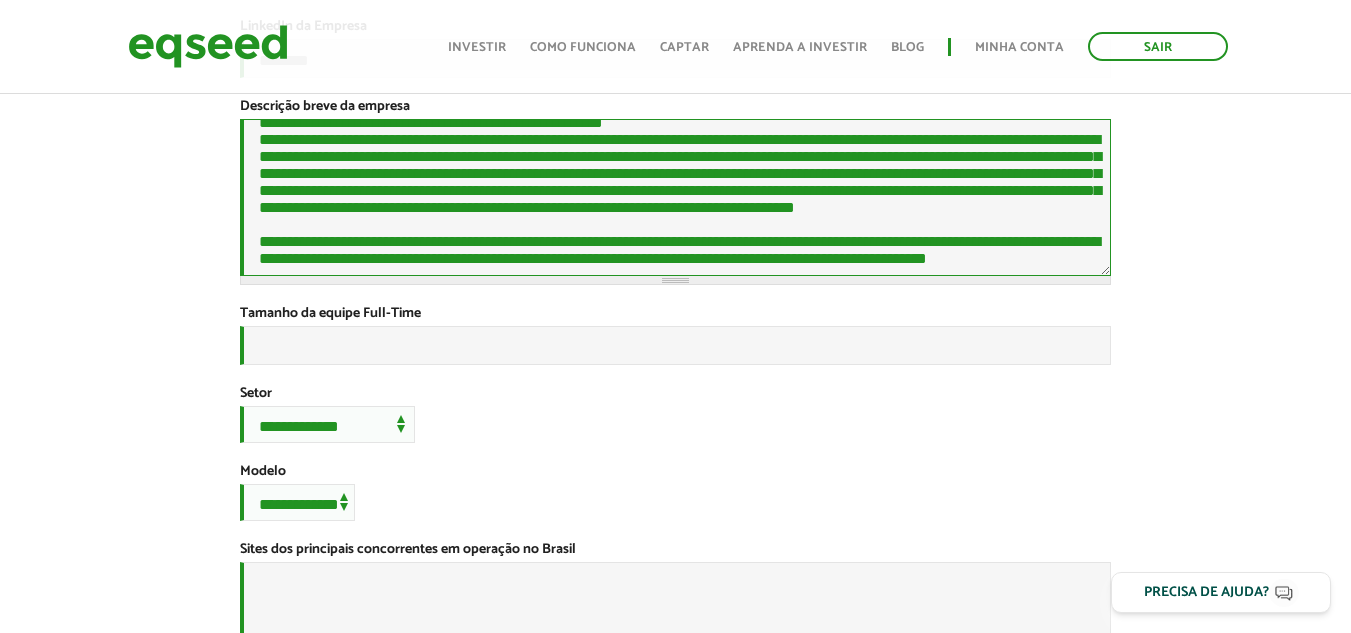 paste on "**********" 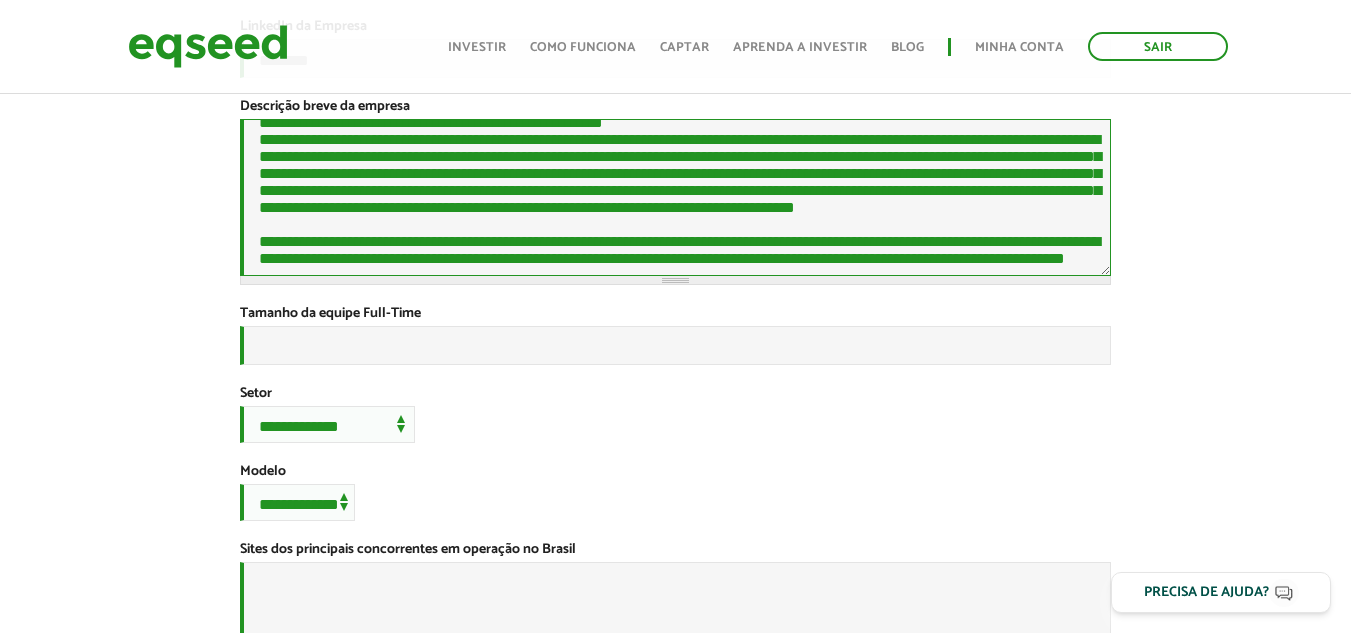 click on "Descrição breve da empresa  *" at bounding box center (675, 197) 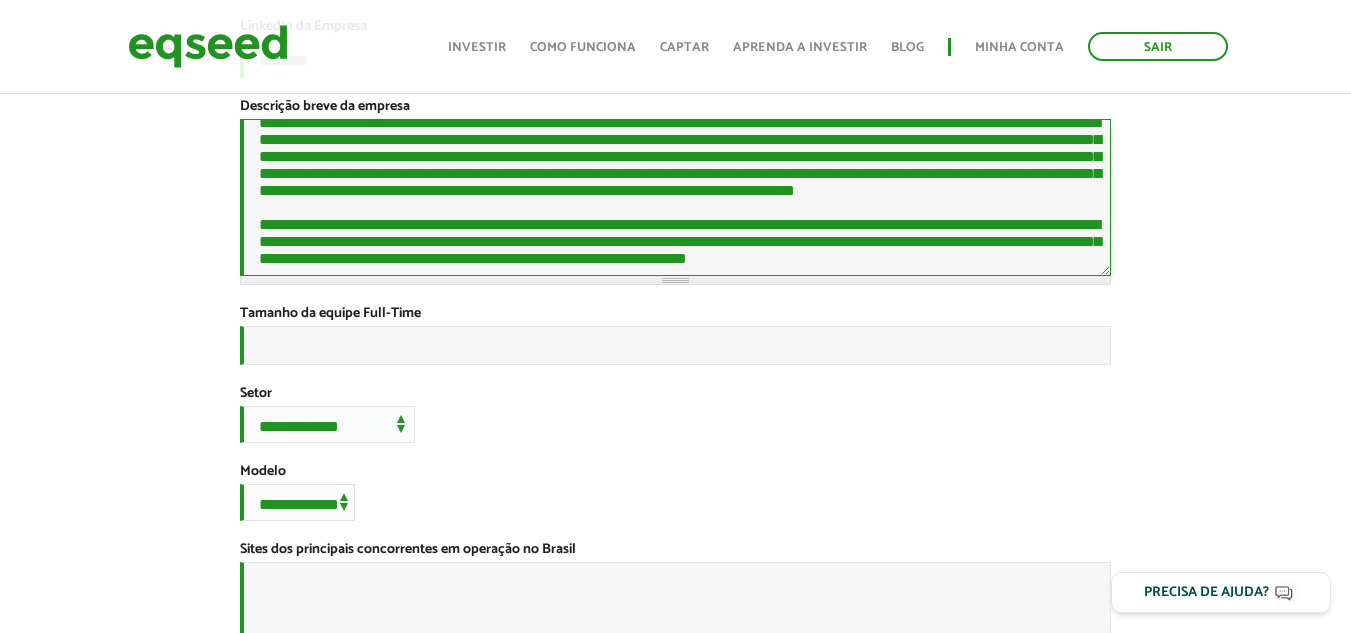 scroll, scrollTop: 802, scrollLeft: 0, axis: vertical 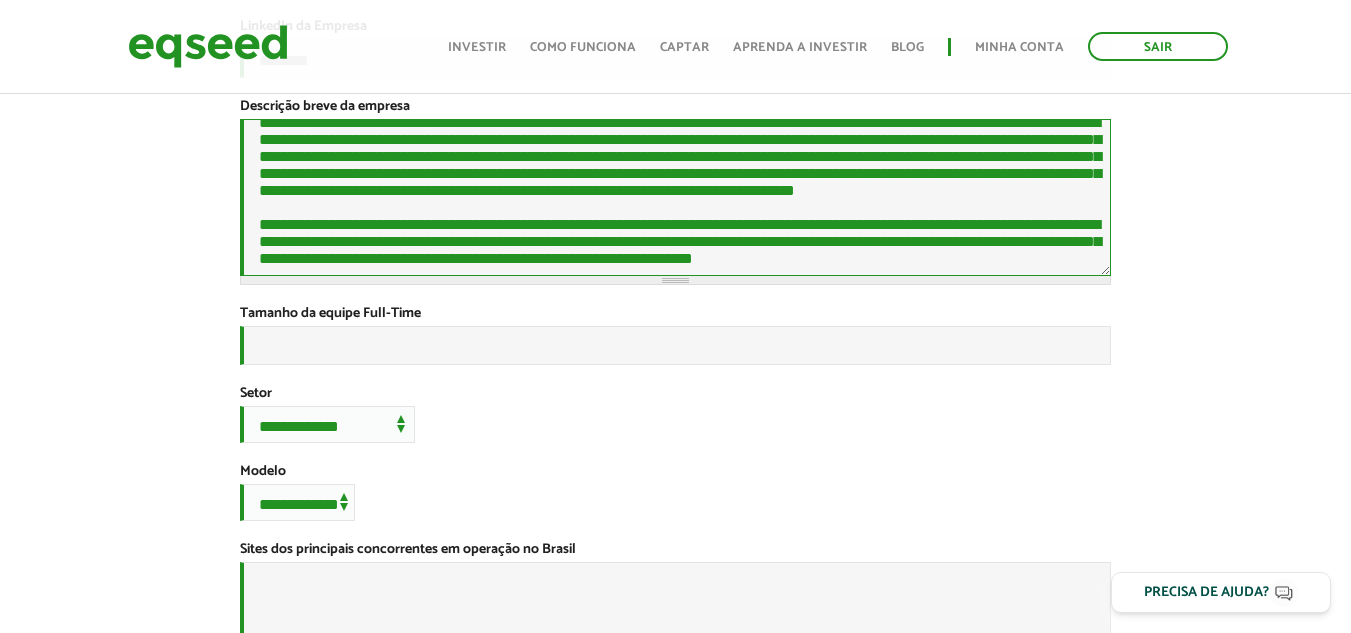 paste on "**********" 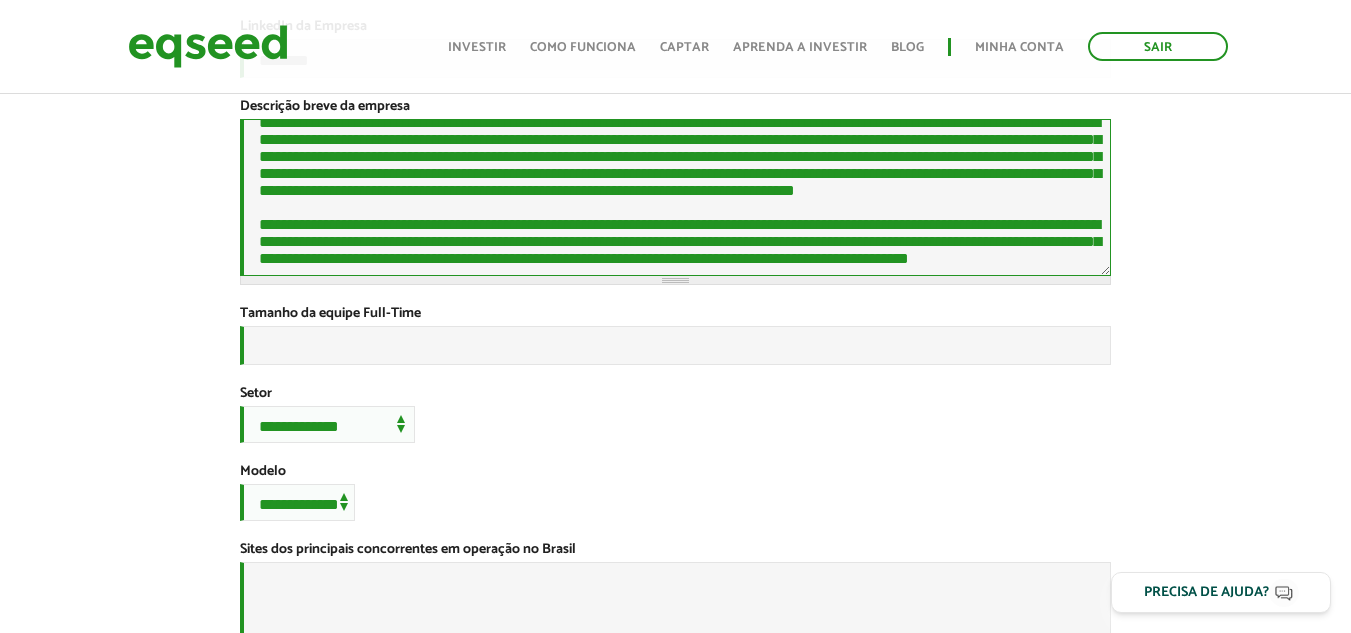 click on "Descrição breve da empresa  *" at bounding box center [675, 197] 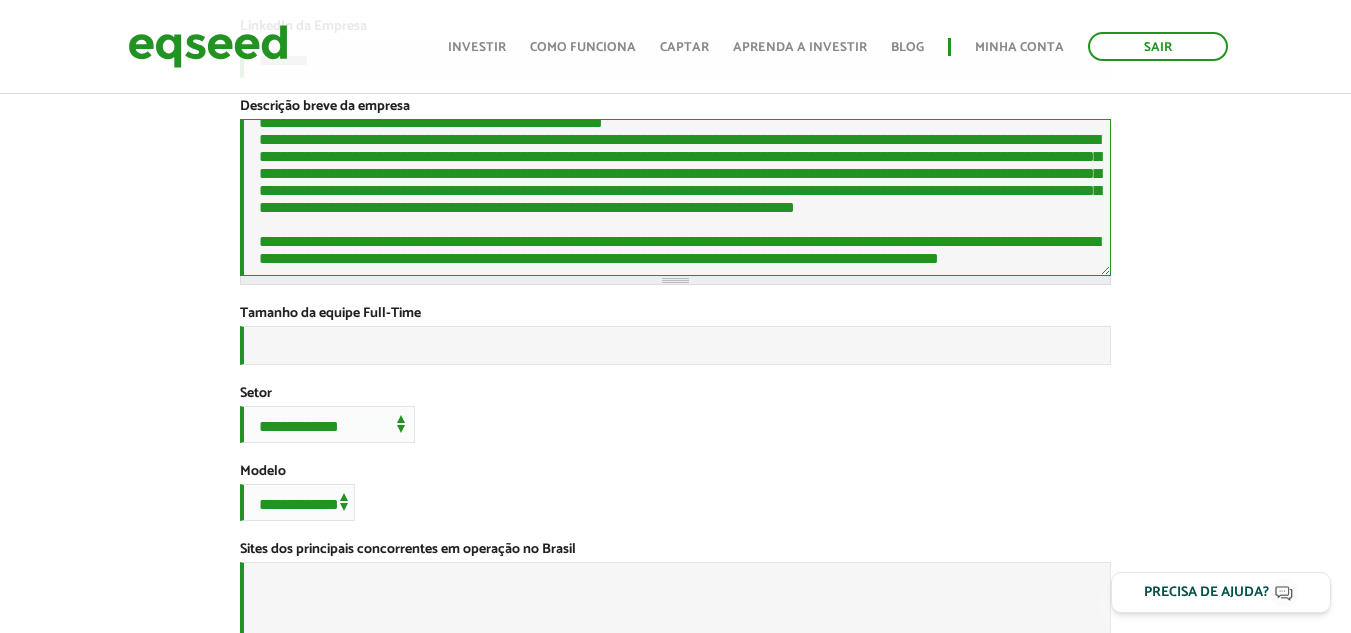 scroll, scrollTop: 829, scrollLeft: 0, axis: vertical 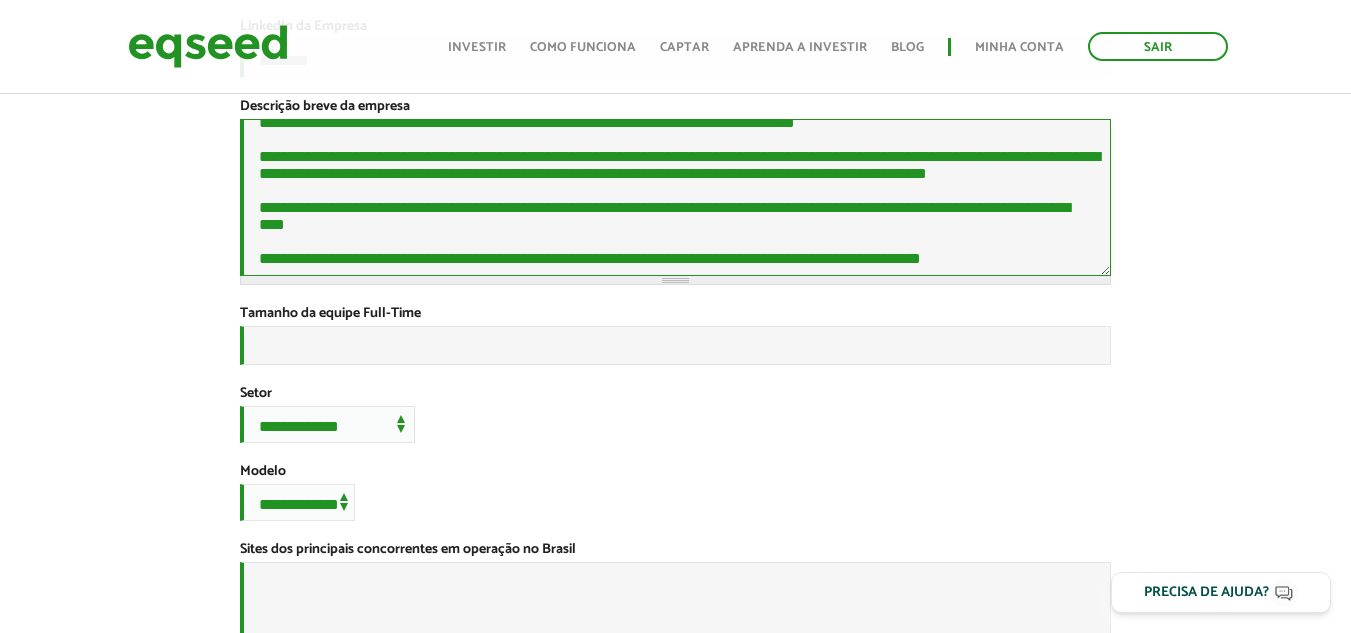 click on "Descrição breve da empresa  *" at bounding box center [675, 197] 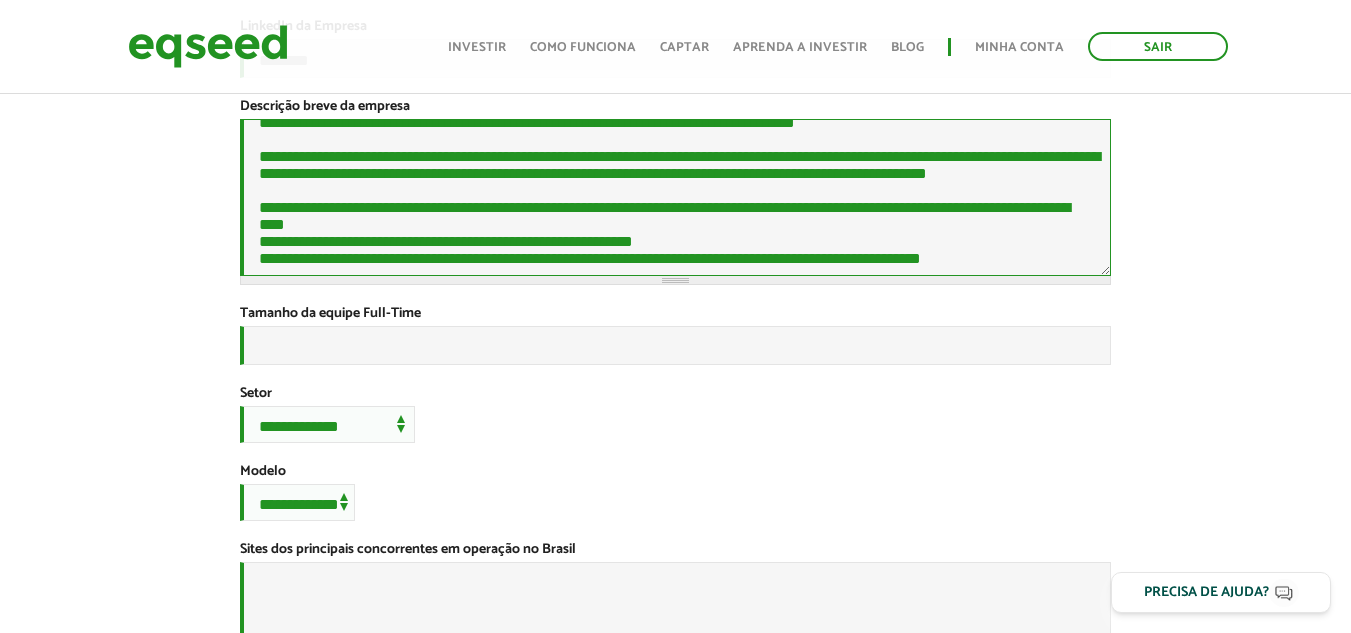 click on "Descrição breve da empresa  *" at bounding box center [675, 197] 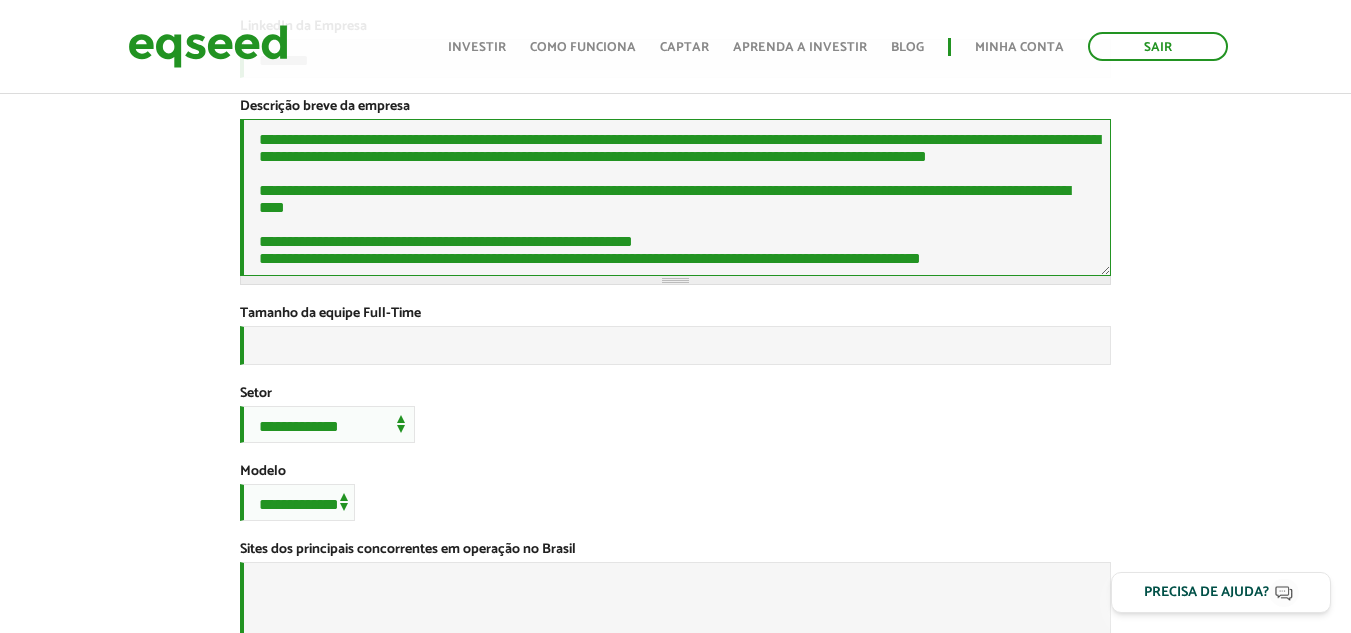 scroll, scrollTop: 945, scrollLeft: 0, axis: vertical 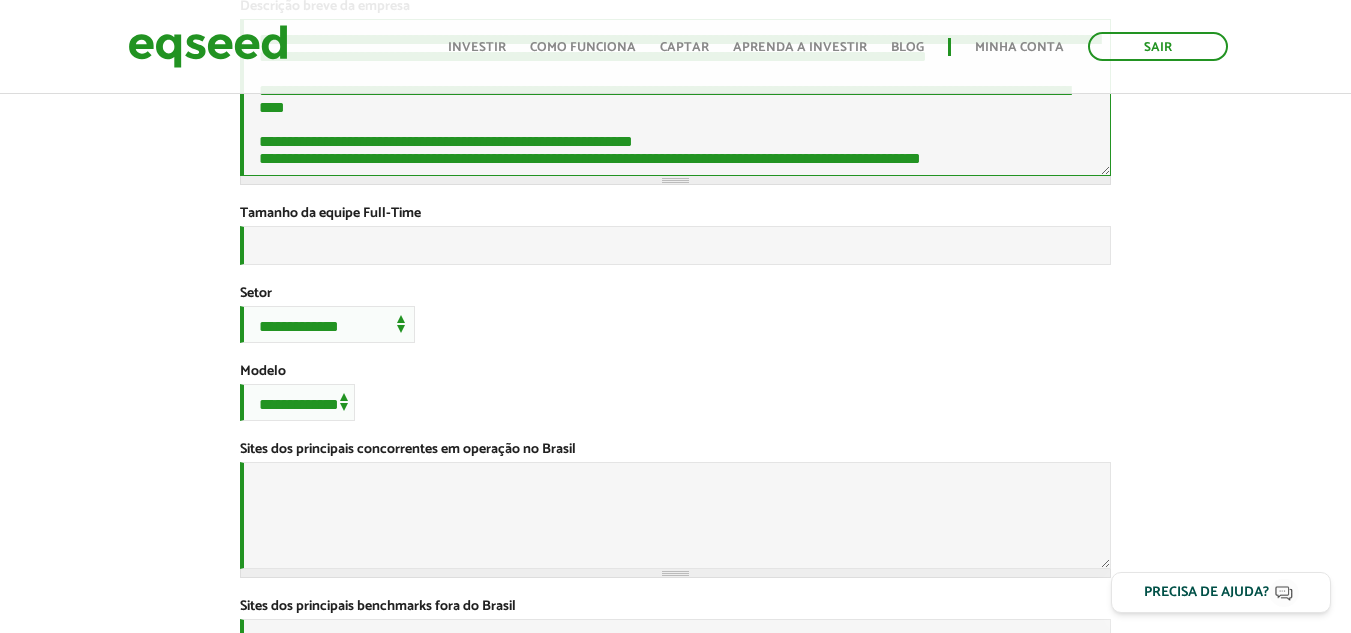 drag, startPoint x: 265, startPoint y: 182, endPoint x: 1042, endPoint y: 179, distance: 777.0058 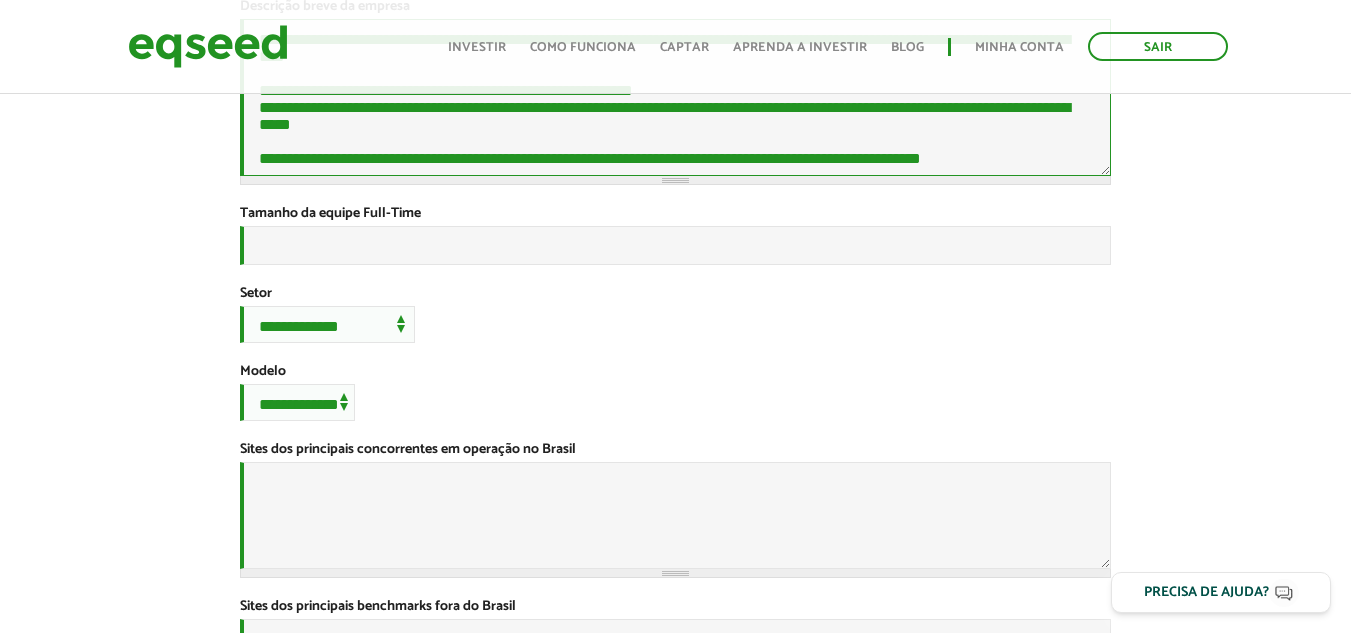 scroll, scrollTop: 1018, scrollLeft: 0, axis: vertical 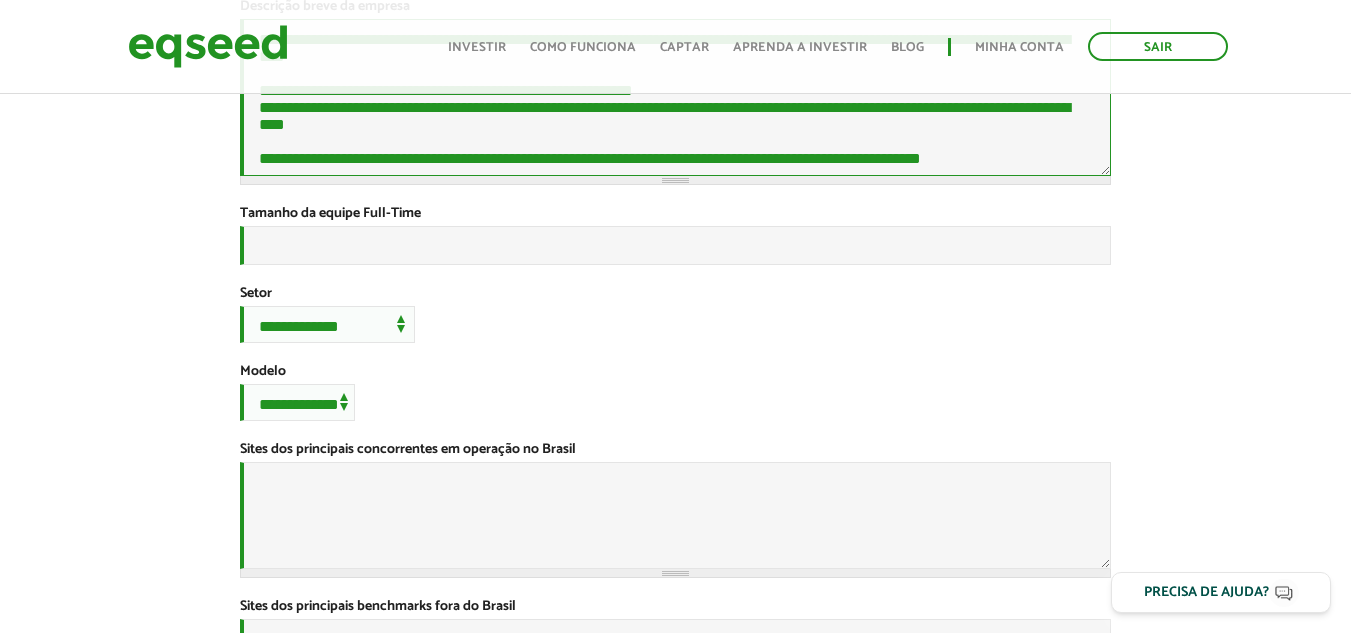 click on "Descrição breve da empresa  *" at bounding box center [675, 97] 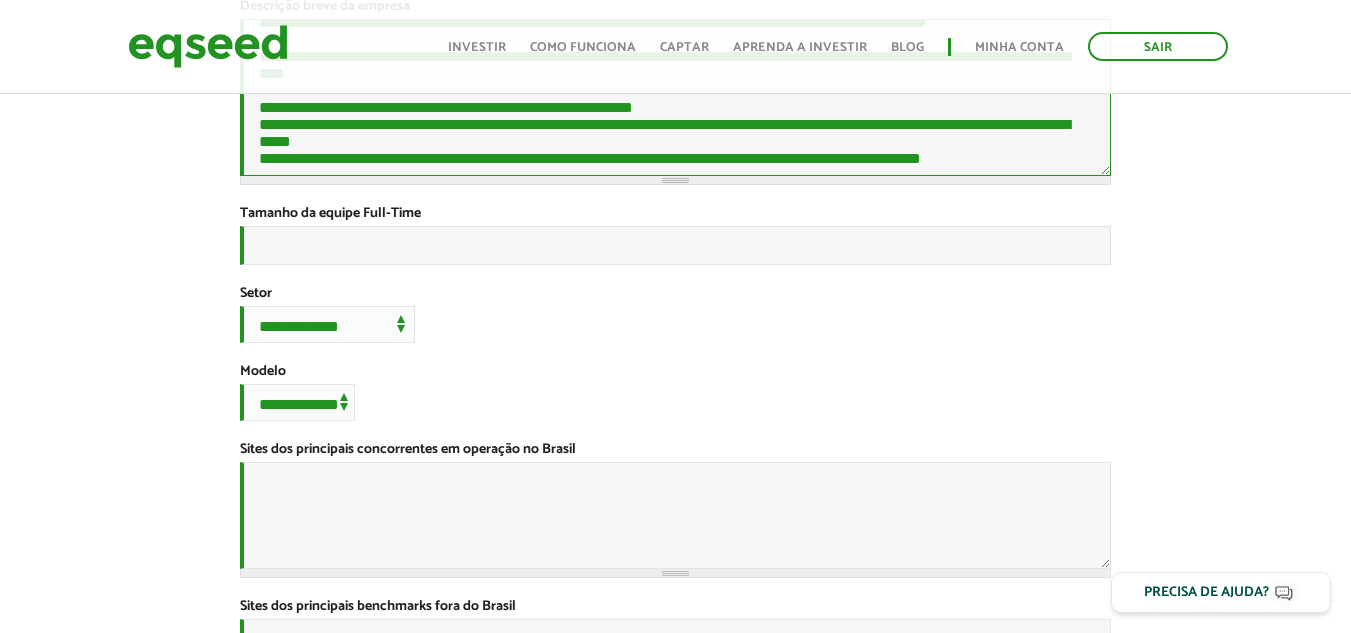 scroll, scrollTop: 999, scrollLeft: 0, axis: vertical 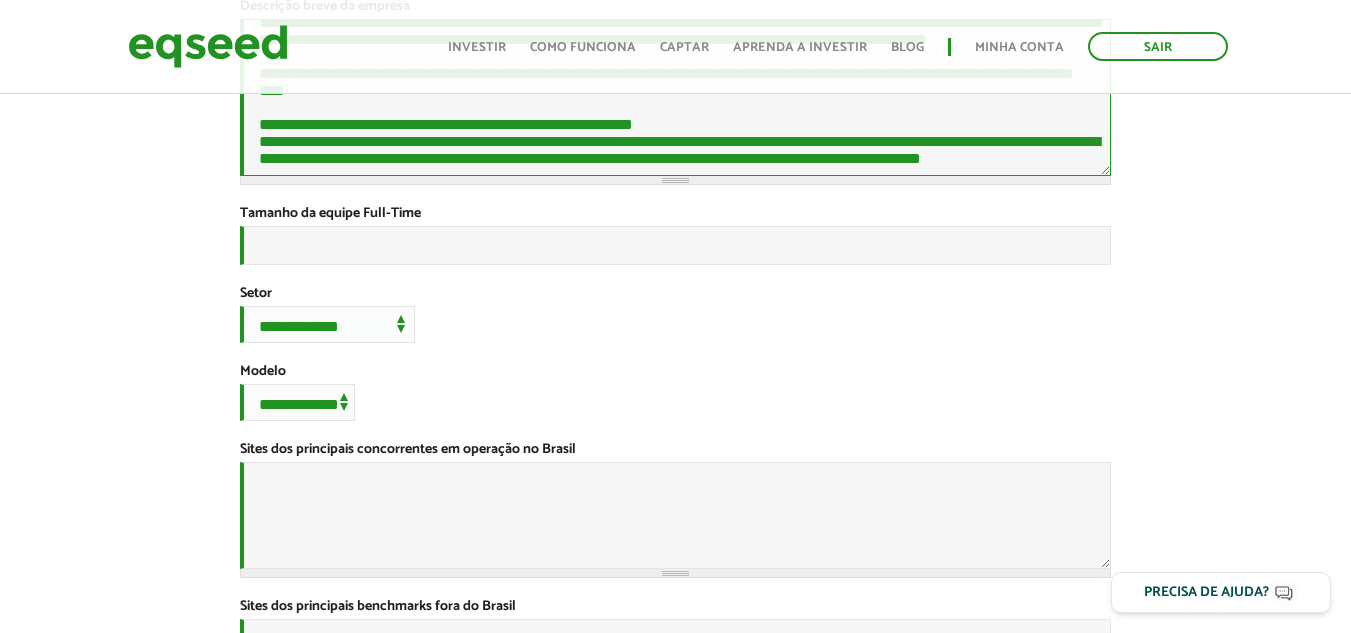 click on "Descrição breve da empresa  *" at bounding box center [675, 97] 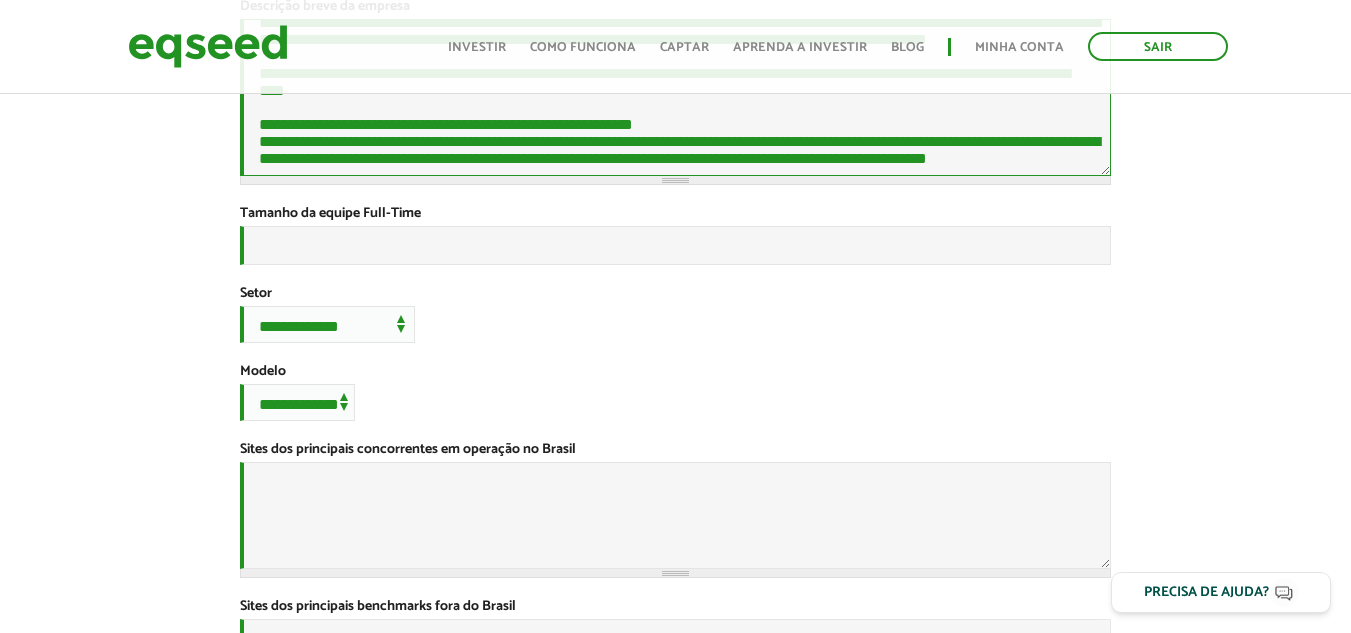 click on "Descrição breve da empresa  *" at bounding box center (675, 97) 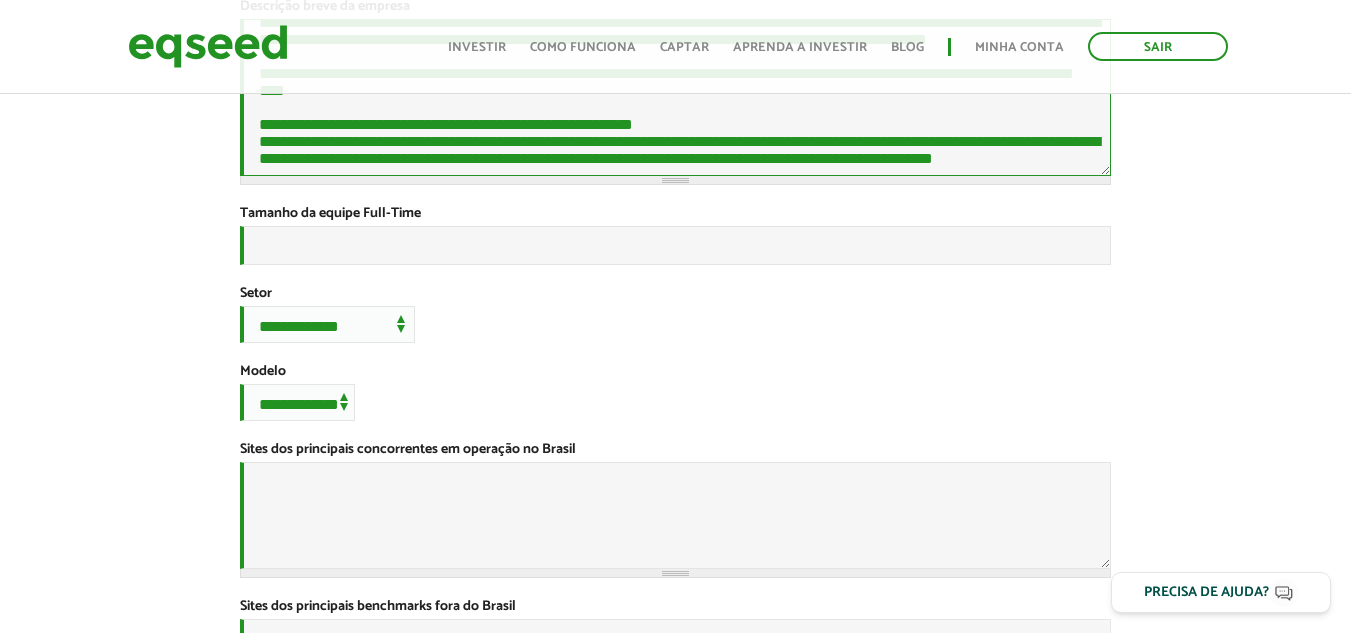 scroll, scrollTop: 1018, scrollLeft: 0, axis: vertical 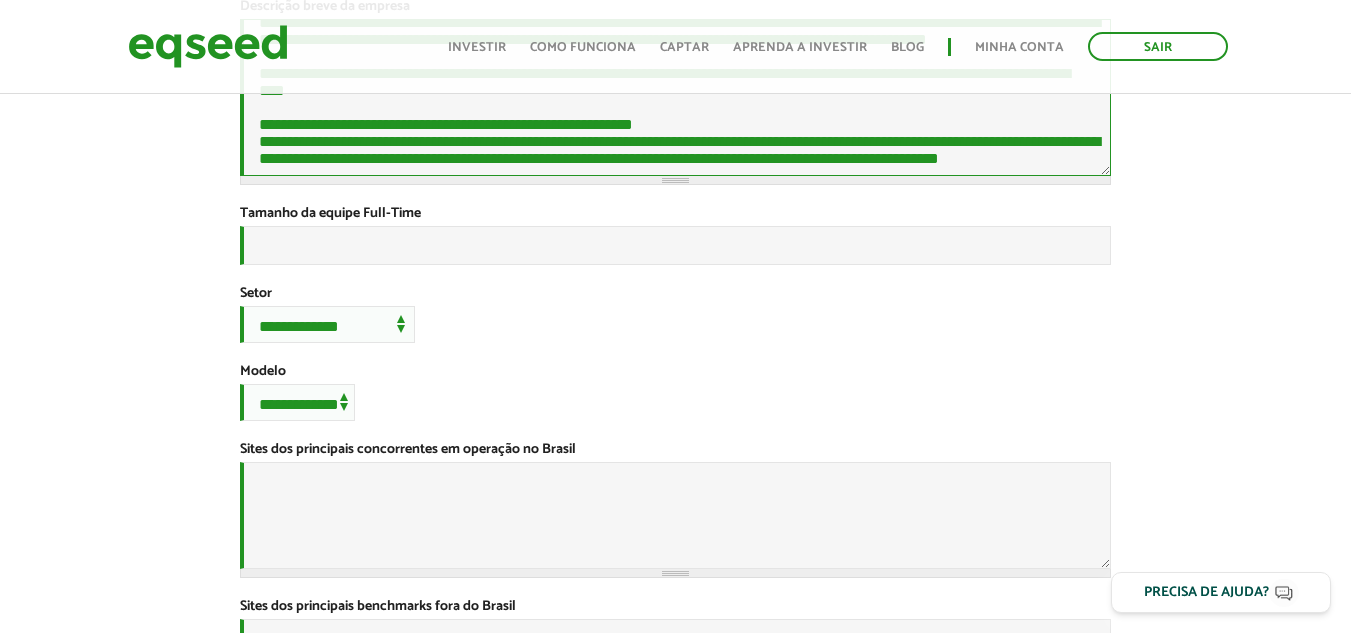click on "Descrição breve da empresa  *" at bounding box center [675, 97] 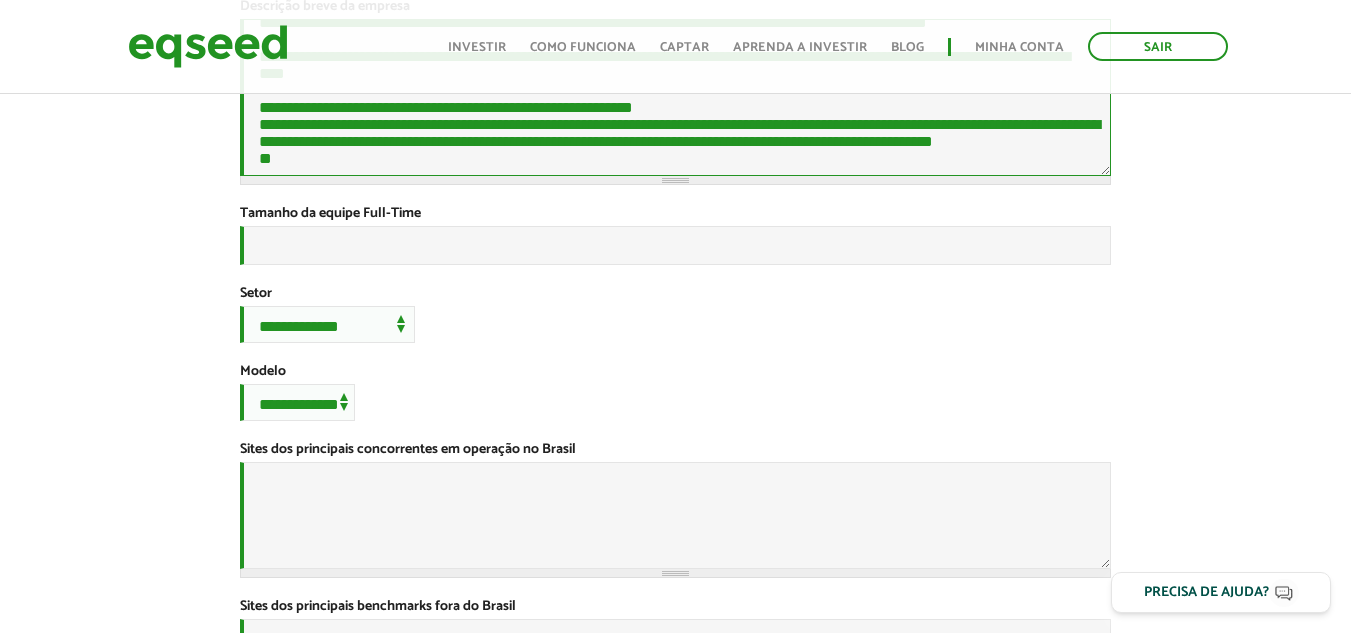 paste on "**********" 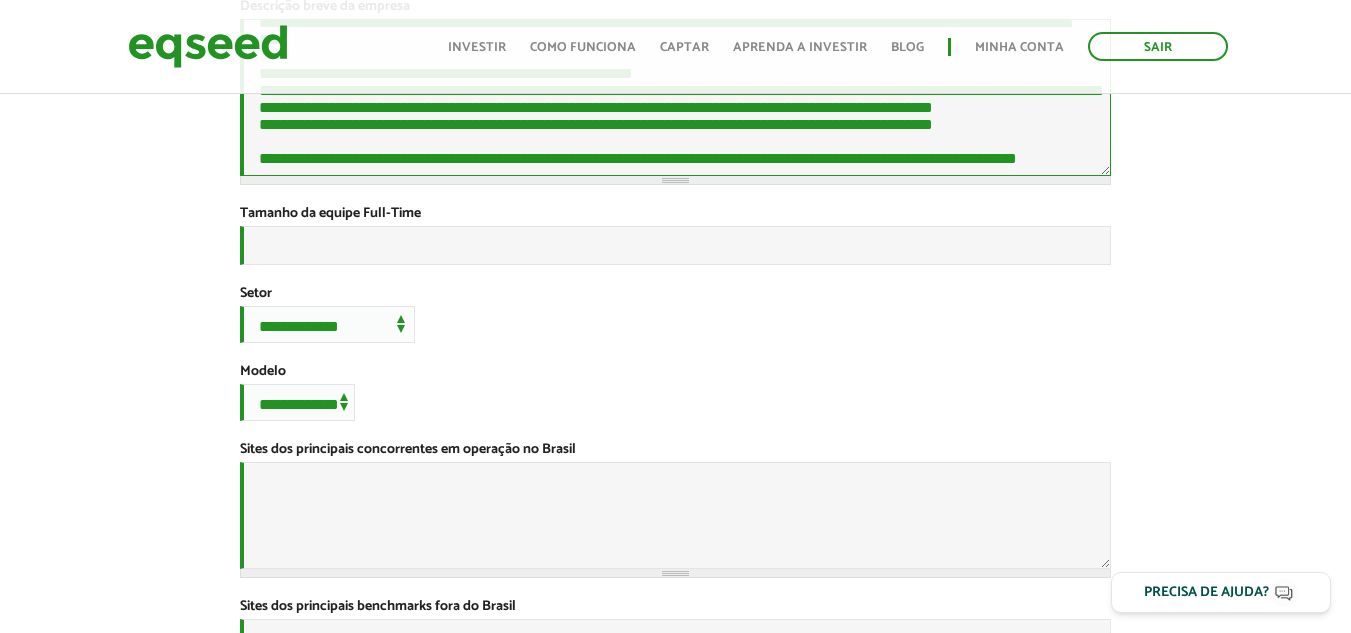 scroll, scrollTop: 1099, scrollLeft: 0, axis: vertical 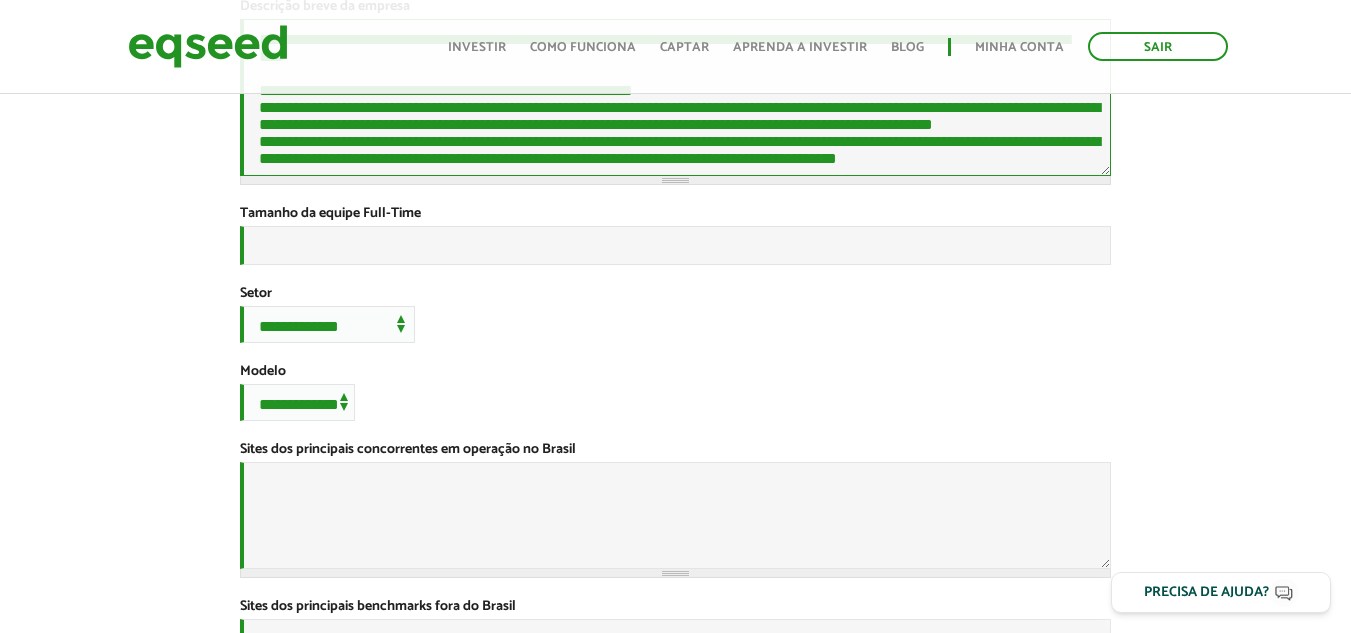 click on "Descrição breve da empresa  *" at bounding box center [675, 97] 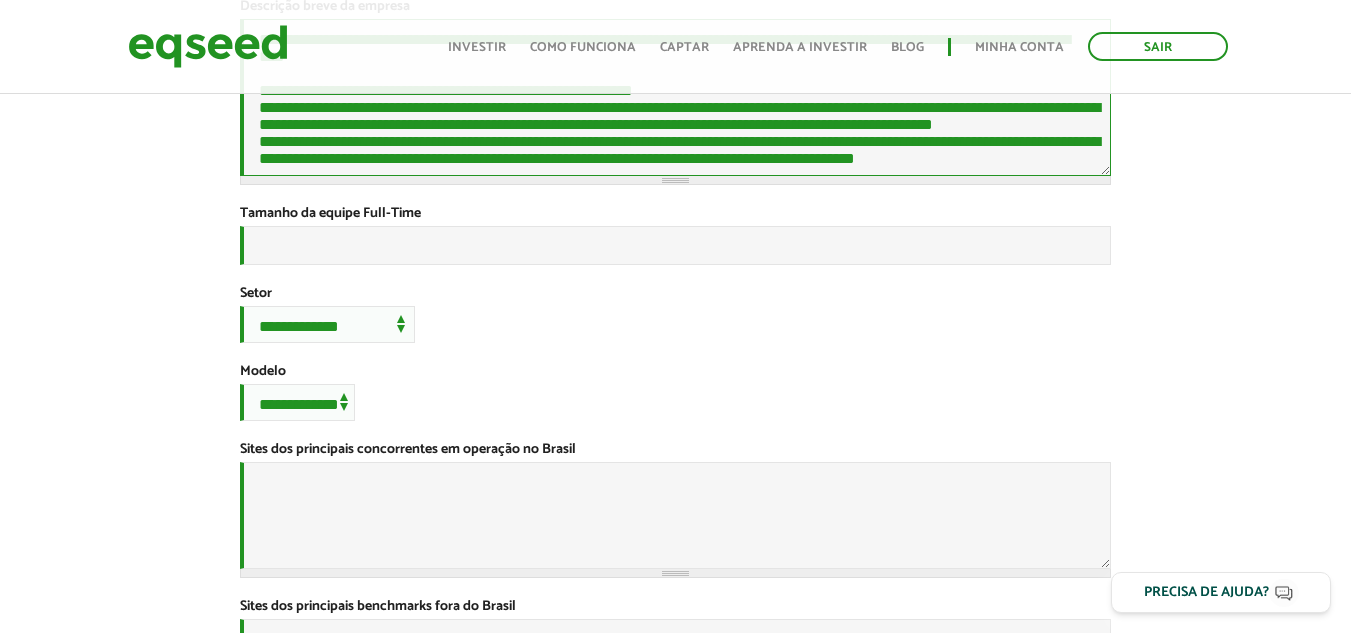click on "Descrição breve da empresa  *" at bounding box center (675, 97) 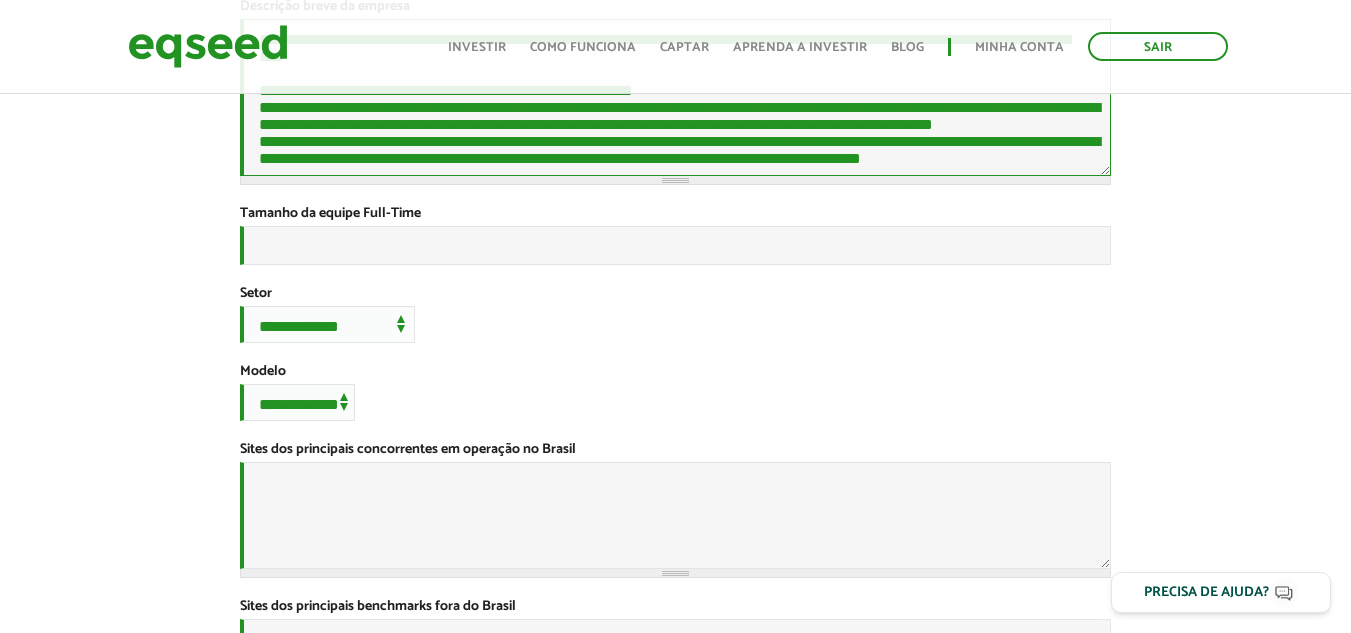 scroll, scrollTop: 1099, scrollLeft: 0, axis: vertical 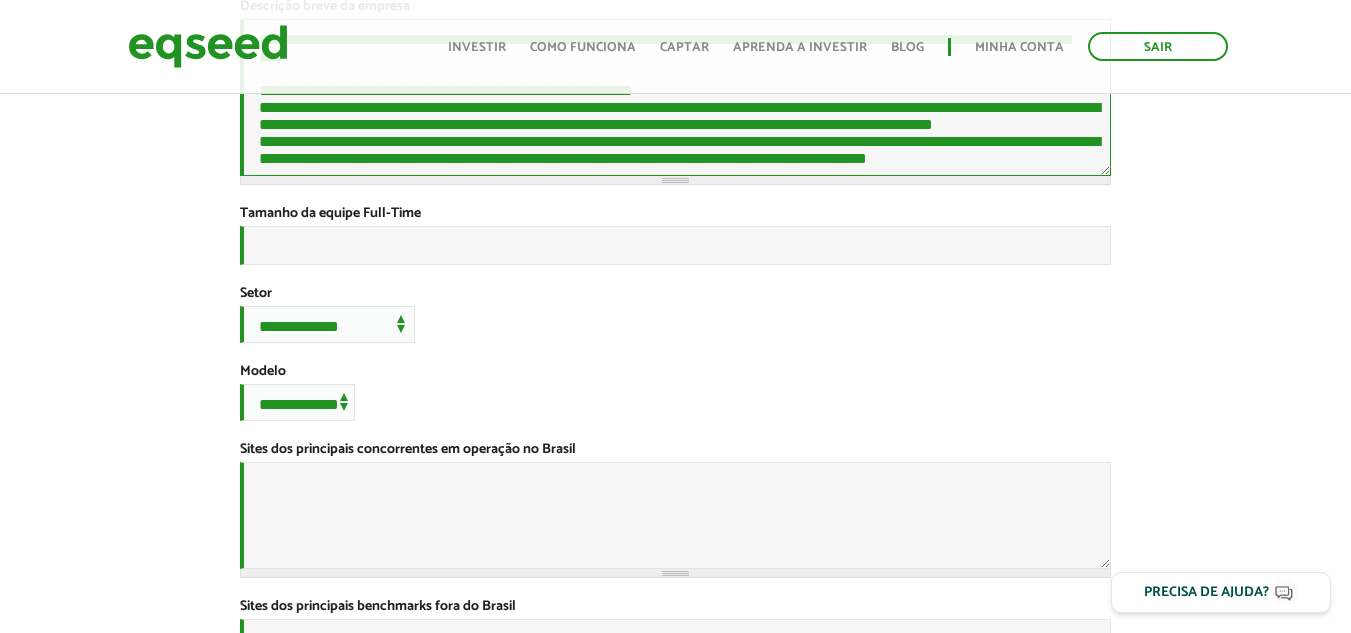click on "Descrição breve da empresa  *" at bounding box center [675, 97] 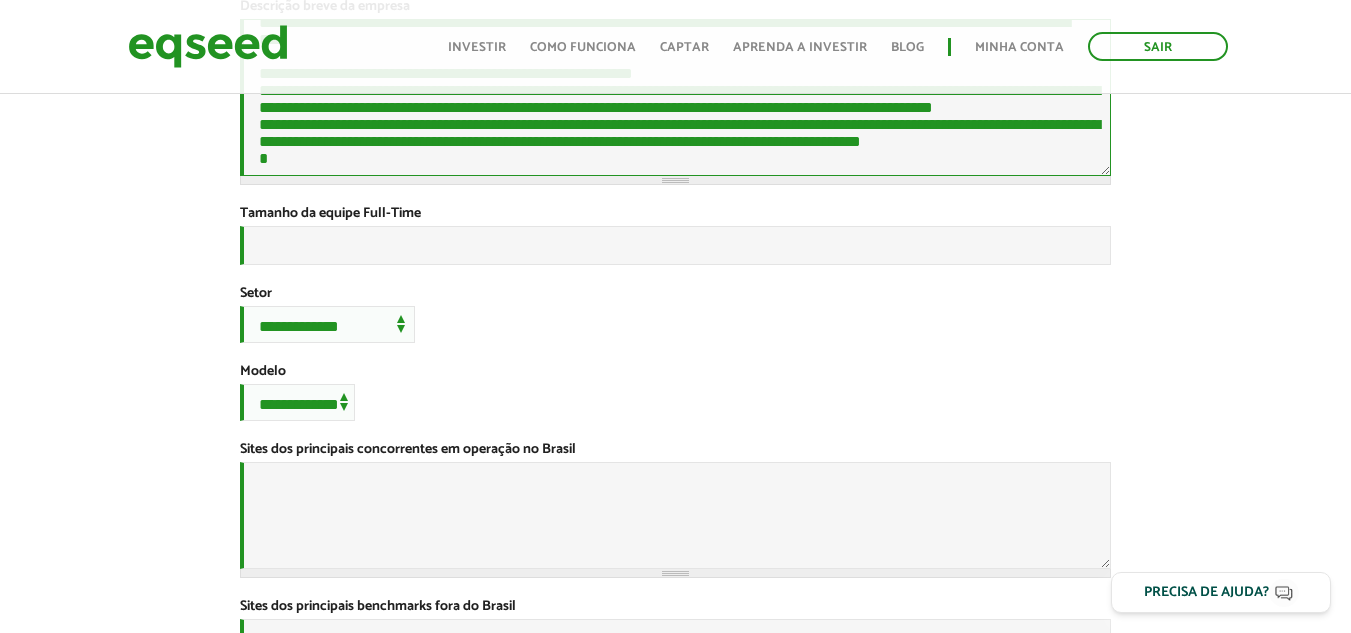 paste on "**********" 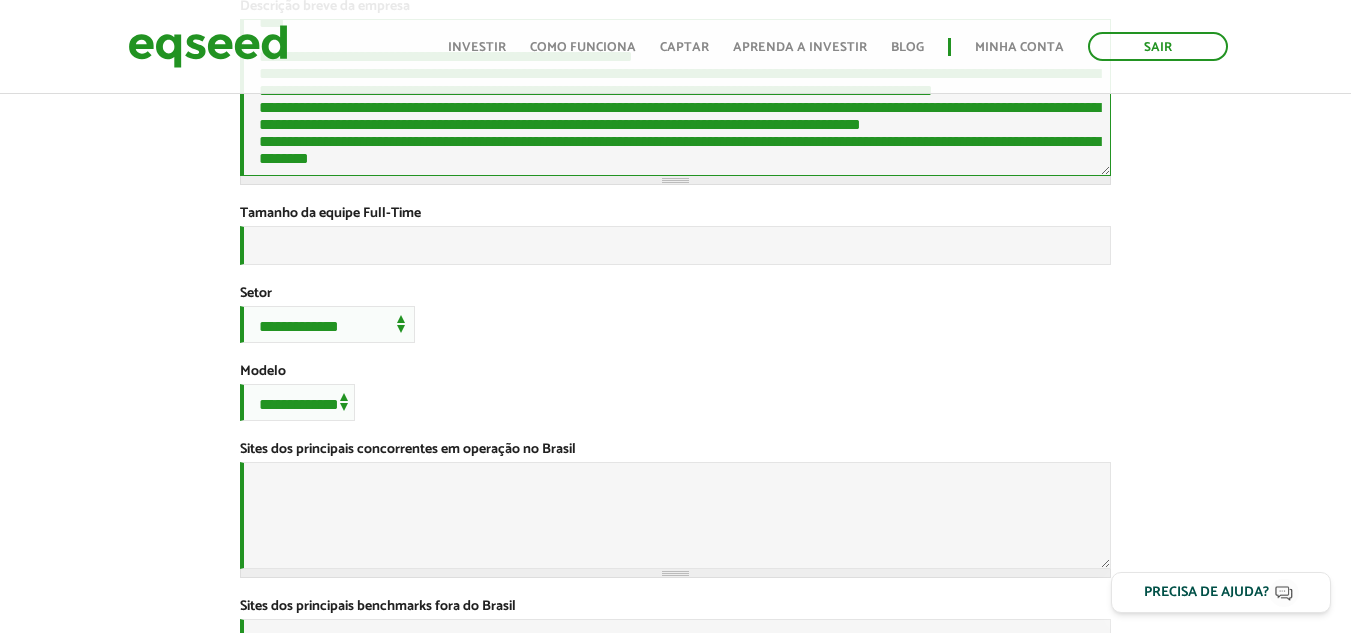 scroll, scrollTop: 926, scrollLeft: 0, axis: vertical 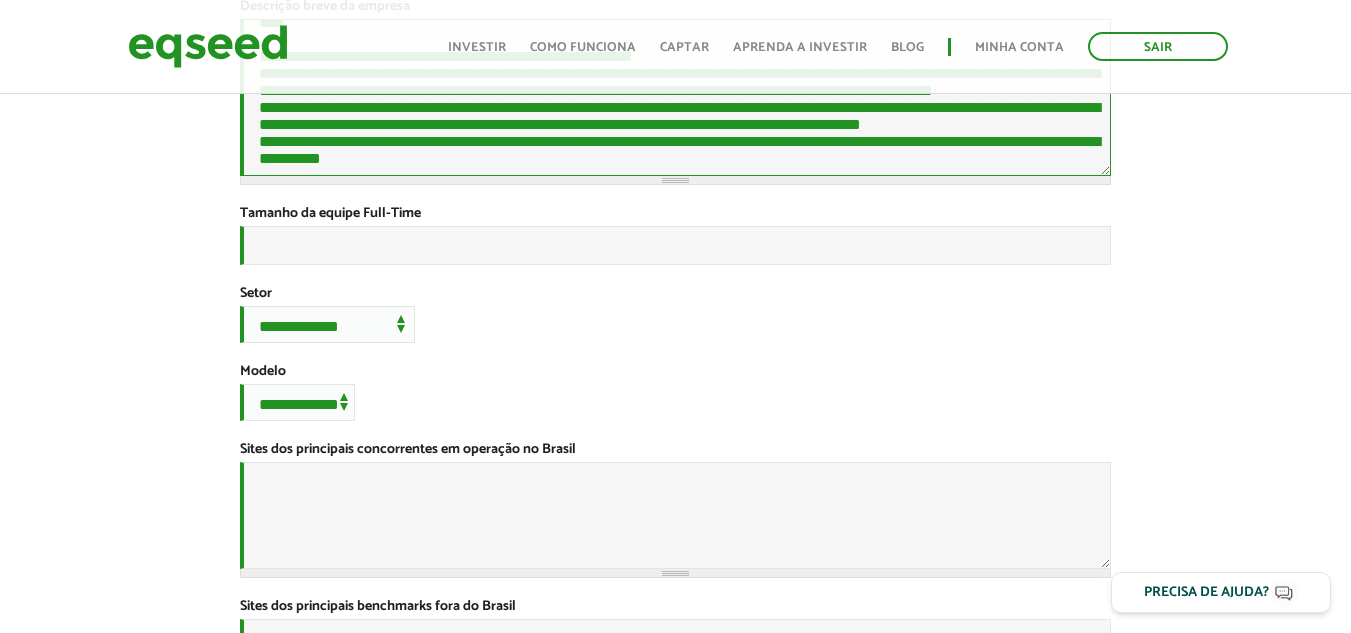 paste on "**********" 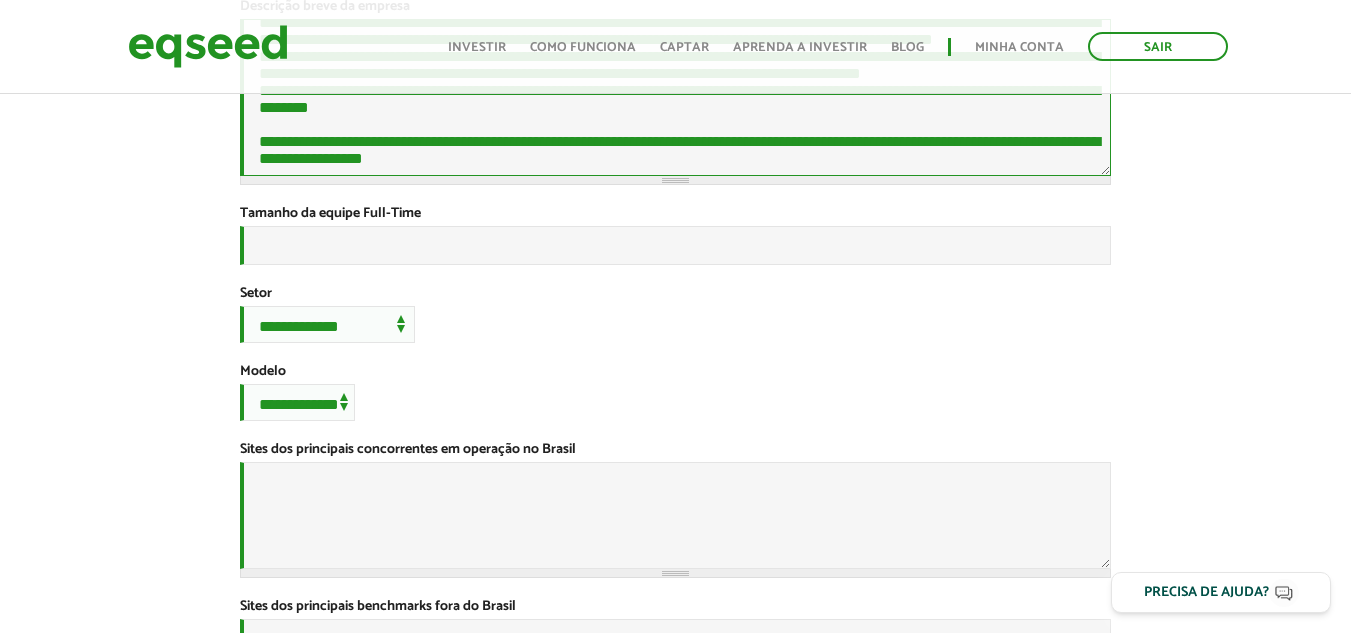 scroll, scrollTop: 1207, scrollLeft: 0, axis: vertical 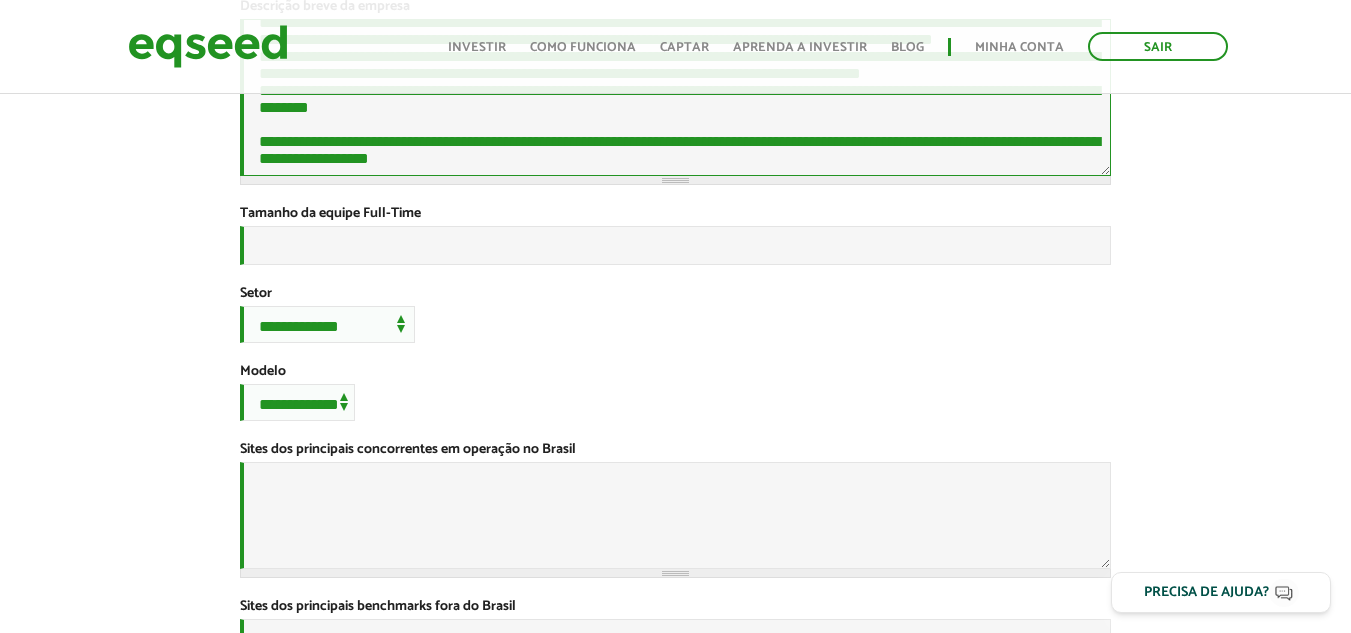 type on "**********" 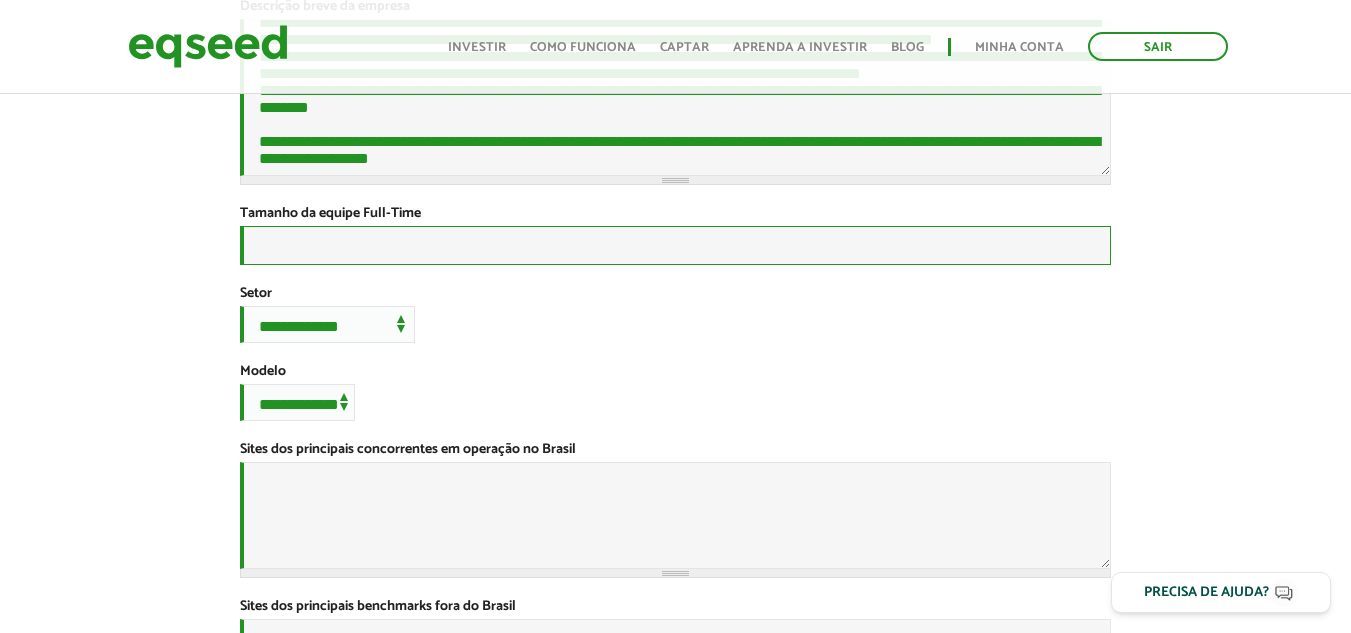 click on "Tamanho da equipe Full-Time  *" at bounding box center [675, 245] 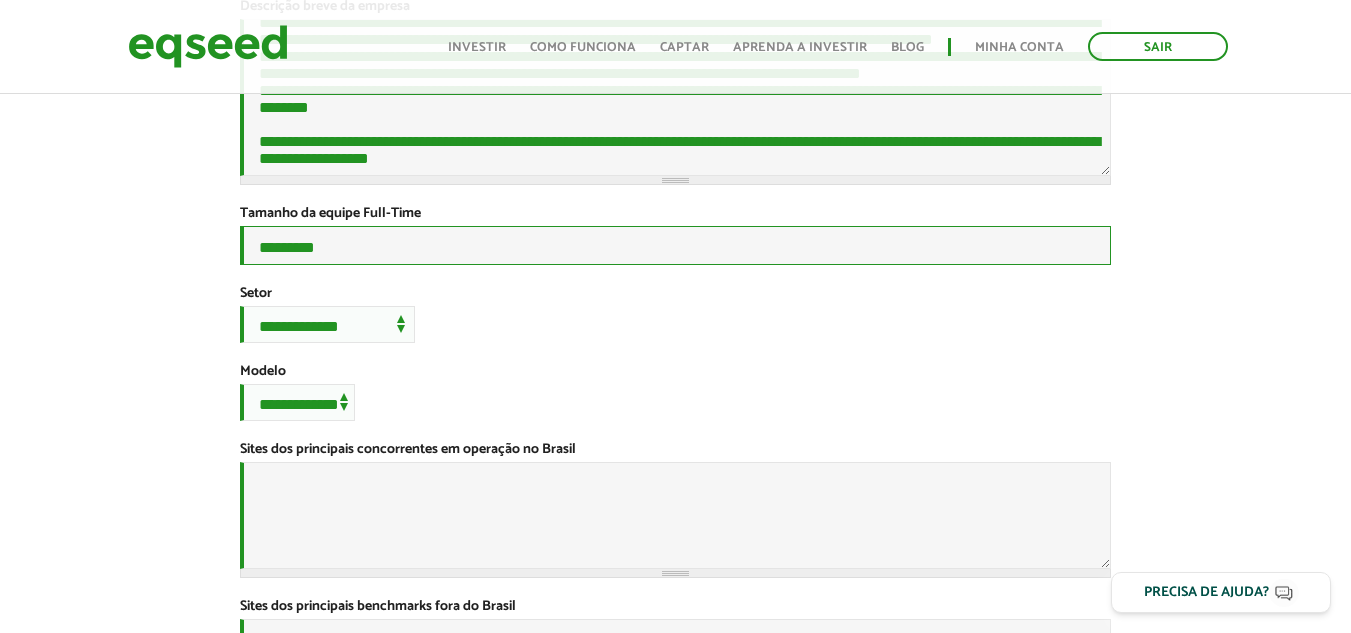 type on "*********" 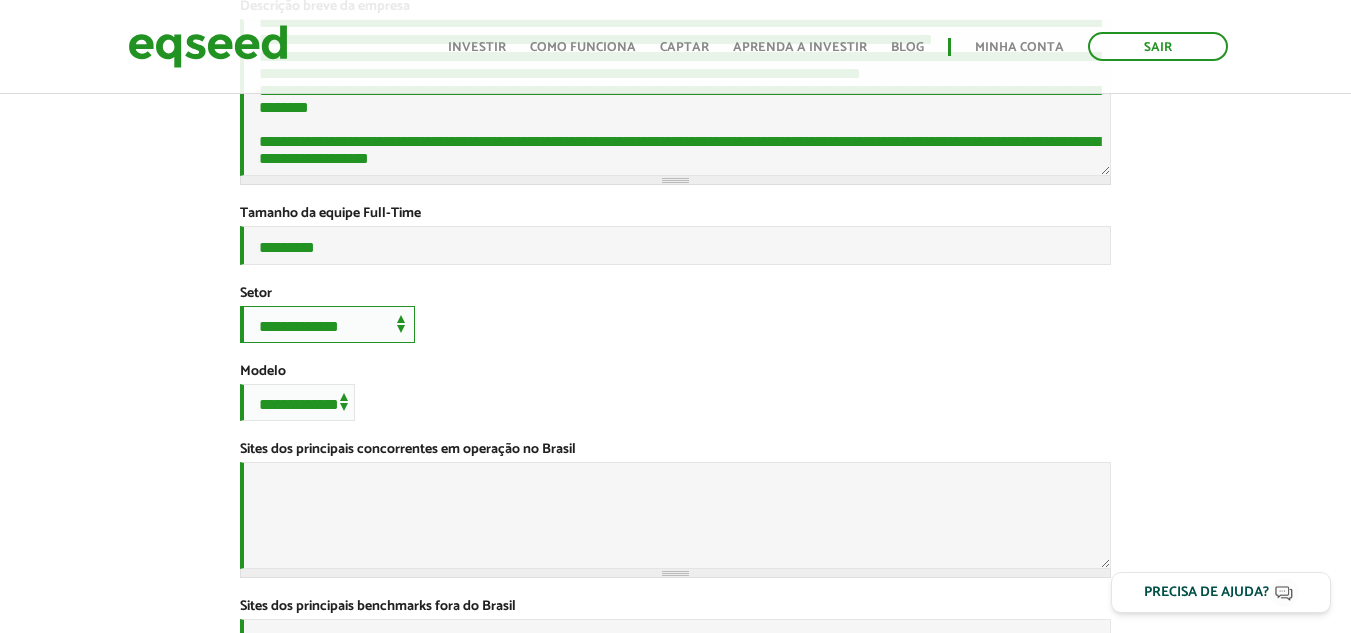 click on "**********" at bounding box center [327, 324] 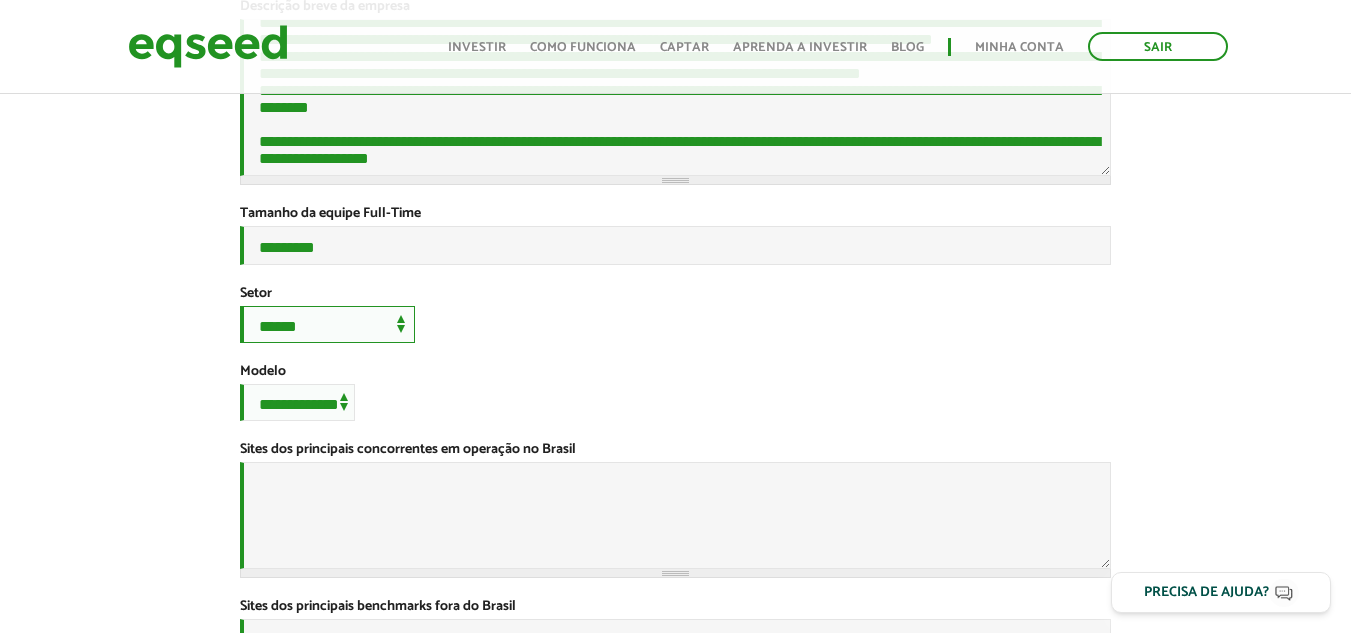 click on "**********" at bounding box center [327, 324] 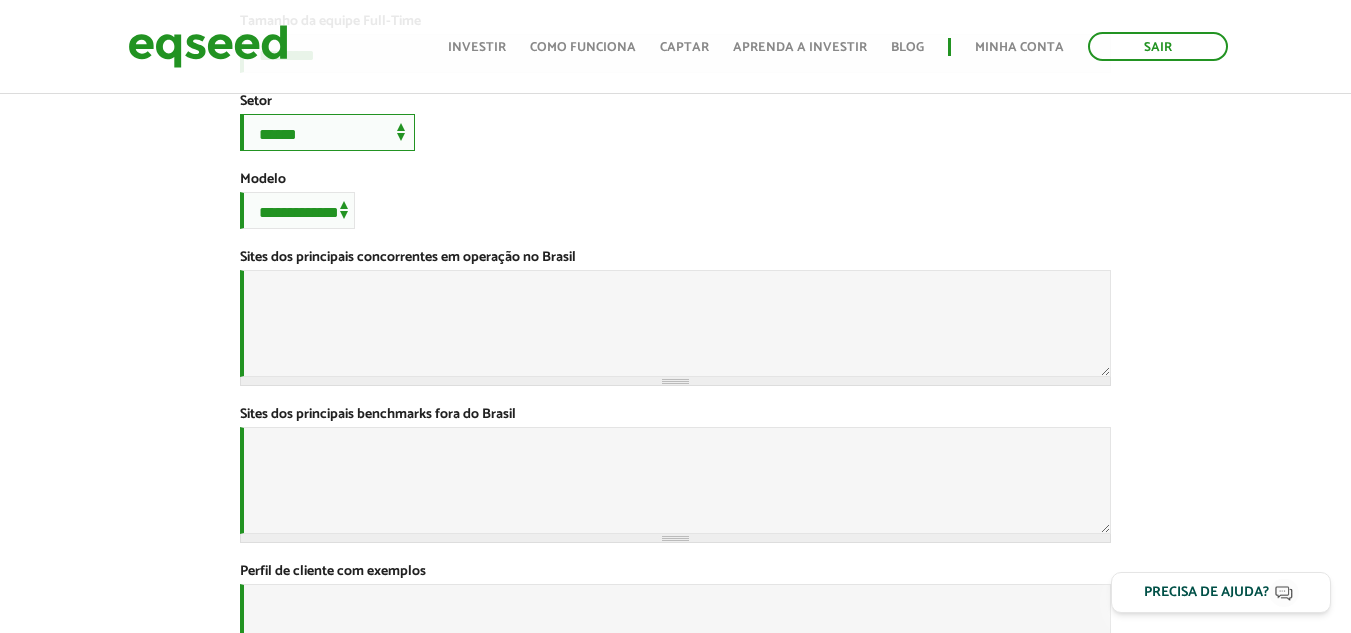 scroll, scrollTop: 700, scrollLeft: 0, axis: vertical 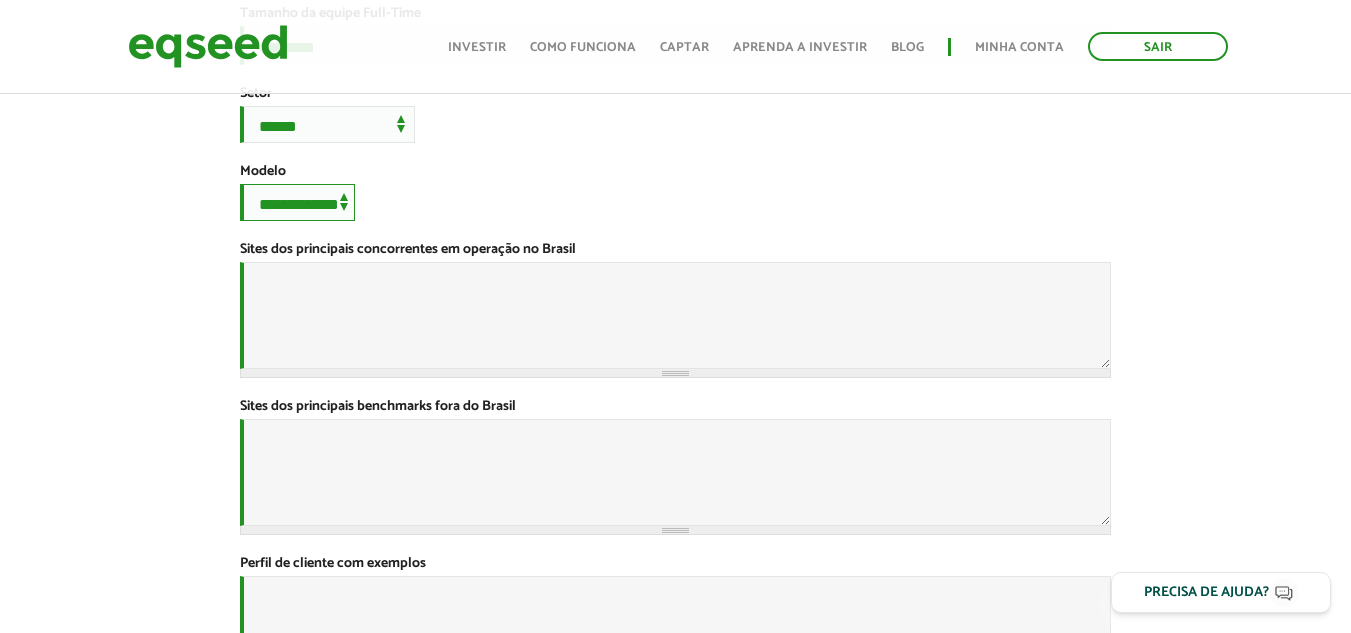 click on "**********" at bounding box center [297, 202] 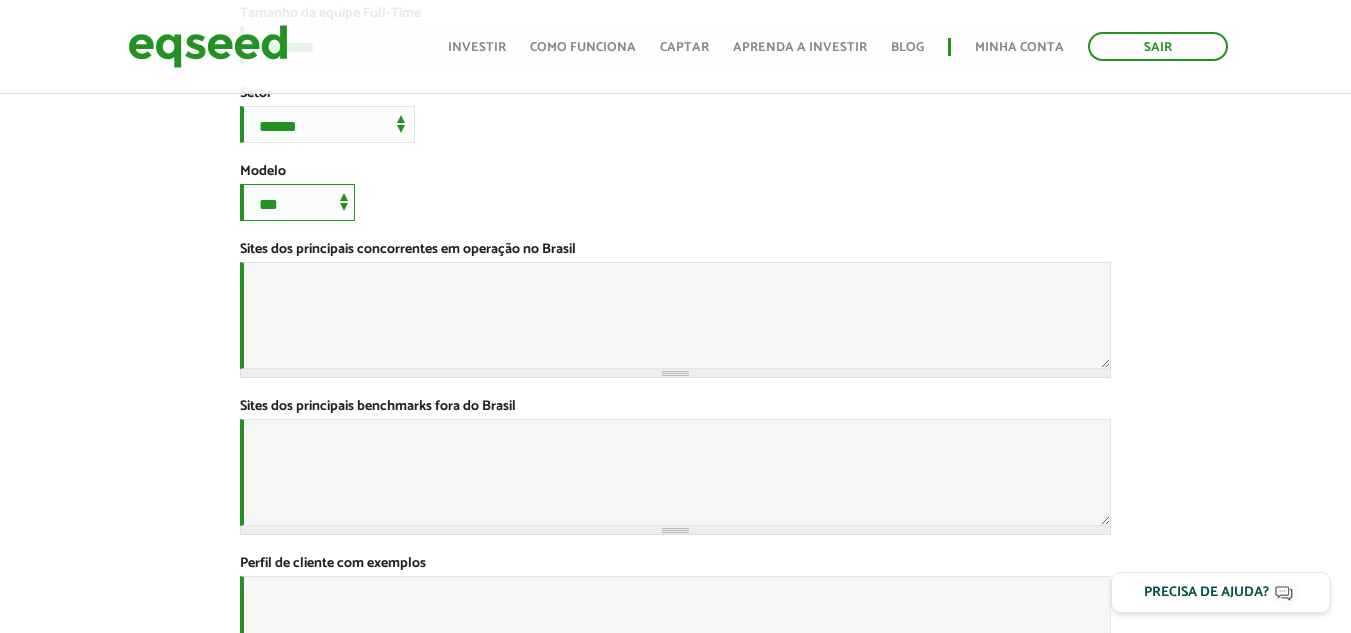 click on "**********" at bounding box center (297, 202) 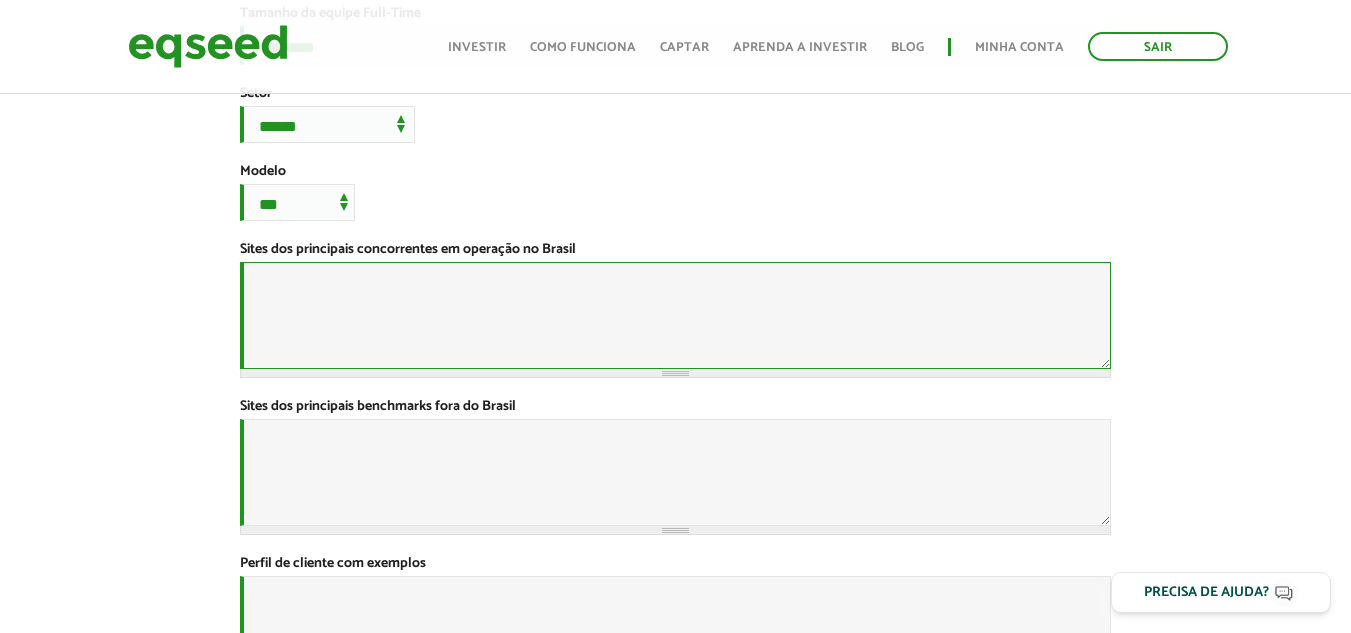 click on "Sites dos principais concorrentes em operação no Brasil  *" at bounding box center (675, 315) 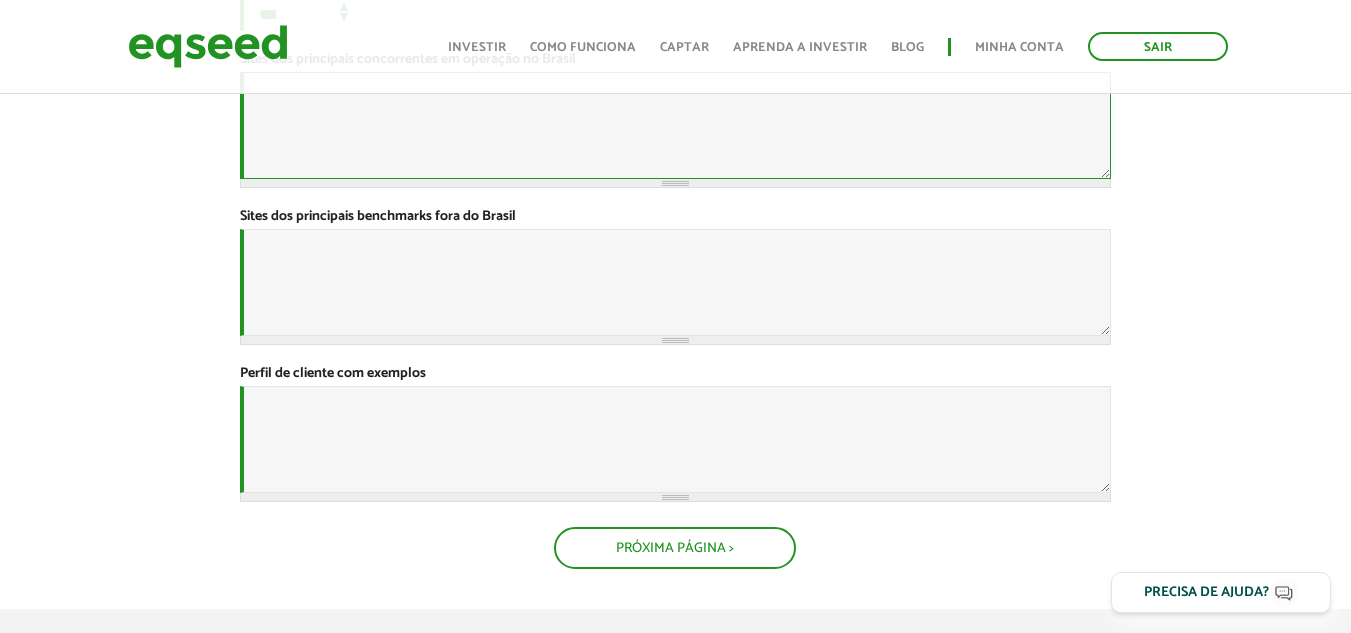 scroll, scrollTop: 900, scrollLeft: 0, axis: vertical 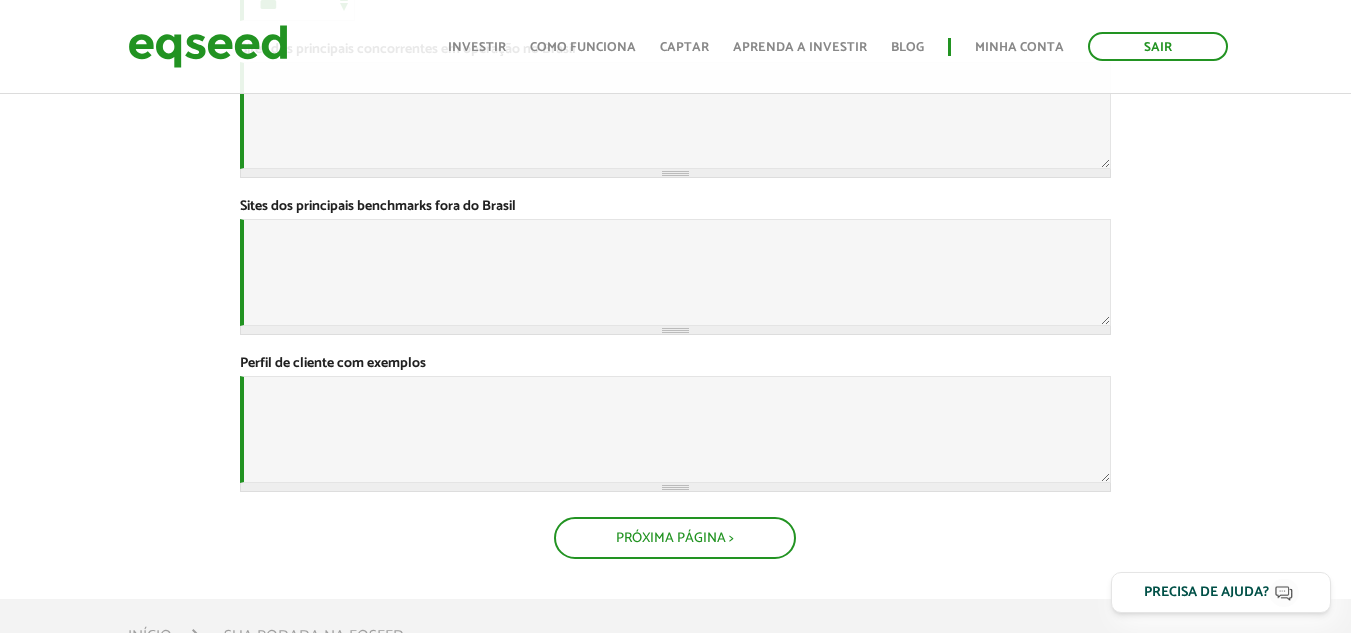 click on "Sites dos principais benchmarks fora do Brasil  *" at bounding box center [378, 207] 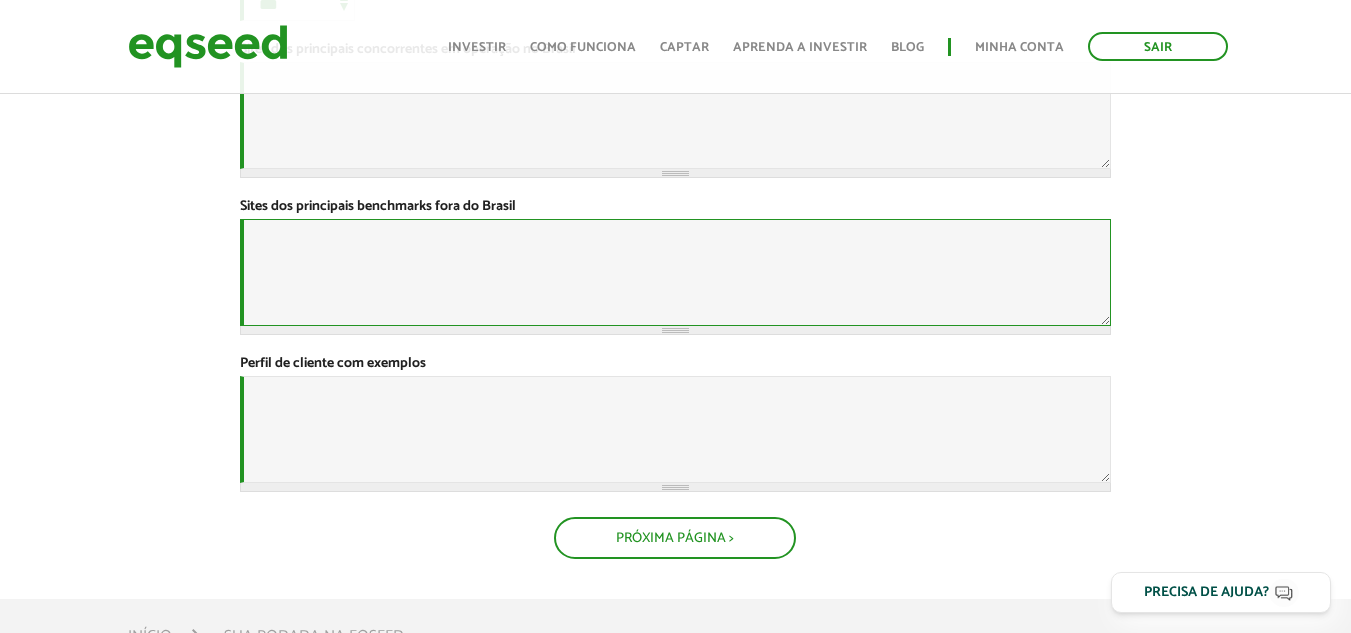 click on "Sites dos principais benchmarks fora do Brasil  *" at bounding box center (675, 272) 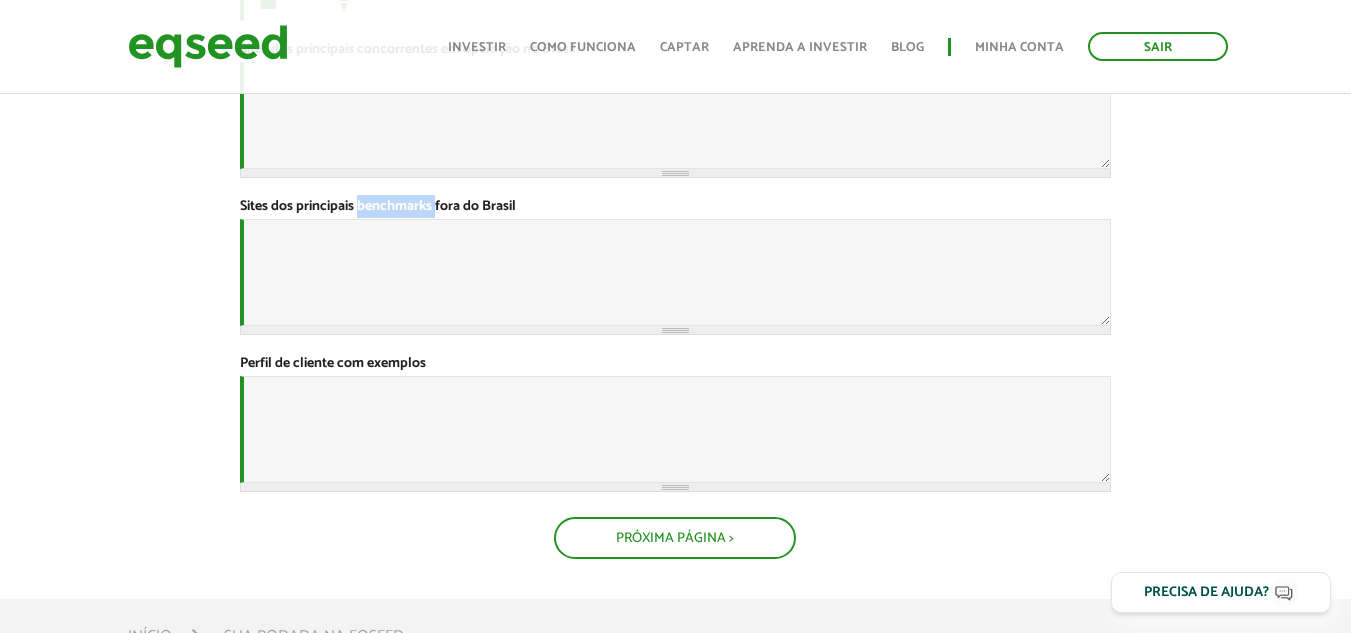 click on "Sites dos principais benchmarks fora do Brasil  *" at bounding box center [378, 207] 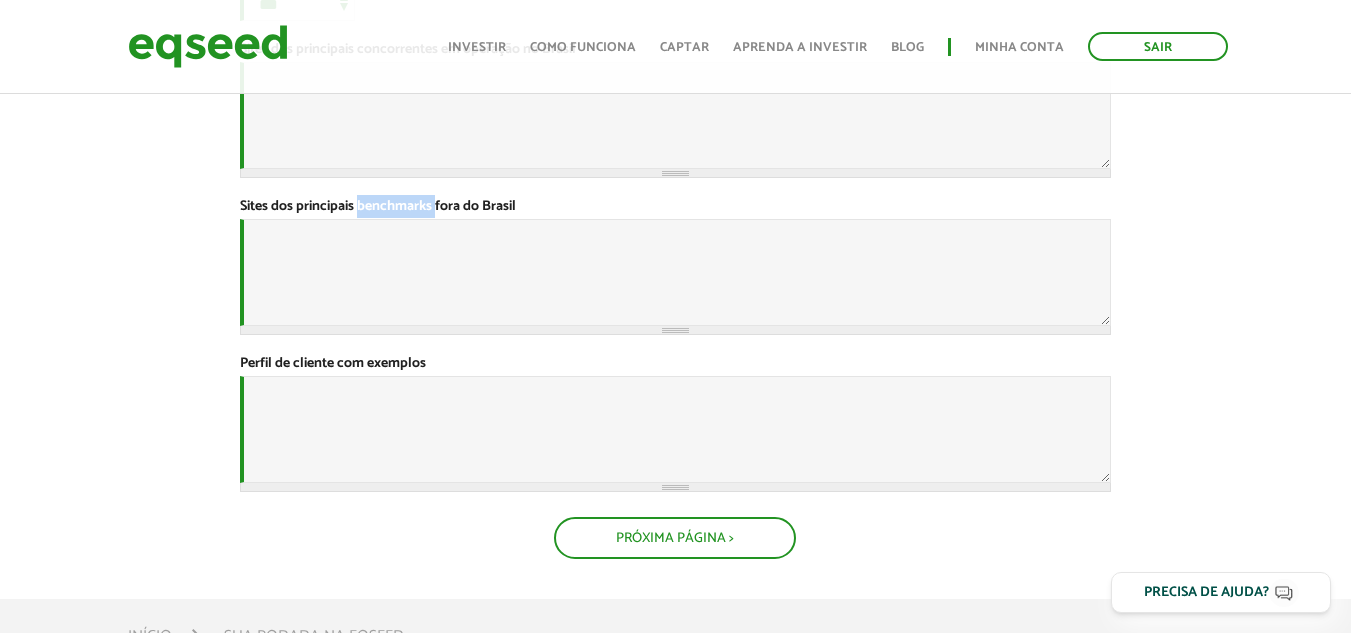 click on "Sites dos principais benchmarks fora do Brasil  *" at bounding box center [378, 207] 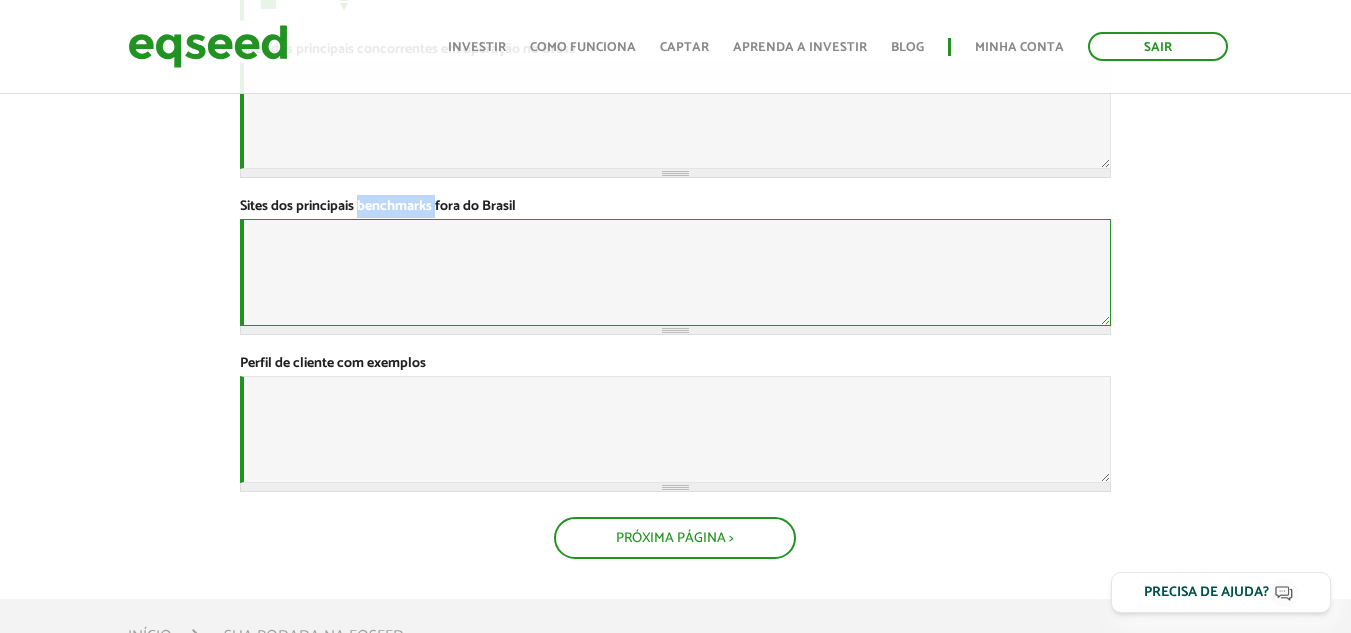 click on "Sites dos principais benchmarks fora do Brasil  *" at bounding box center (675, 272) 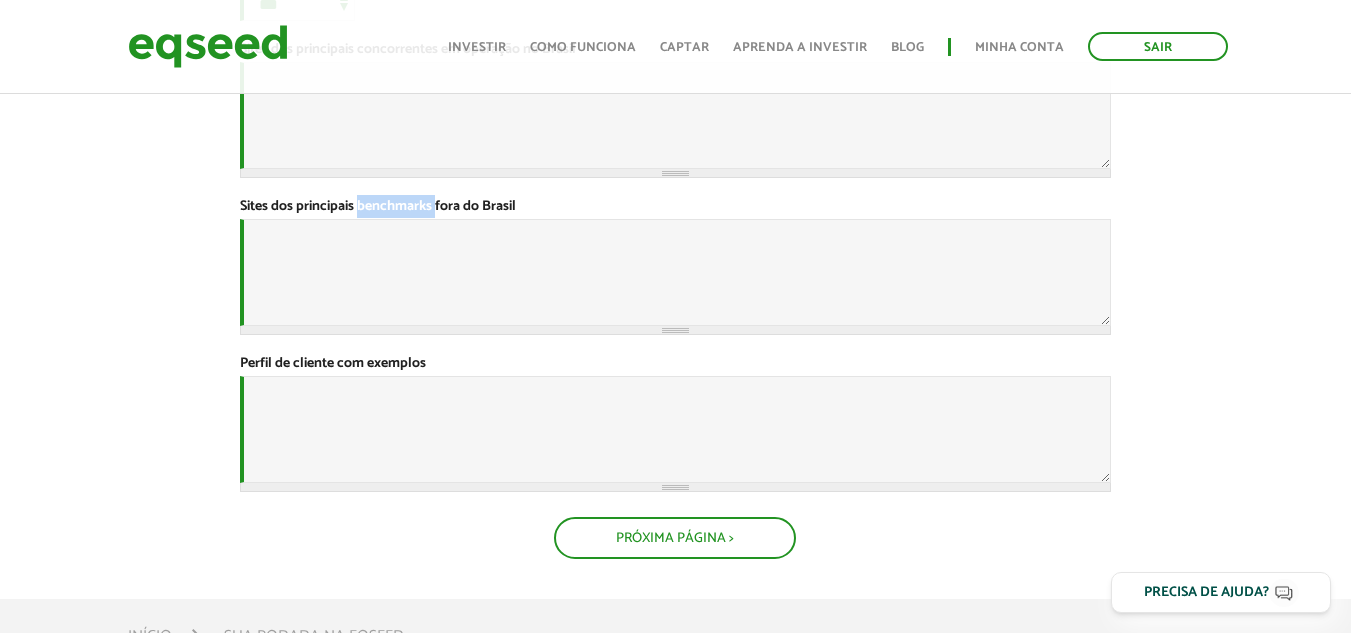 click on "Sites dos principais benchmarks fora do Brasil  *" at bounding box center (378, 207) 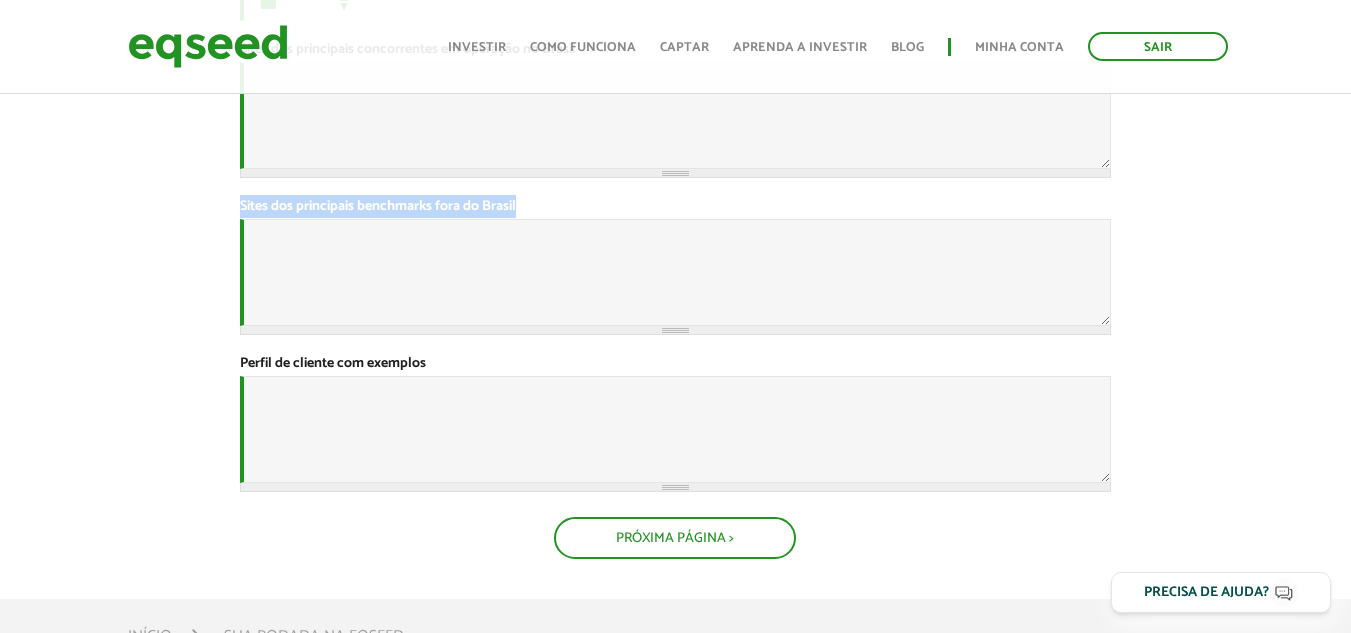 click on "Sites dos principais benchmarks fora do Brasil  *" at bounding box center [378, 207] 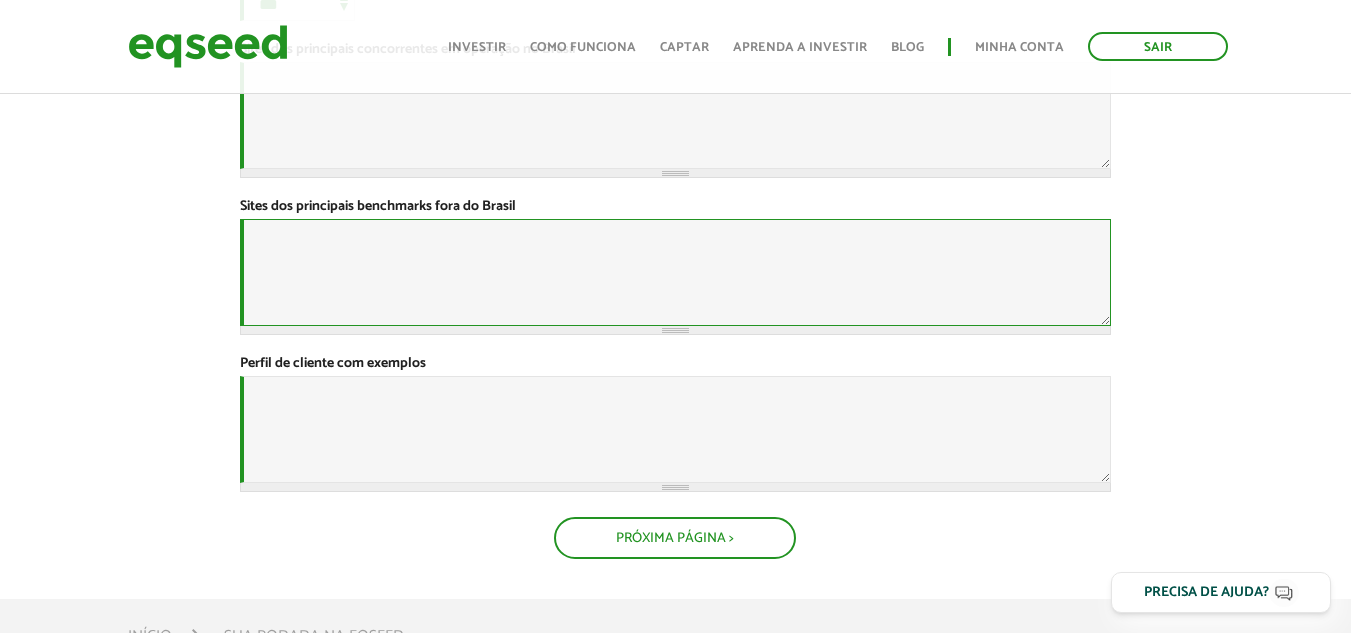 click on "Sites dos principais benchmarks fora do Brasil  *" at bounding box center (675, 272) 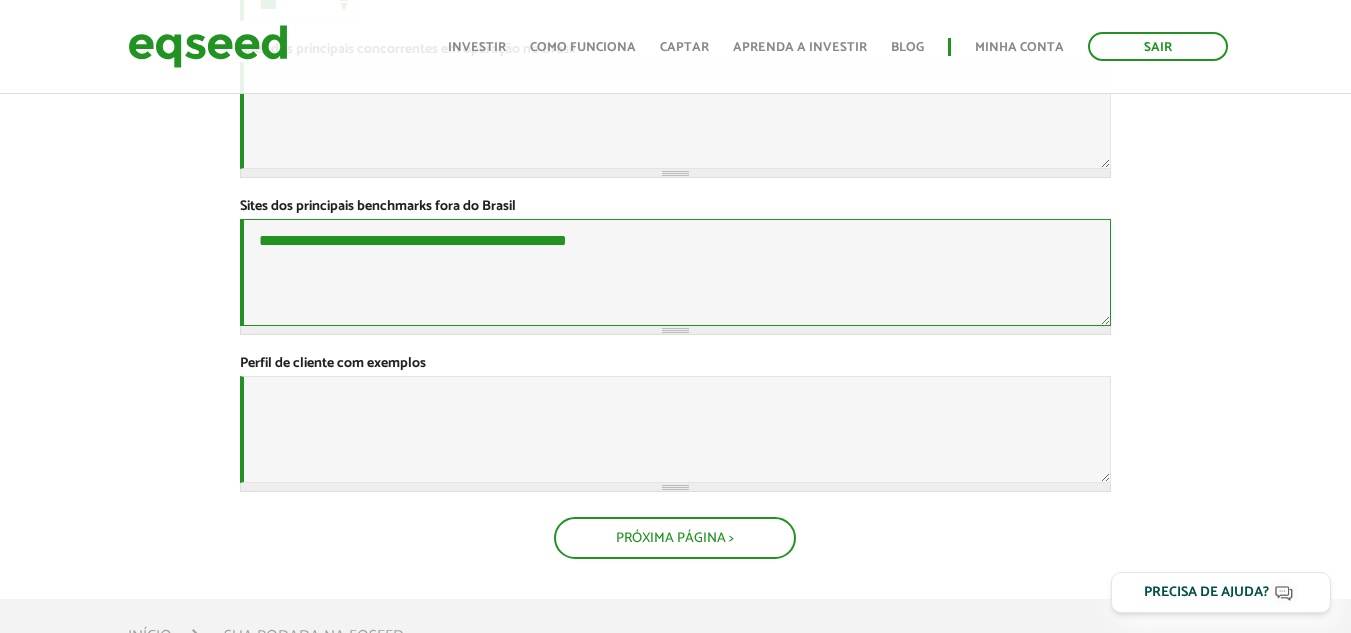 paste on "**********" 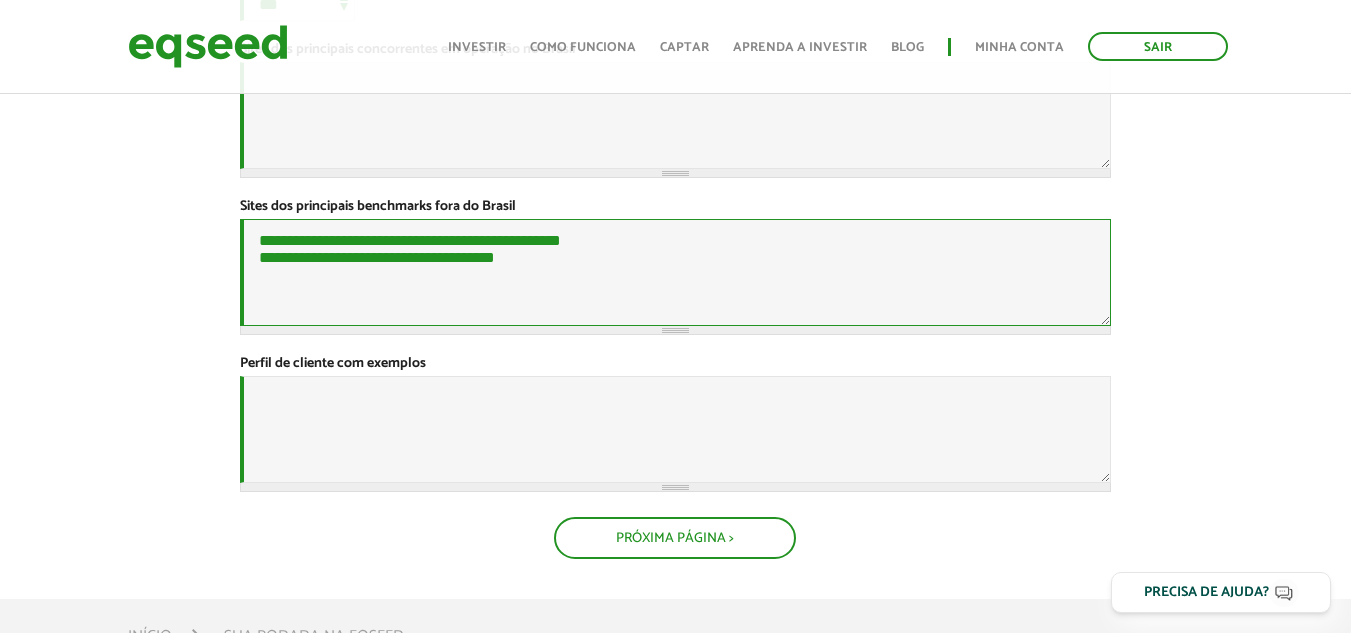 paste on "**********" 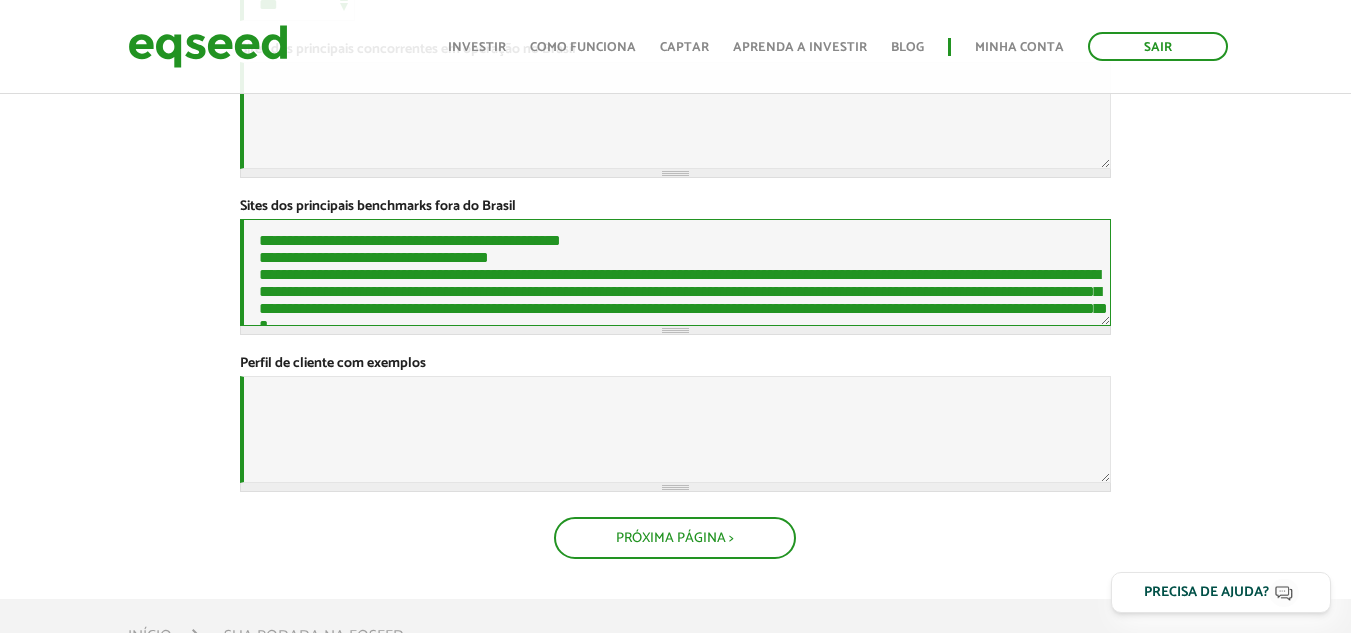 scroll, scrollTop: 46, scrollLeft: 0, axis: vertical 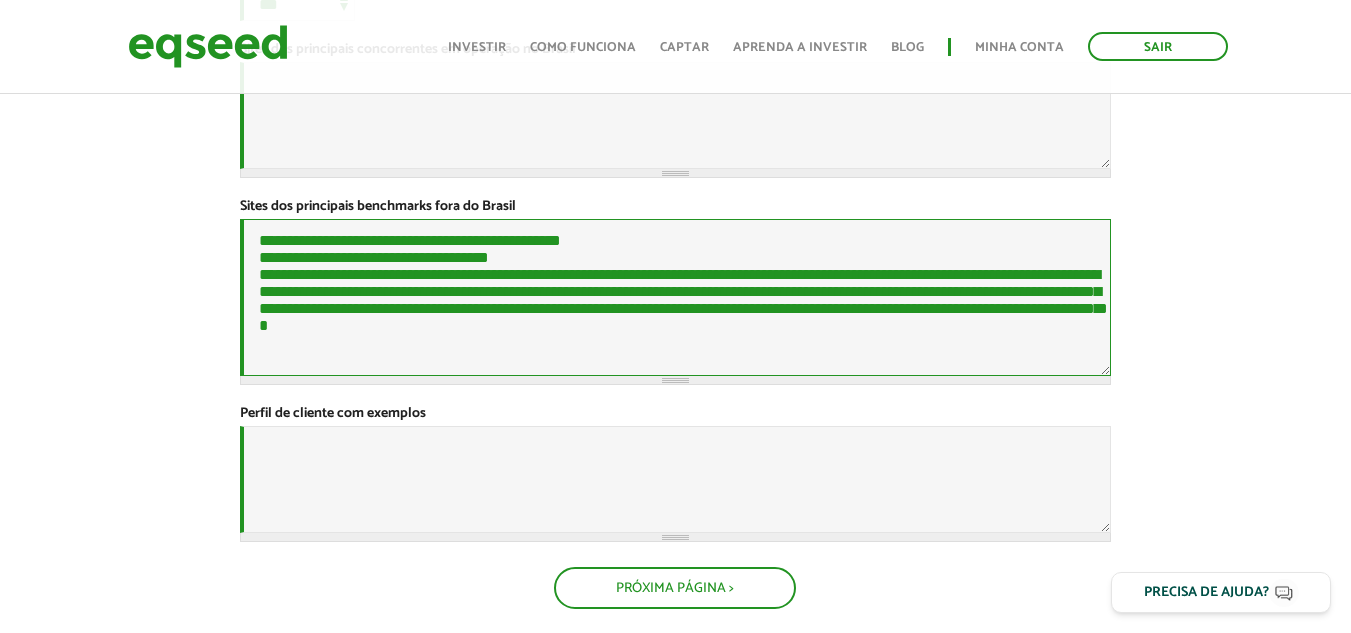 drag, startPoint x: 794, startPoint y: 476, endPoint x: 502, endPoint y: 427, distance: 296.08276 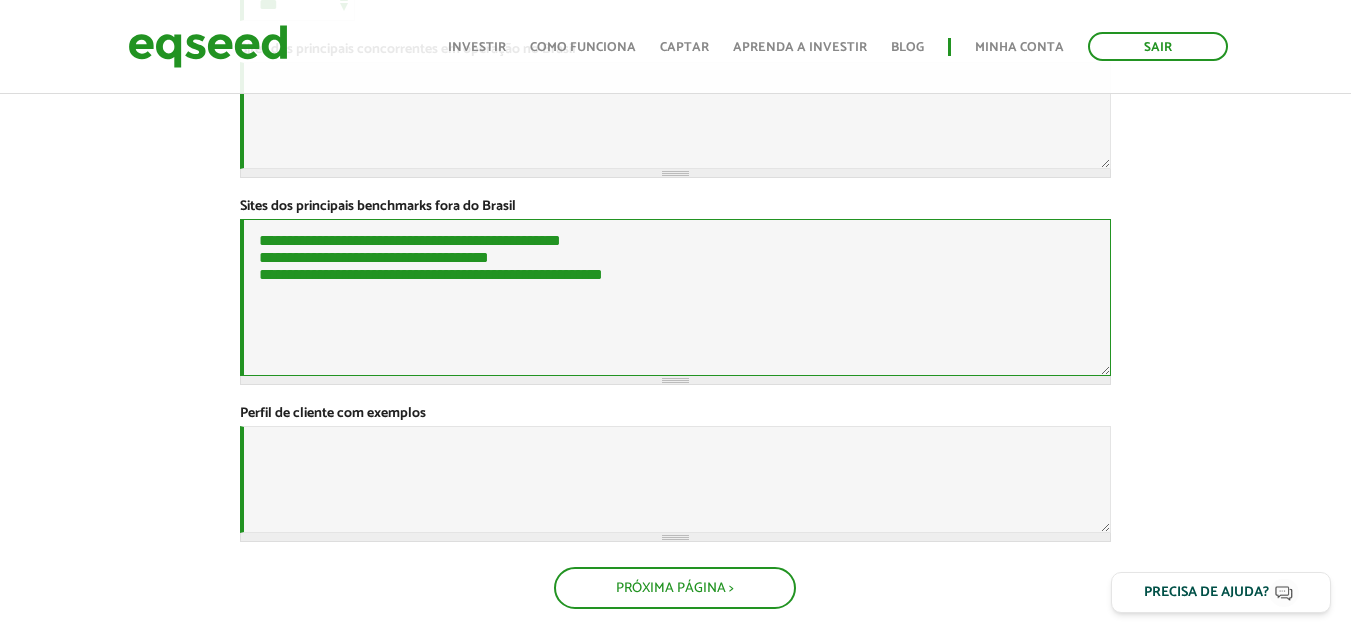 scroll, scrollTop: 0, scrollLeft: 0, axis: both 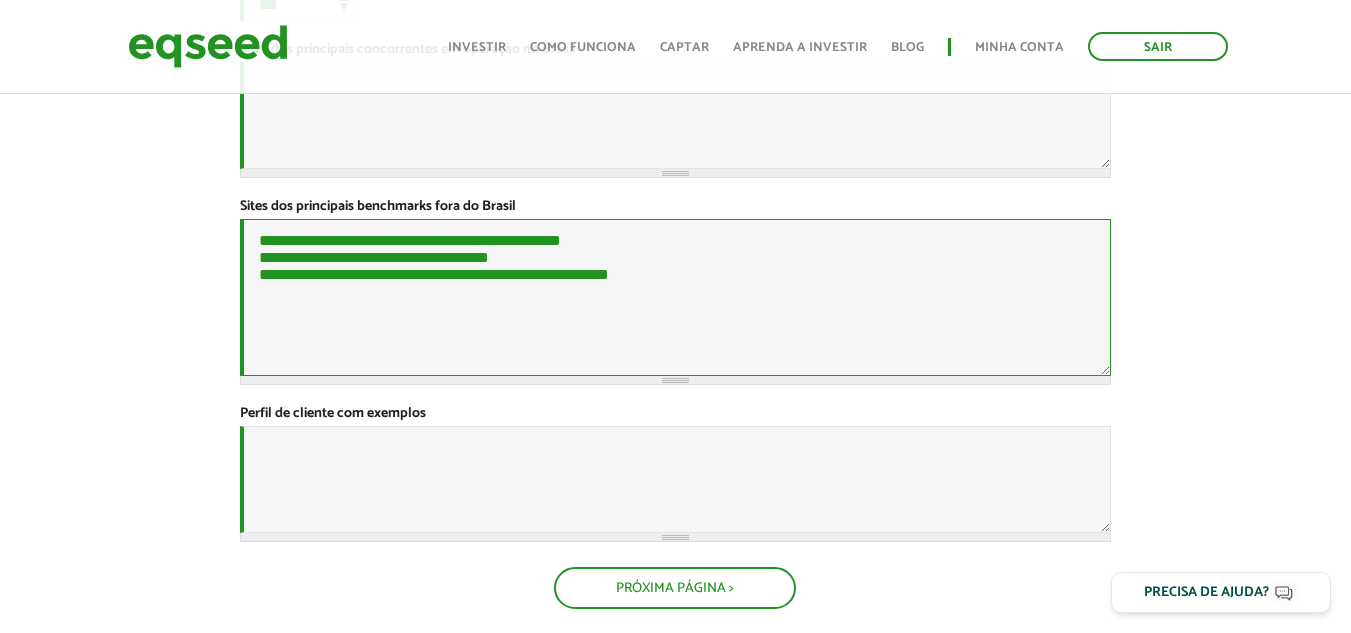 paste on "**********" 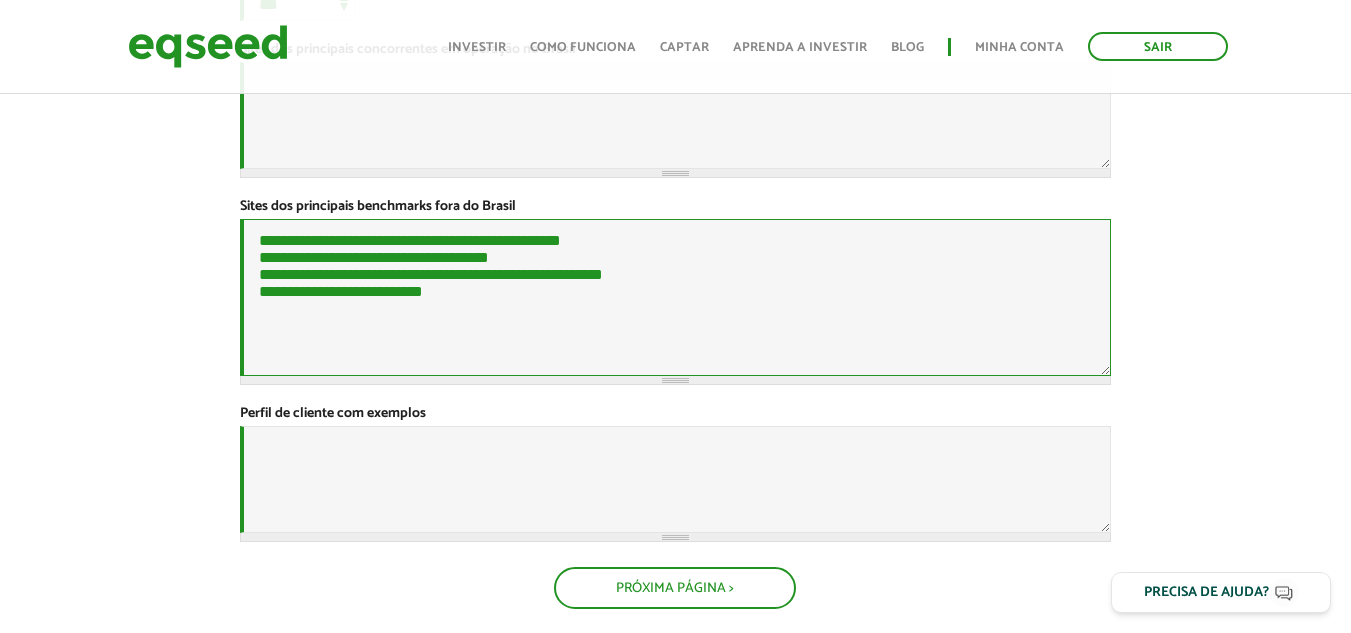 paste on "**********" 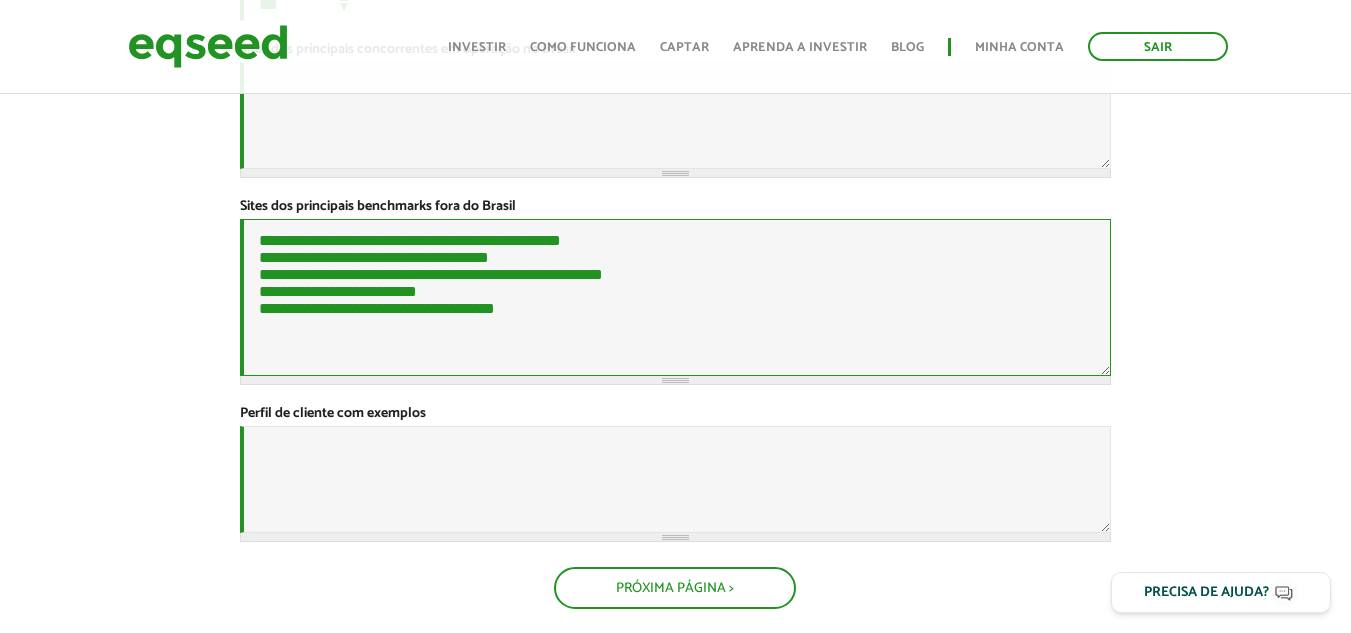scroll, scrollTop: 19, scrollLeft: 0, axis: vertical 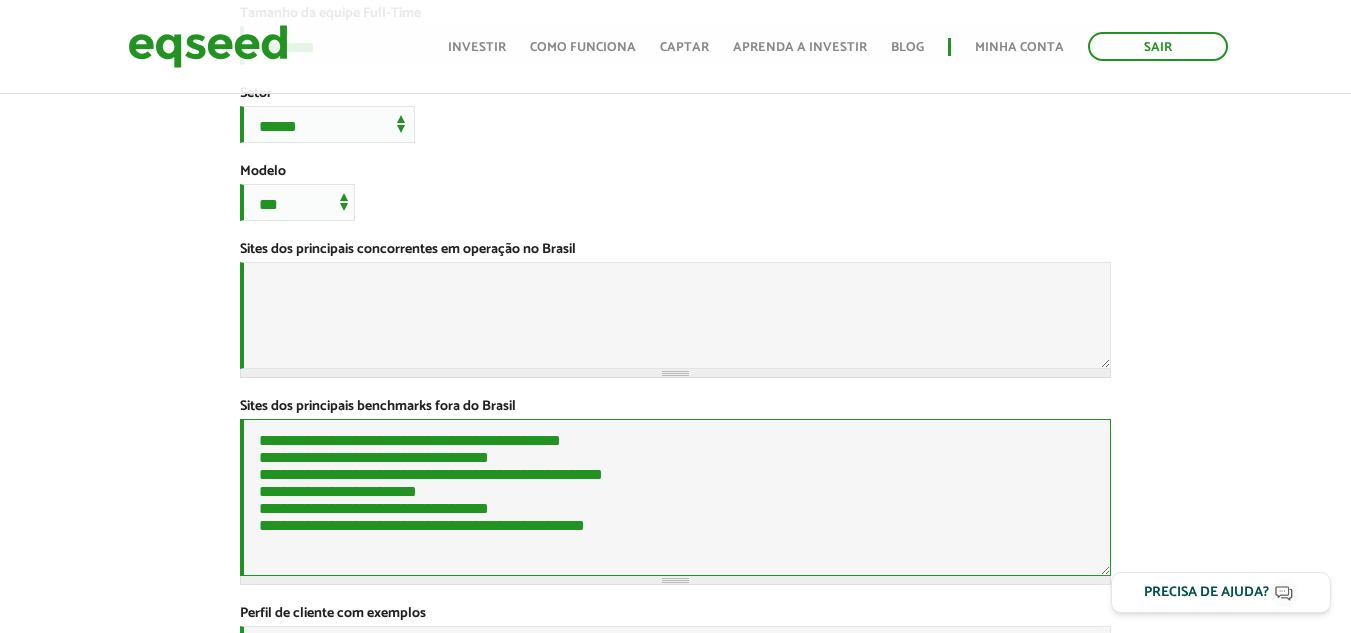 type on "**********" 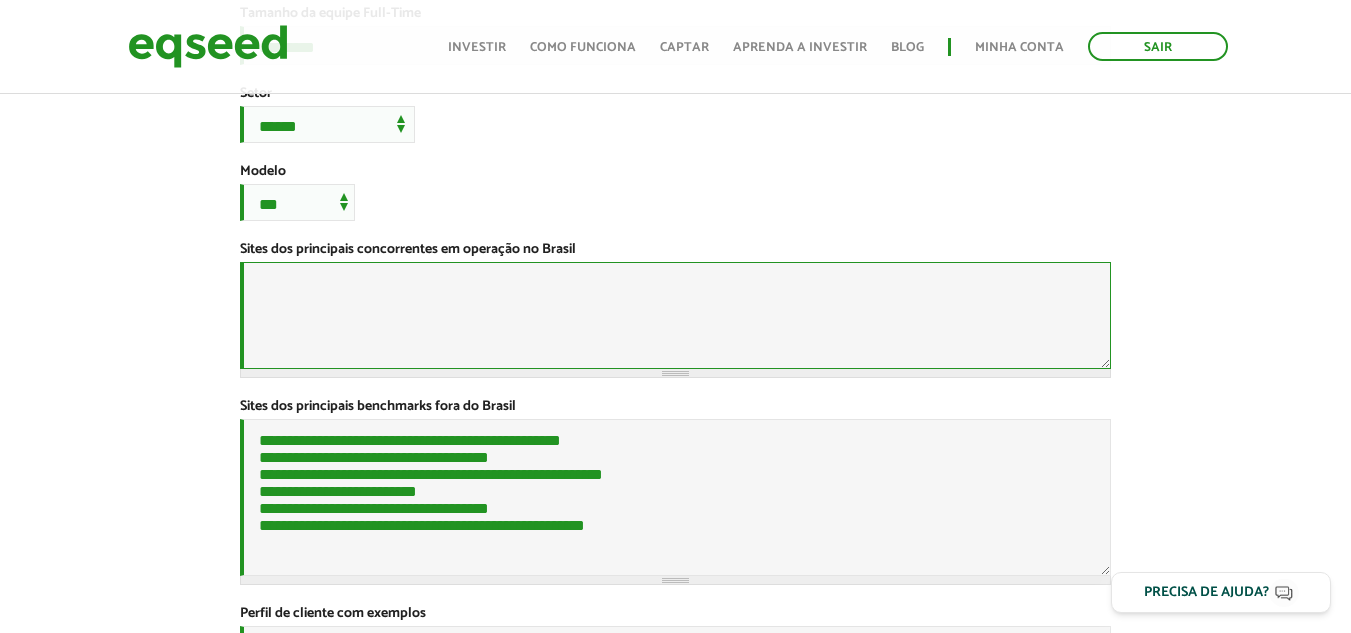click on "Sites dos principais concorrentes em operação no Brasil  *" at bounding box center [675, 315] 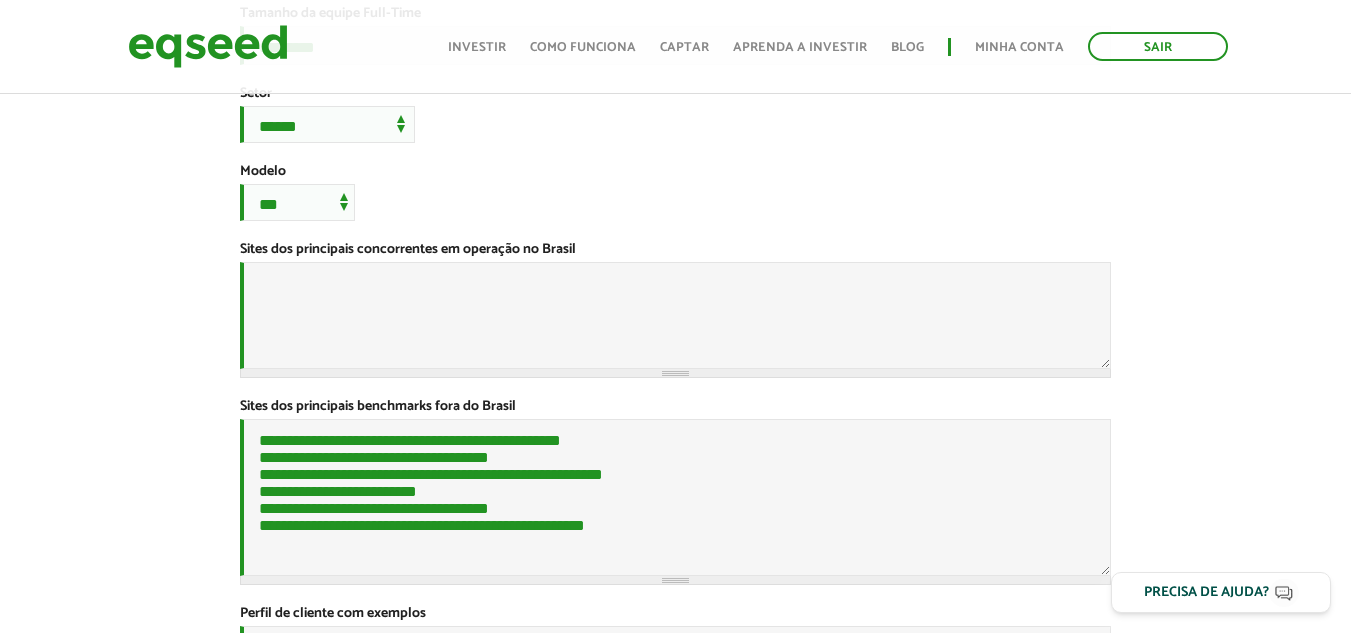 click on "Sites dos principais concorrentes em operação no Brasil  *" at bounding box center [408, 250] 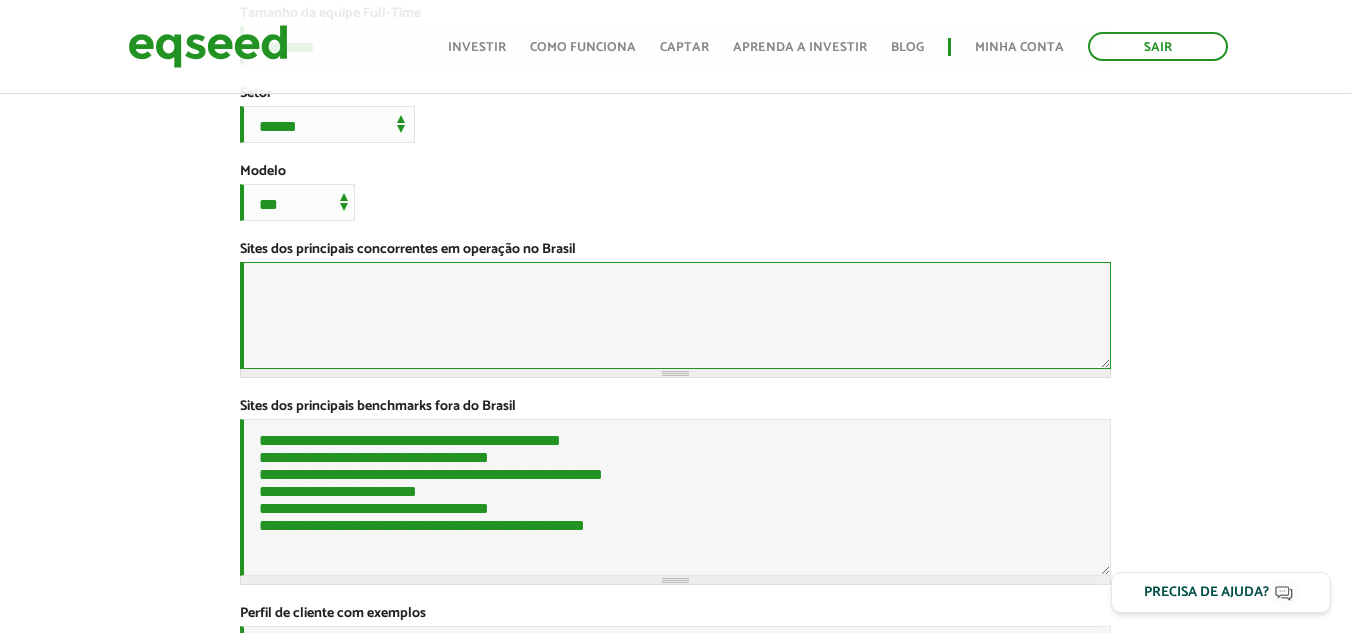 click on "Sites dos principais concorrentes em operação no Brasil  *" at bounding box center [675, 315] 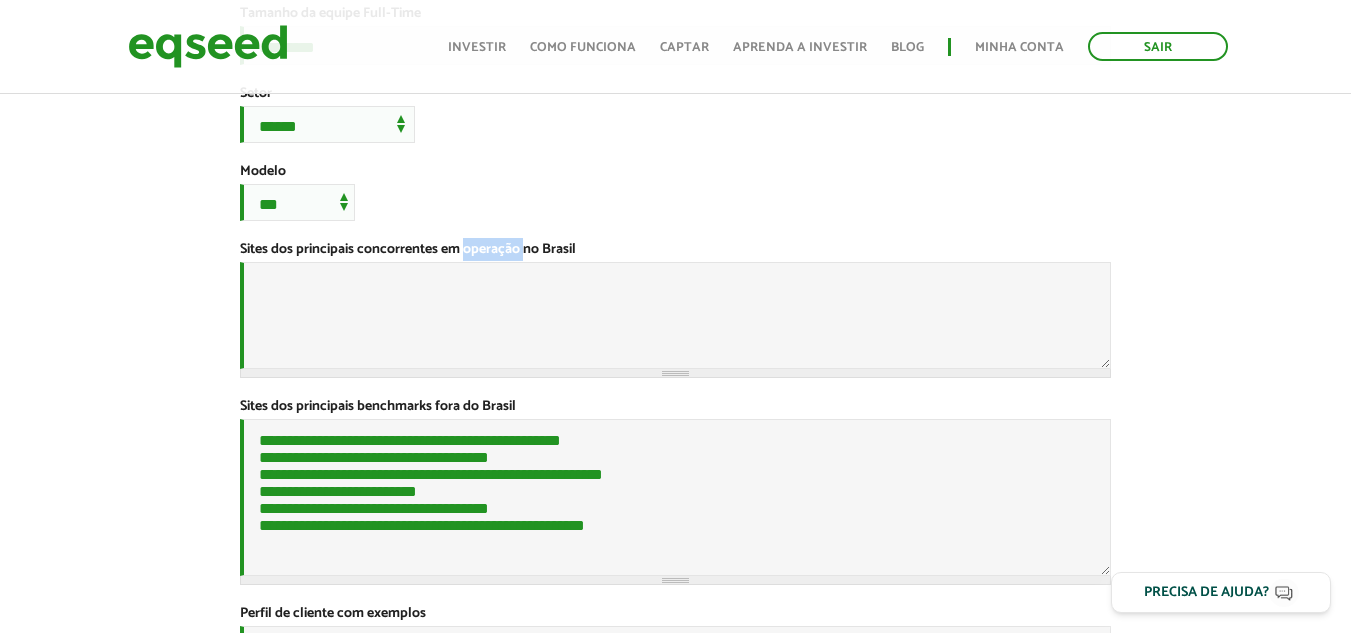 click on "Sites dos principais concorrentes em operação no Brasil  *" at bounding box center (408, 250) 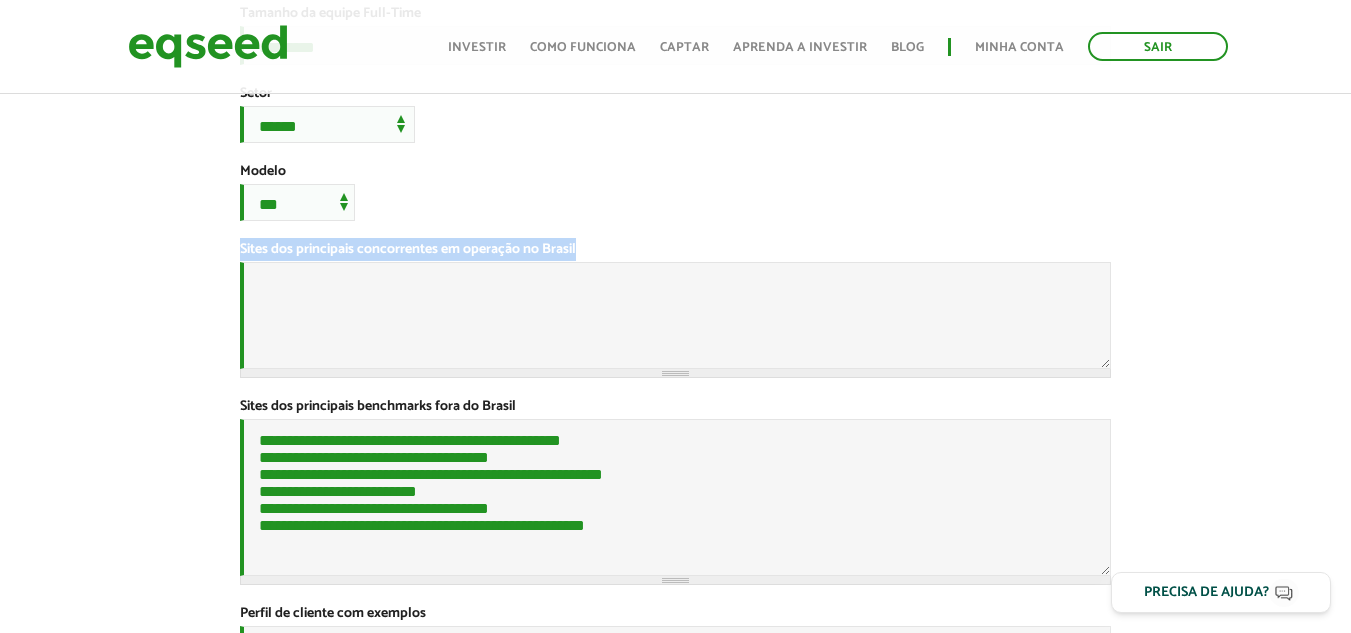 click on "Sites dos principais concorrentes em operação no Brasil  *" at bounding box center [408, 250] 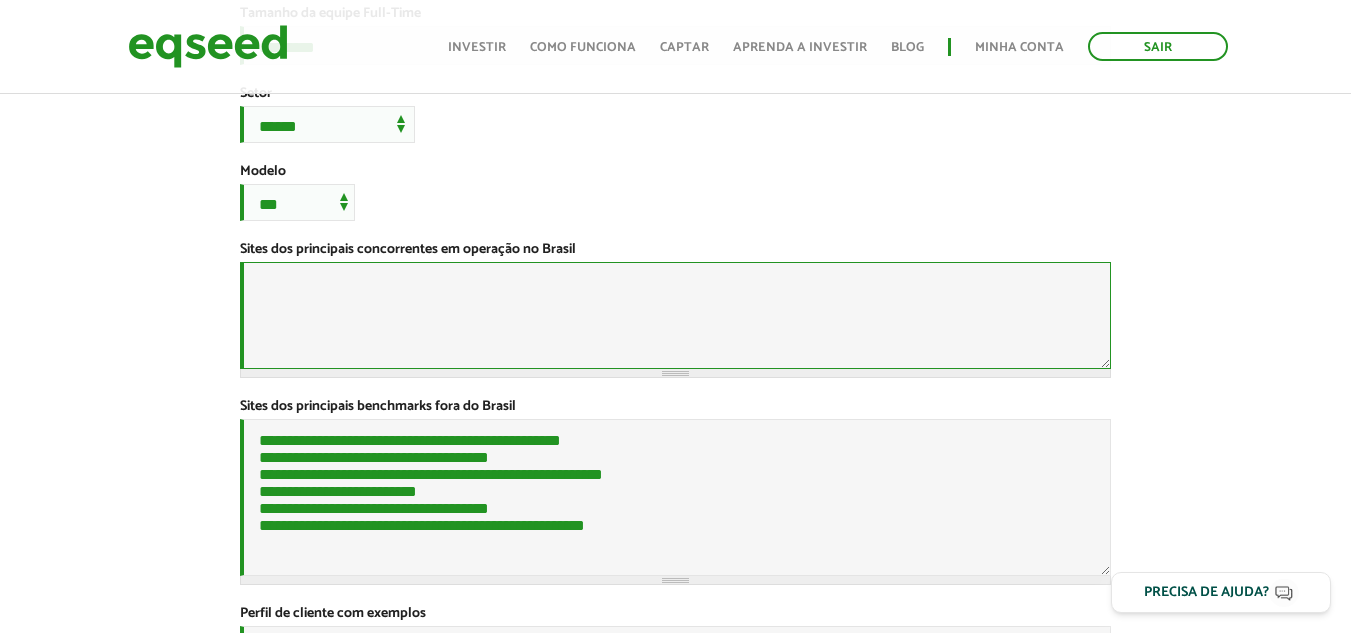 click on "Sites dos principais concorrentes em operação no Brasil  *" at bounding box center (675, 315) 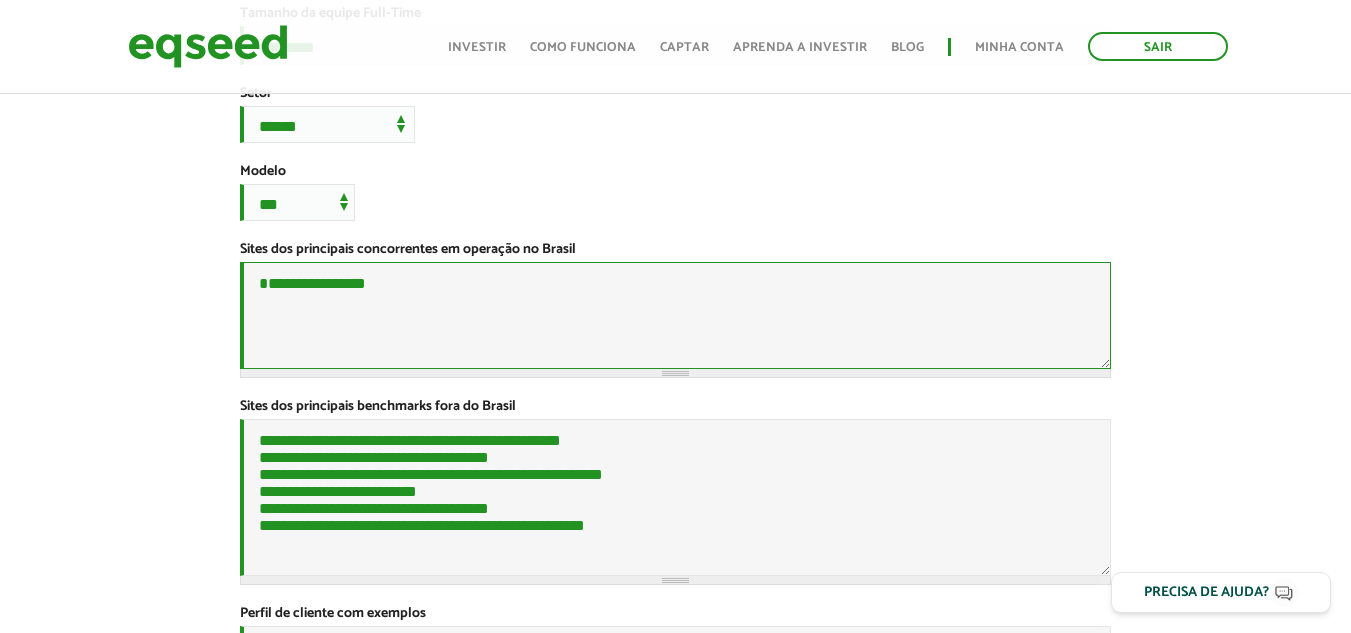 paste on "**********" 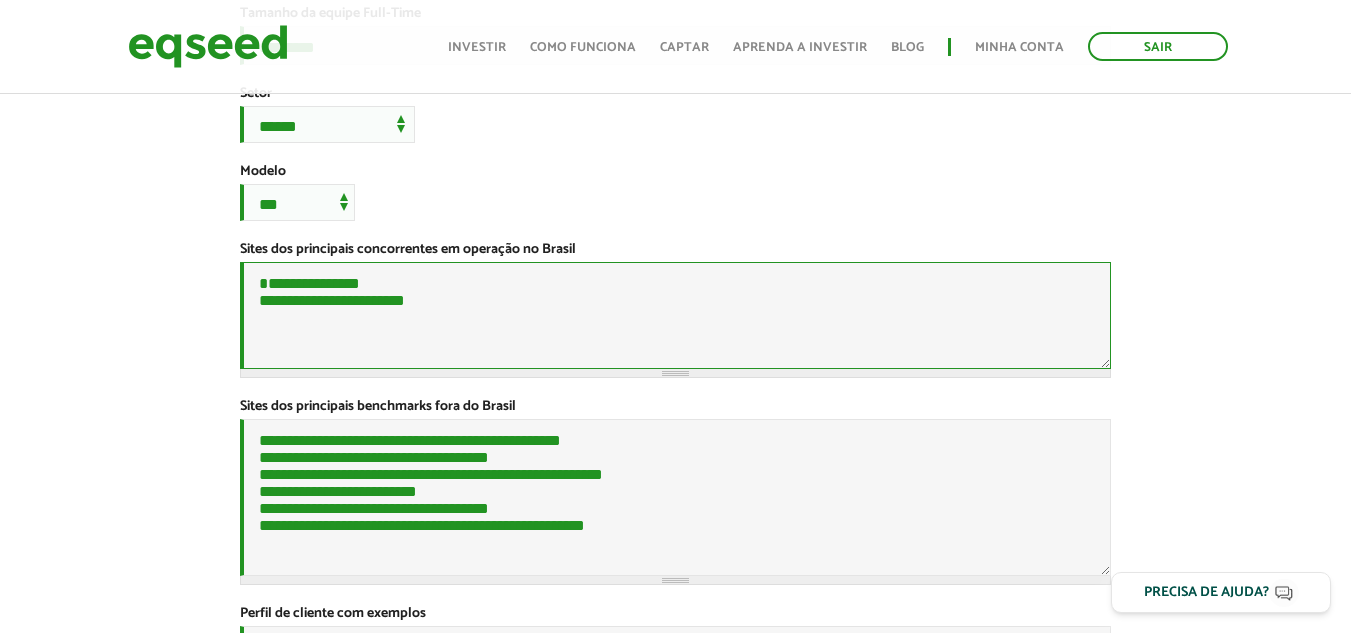 paste on "**********" 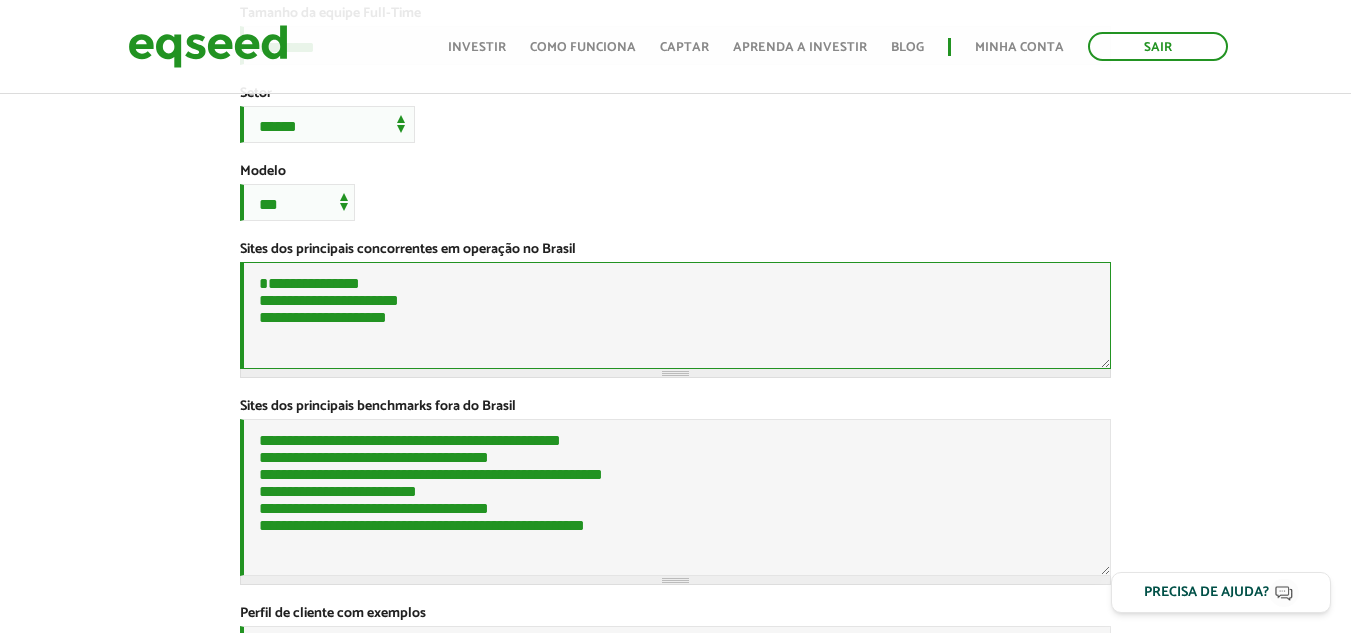 drag, startPoint x: 438, startPoint y: 410, endPoint x: 254, endPoint y: 415, distance: 184.06792 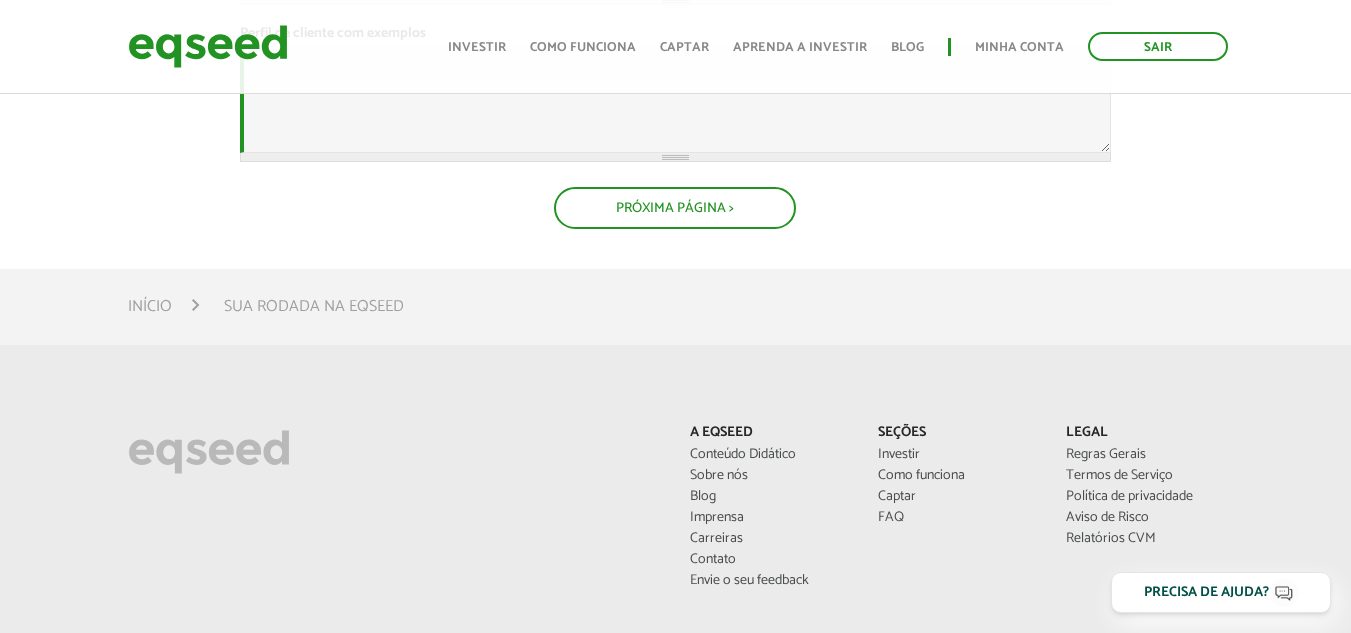 scroll, scrollTop: 1300, scrollLeft: 0, axis: vertical 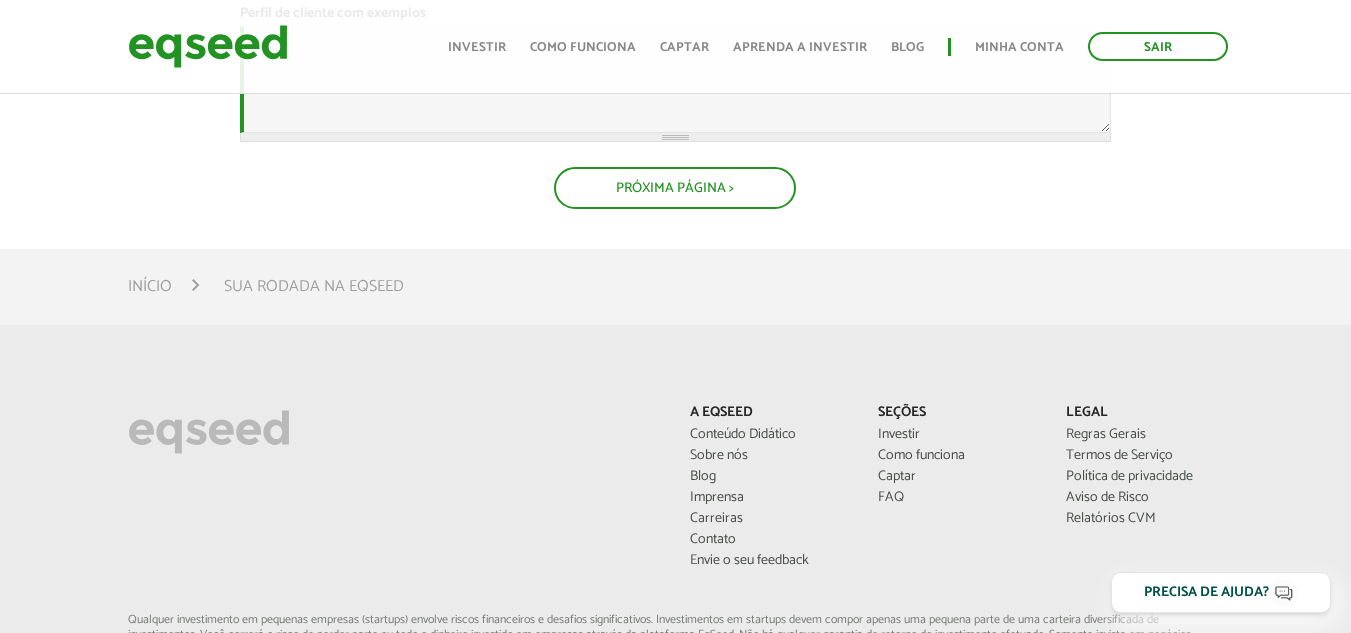 type on "**********" 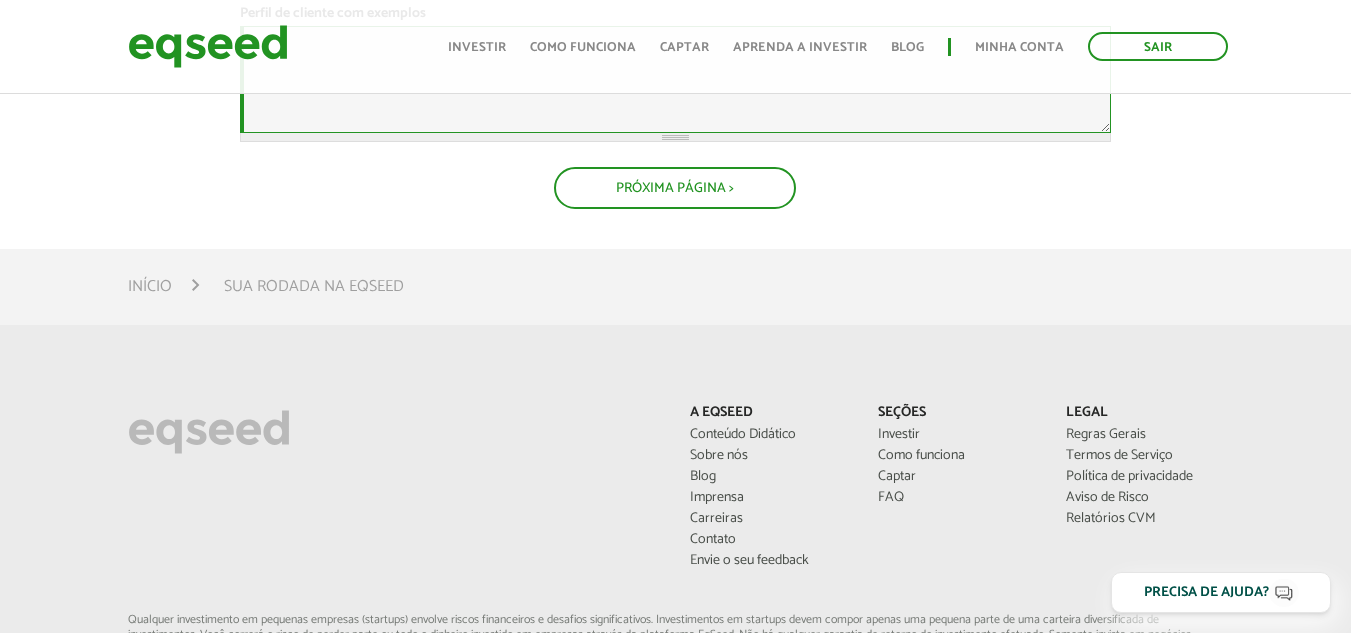 click on "Perfil de cliente com exemplos  *" at bounding box center [675, 79] 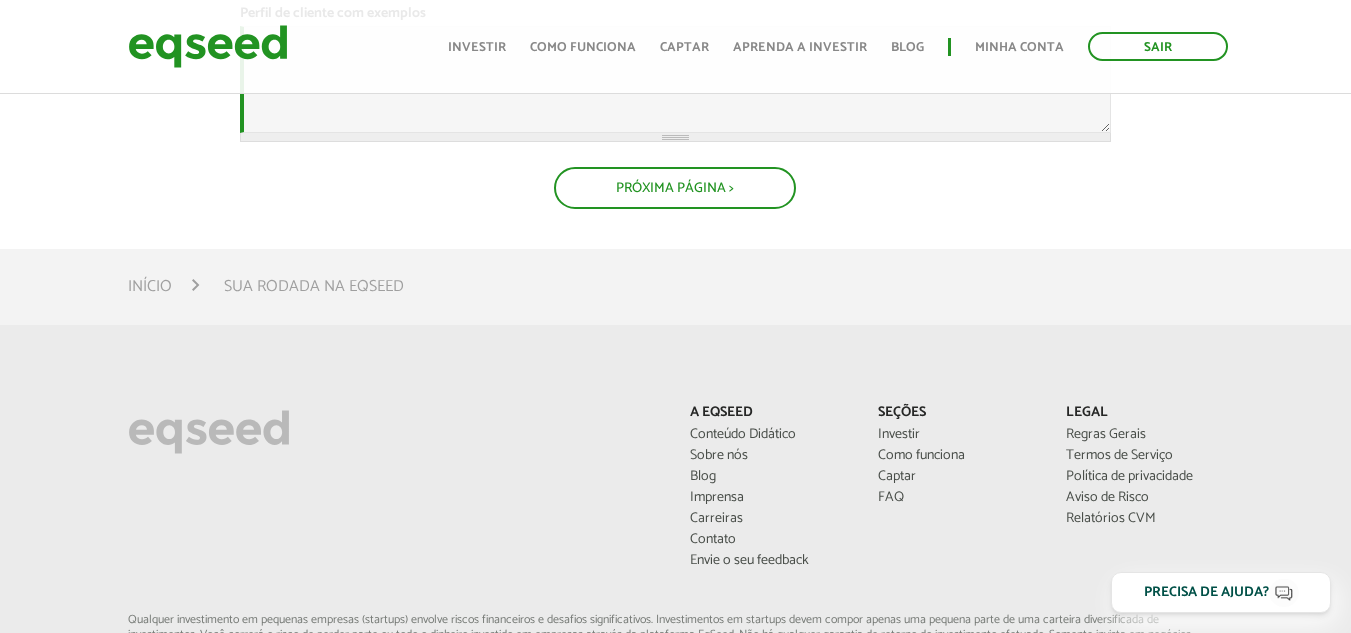 click on "Perfil de cliente com exemplos  *" at bounding box center (333, 14) 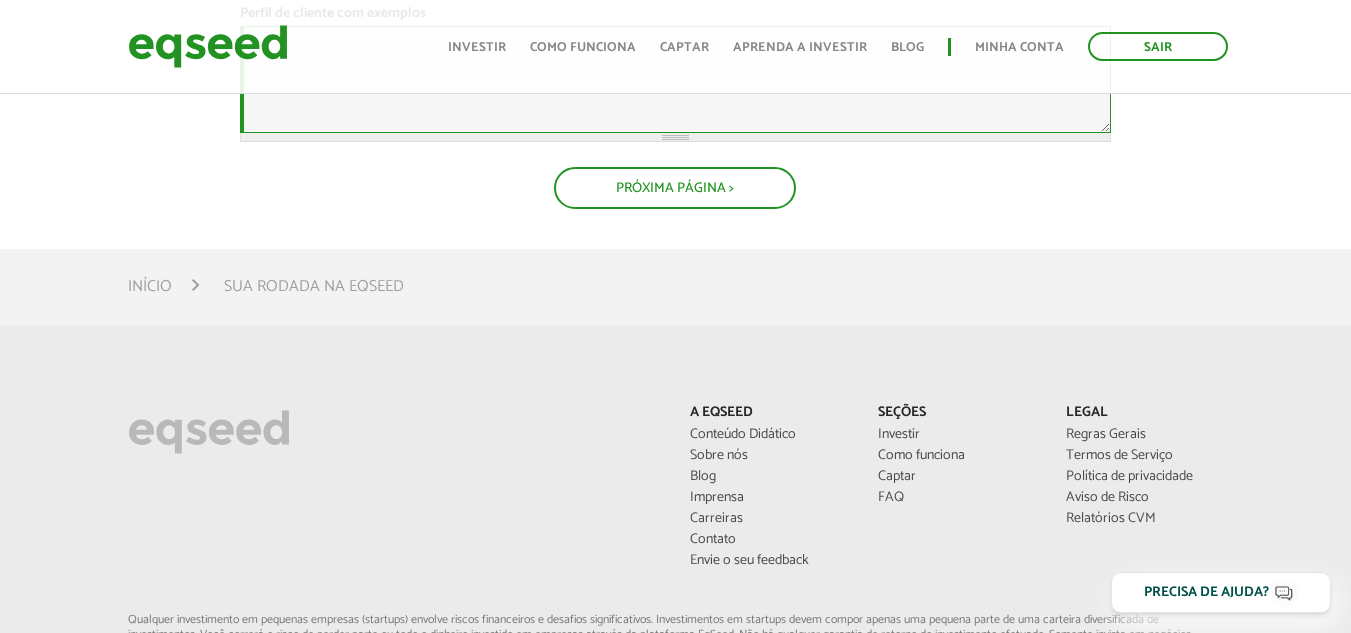 click on "Perfil de cliente com exemplos  *" at bounding box center [675, 79] 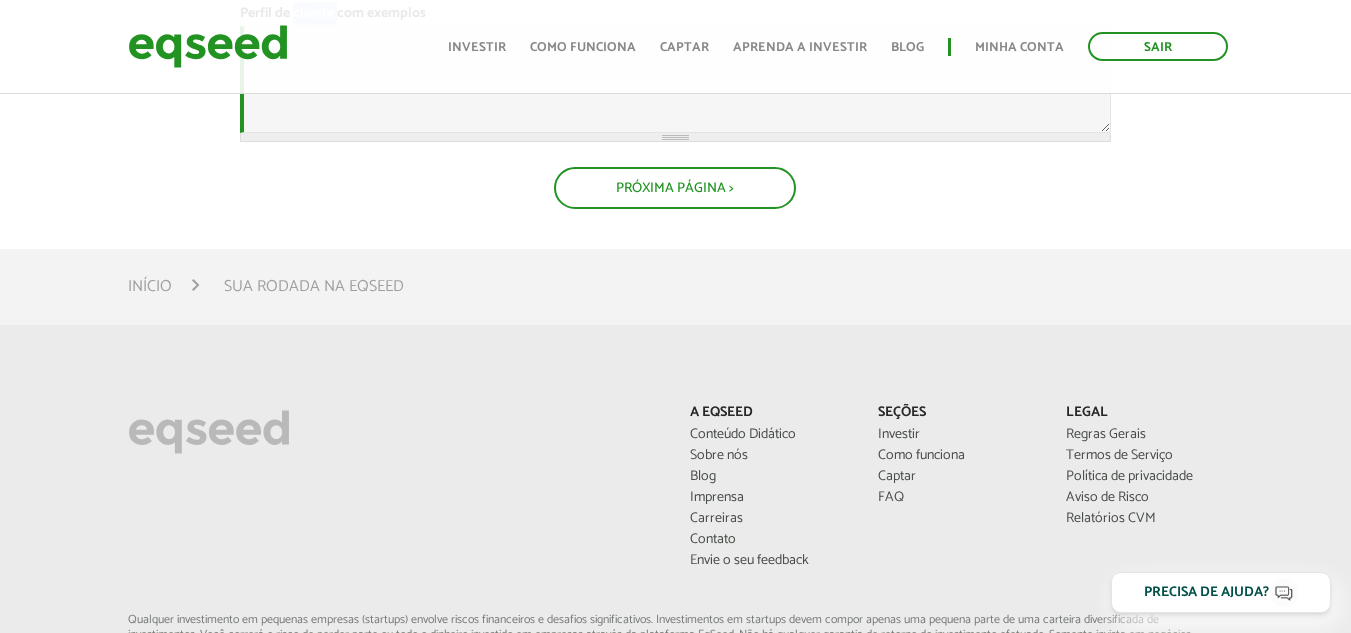 click on "Perfil de cliente com exemplos  *" at bounding box center (333, 14) 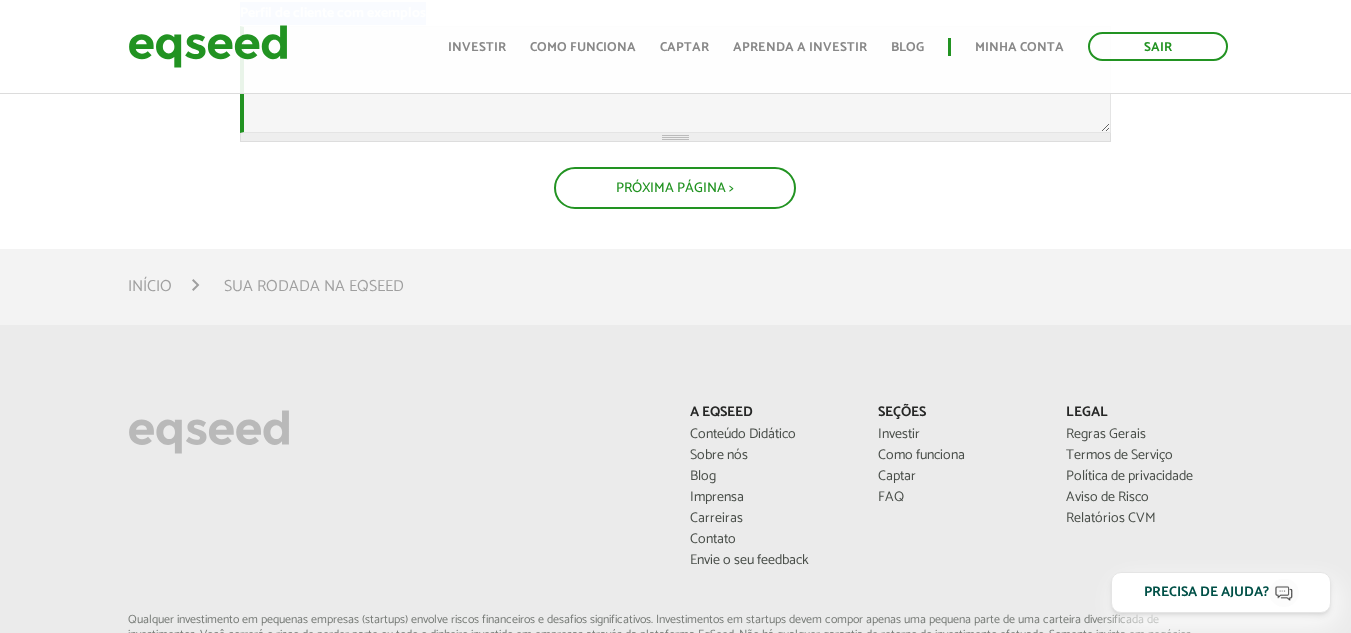 click on "Perfil de cliente com exemplos  *" at bounding box center (333, 14) 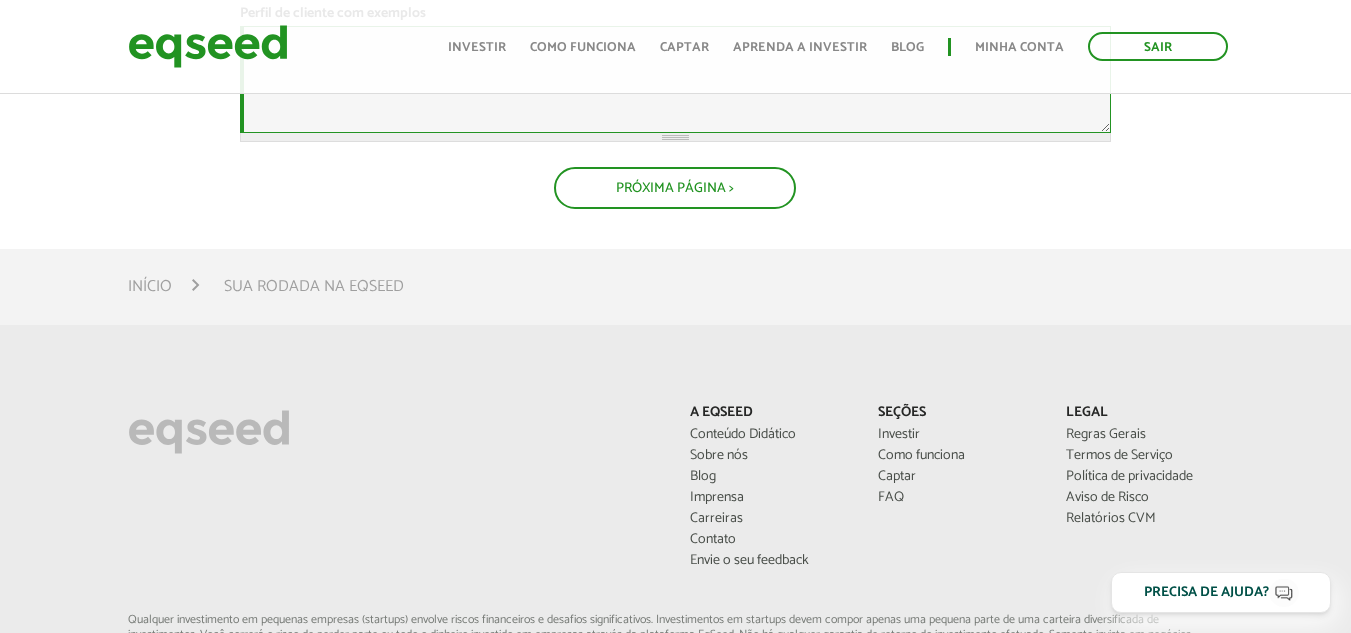 click on "Perfil de cliente com exemplos  *" at bounding box center [675, 79] 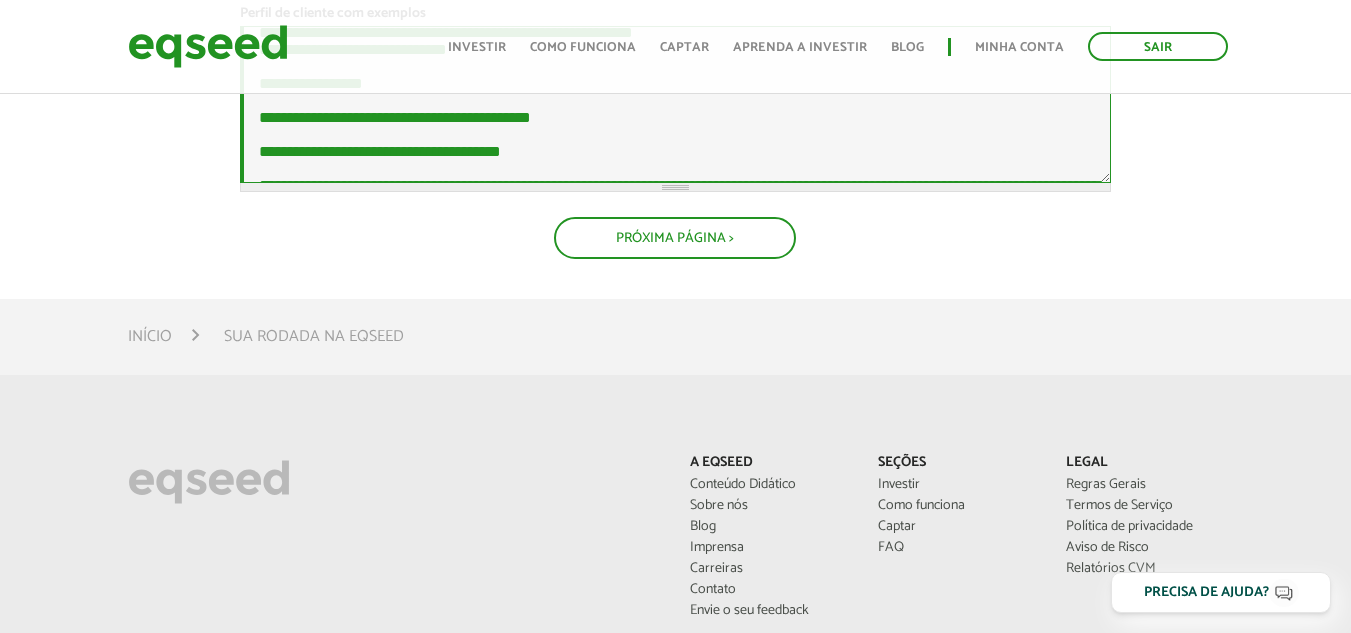 scroll, scrollTop: 0, scrollLeft: 0, axis: both 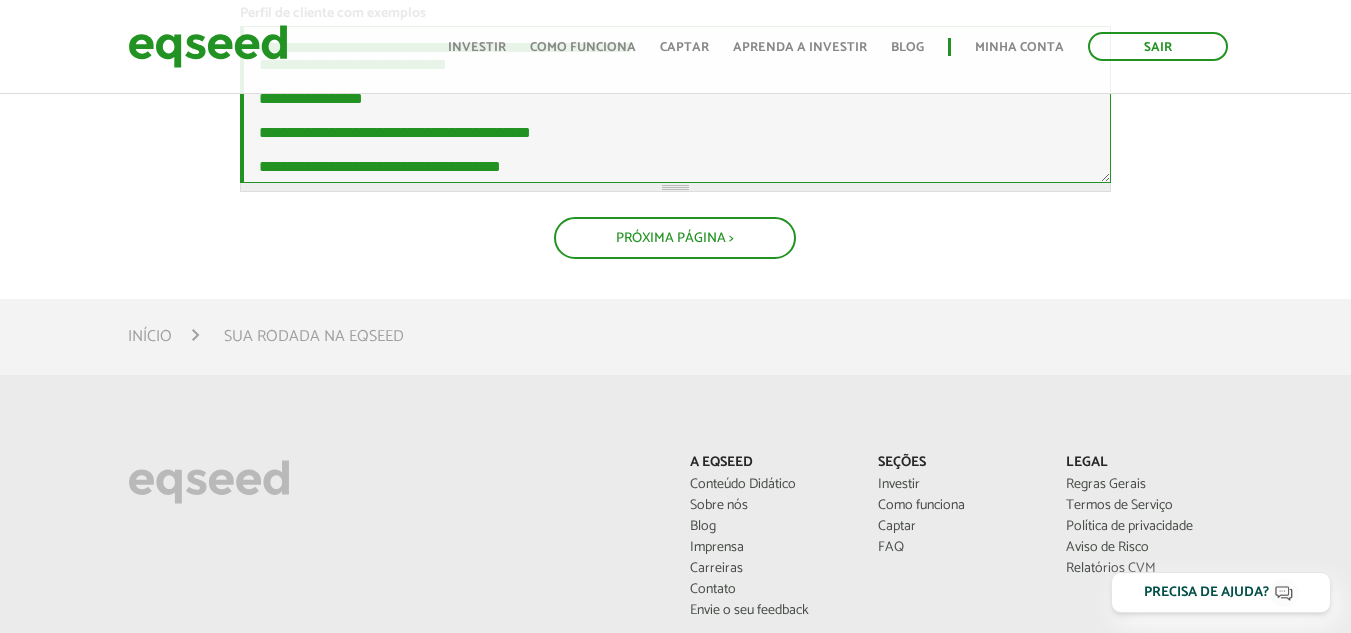 click on "Perfil de cliente com exemplos  *" at bounding box center (675, 104) 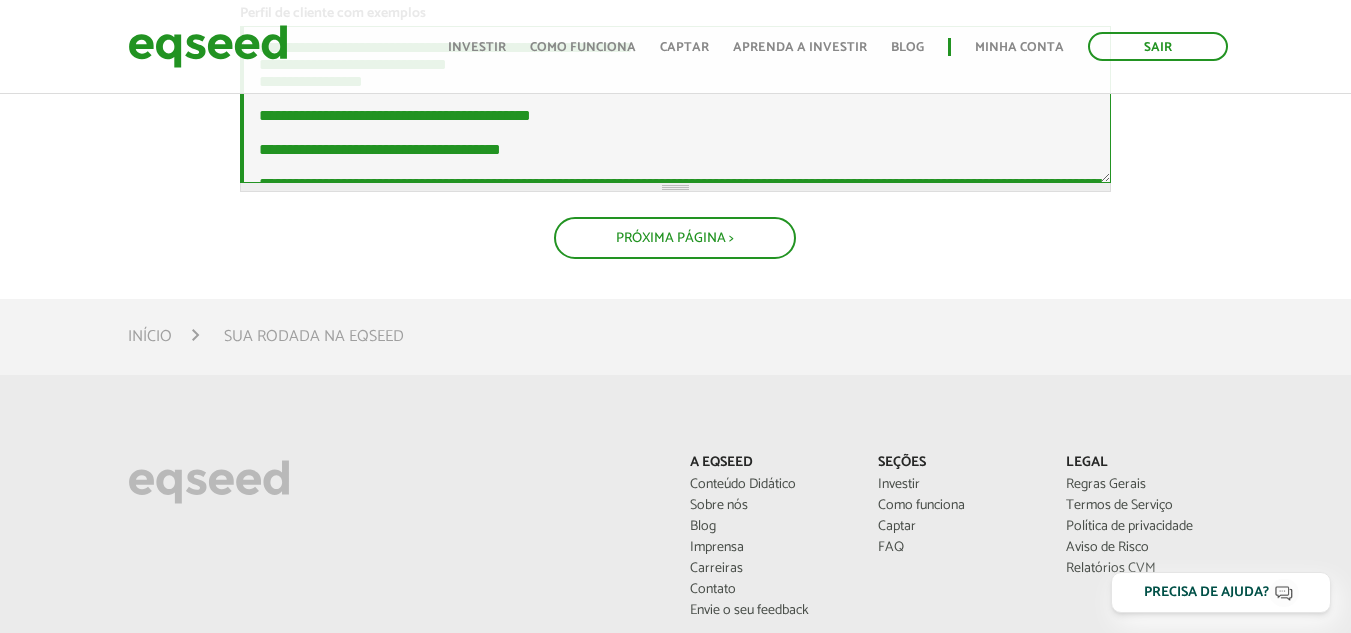 click on "Perfil de cliente com exemplos  *" at bounding box center [675, 104] 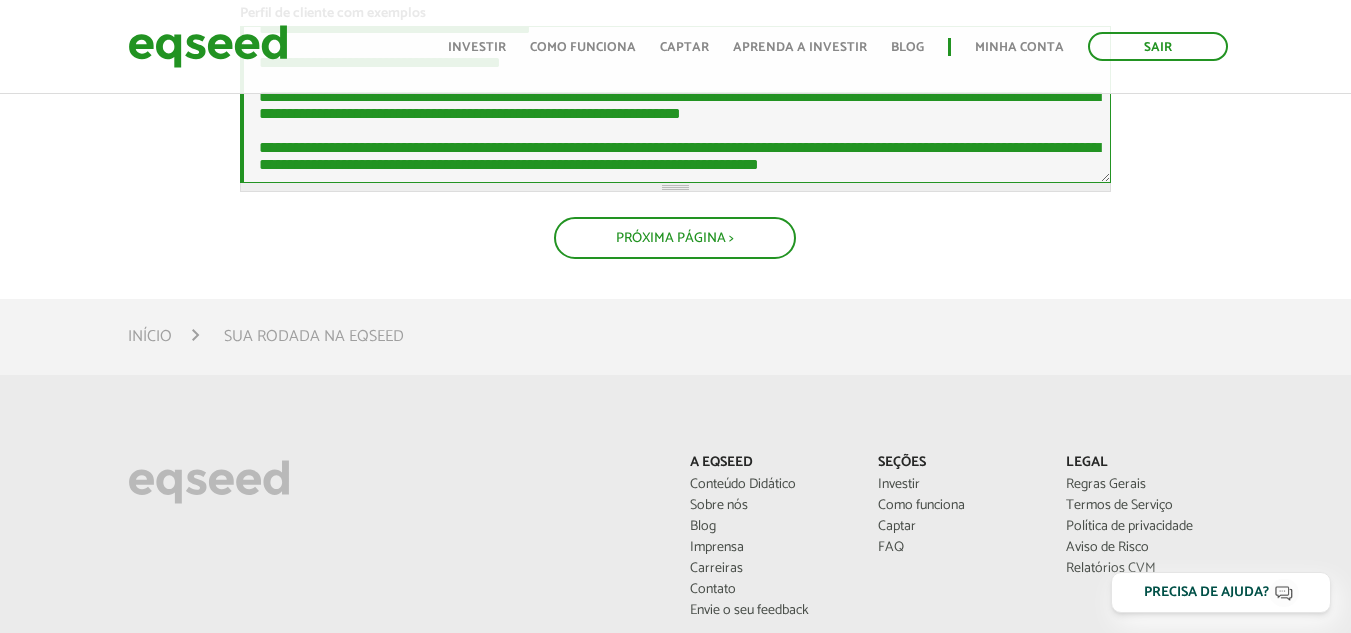scroll, scrollTop: 100, scrollLeft: 0, axis: vertical 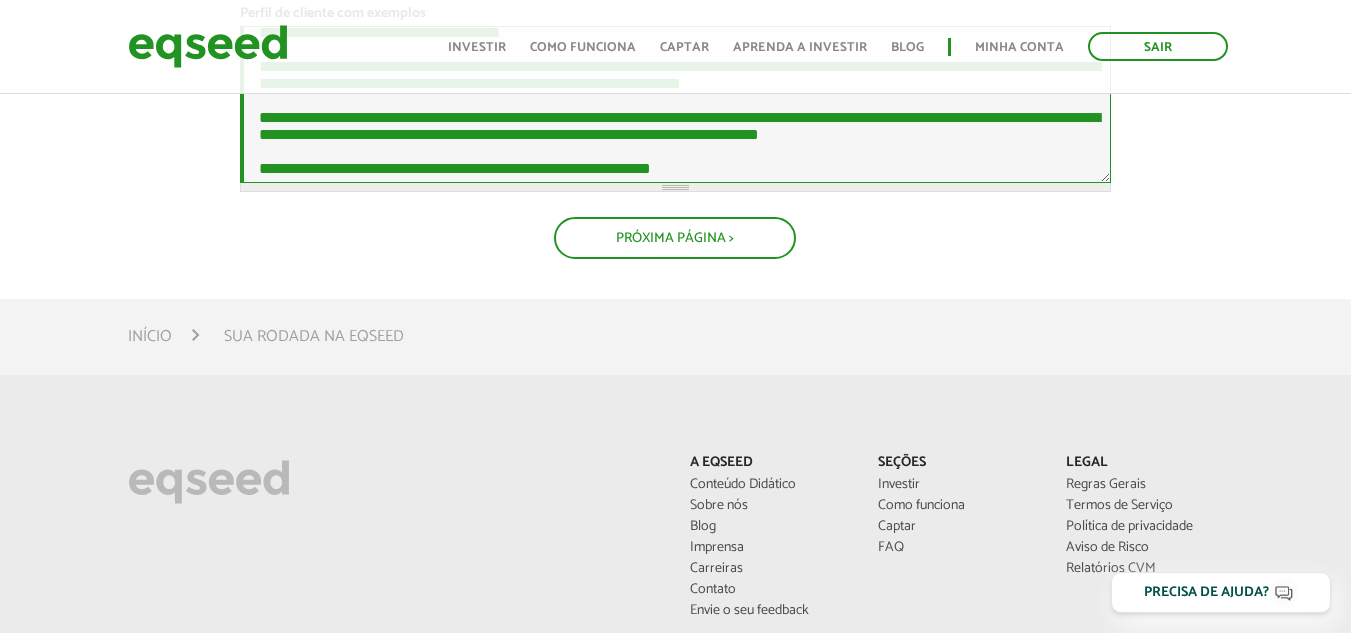 click on "Perfil de cliente com exemplos  *" at bounding box center (675, 104) 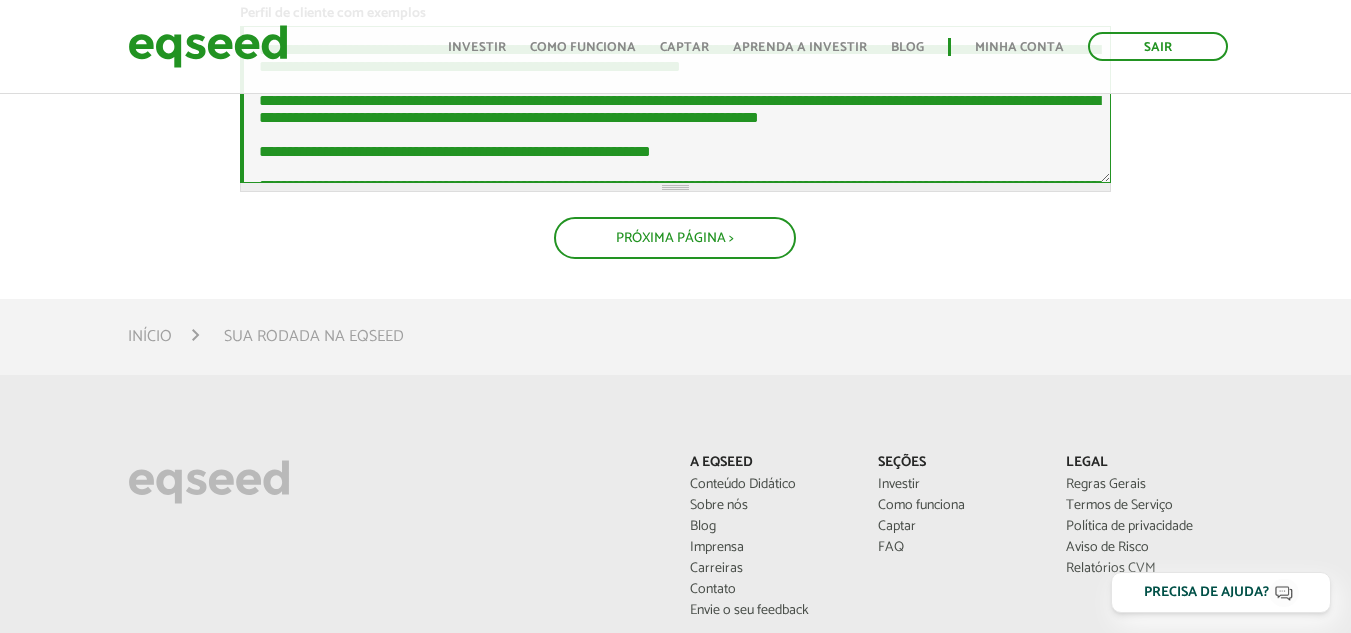 click on "Perfil de cliente com exemplos  *" at bounding box center [675, 104] 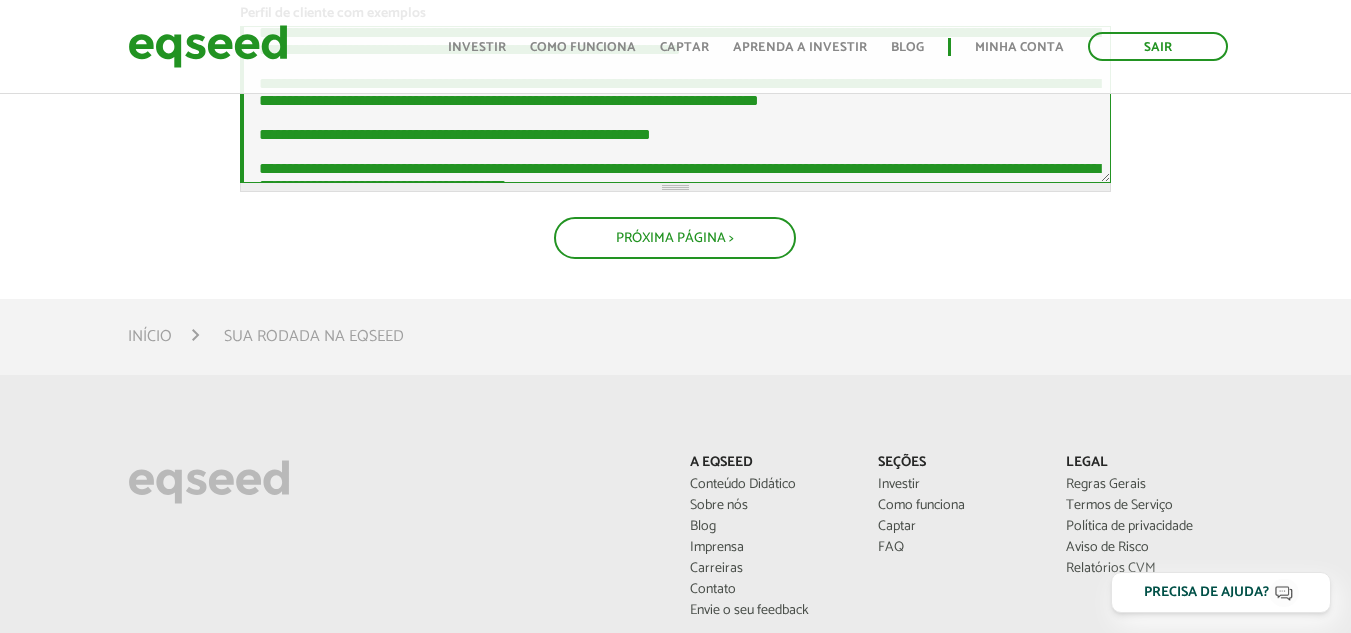 click on "Perfil de cliente com exemplos  *" at bounding box center (675, 104) 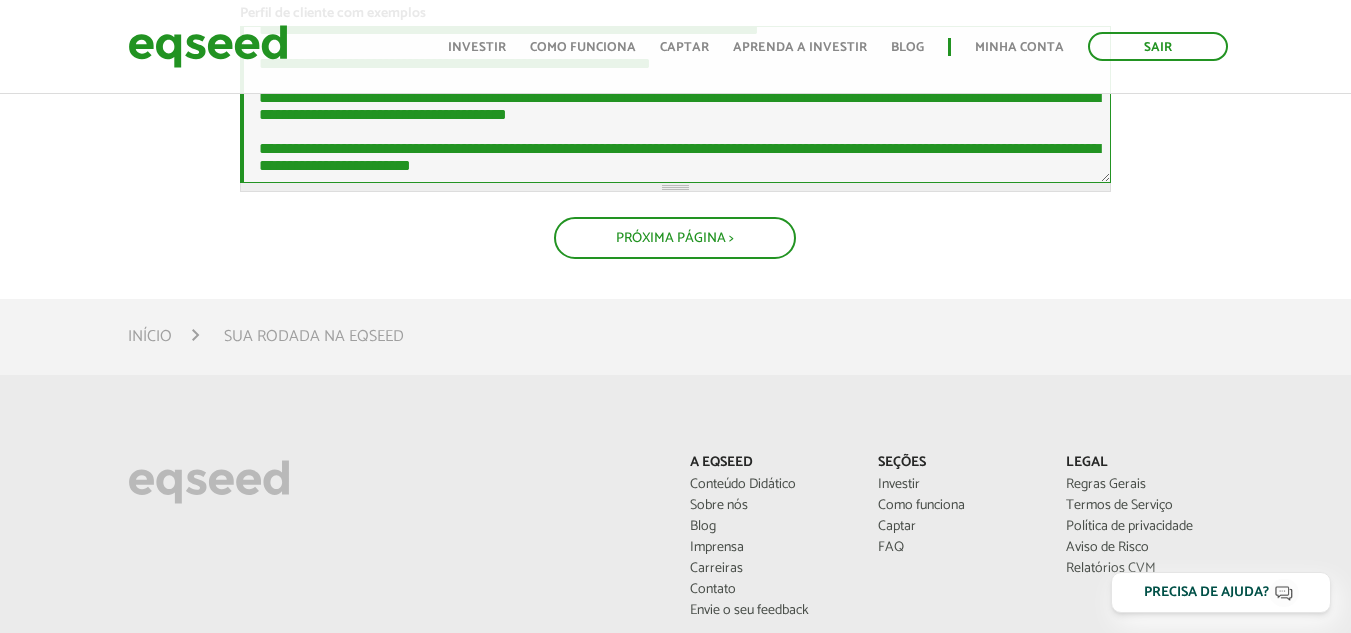 scroll, scrollTop: 200, scrollLeft: 0, axis: vertical 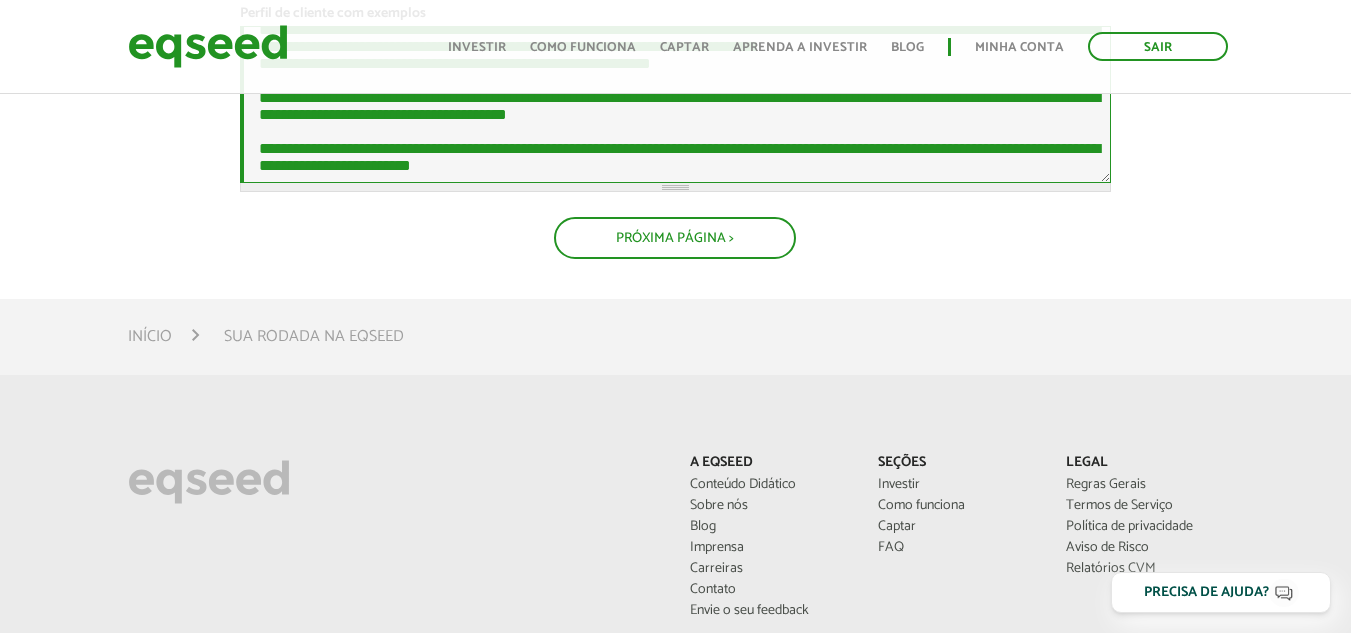 click on "Perfil de cliente com exemplos  *" at bounding box center [675, 104] 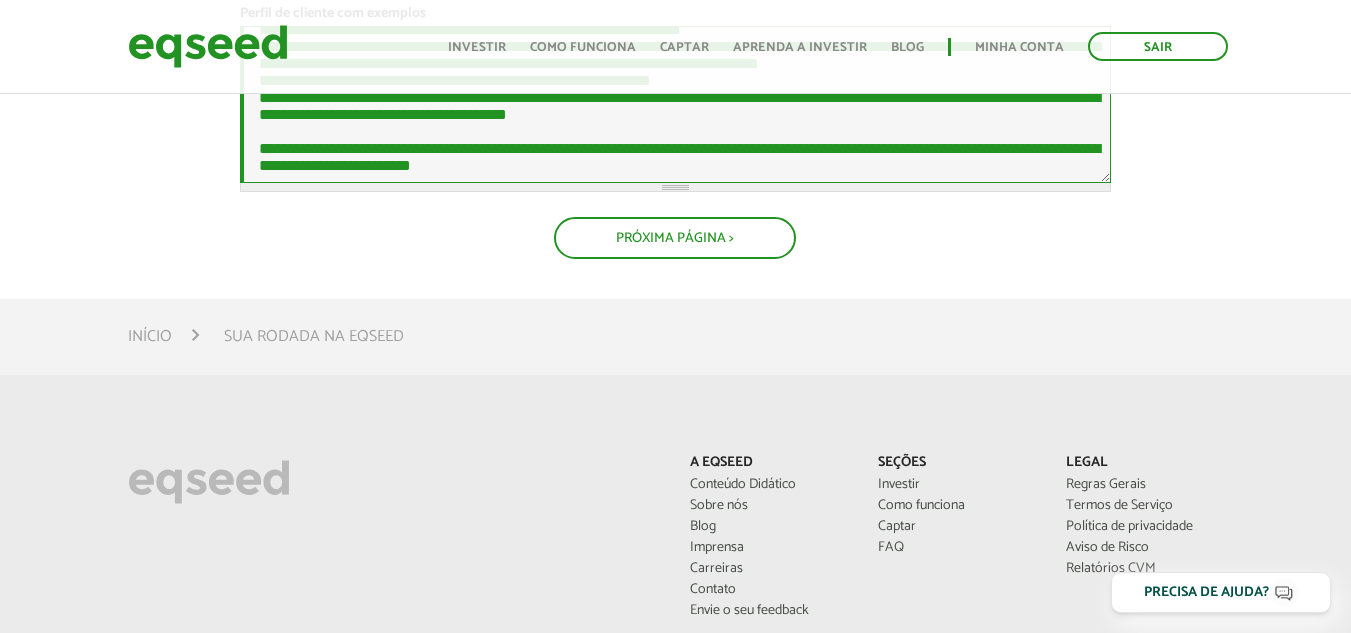 click on "Perfil de cliente com exemplos  *" at bounding box center [675, 104] 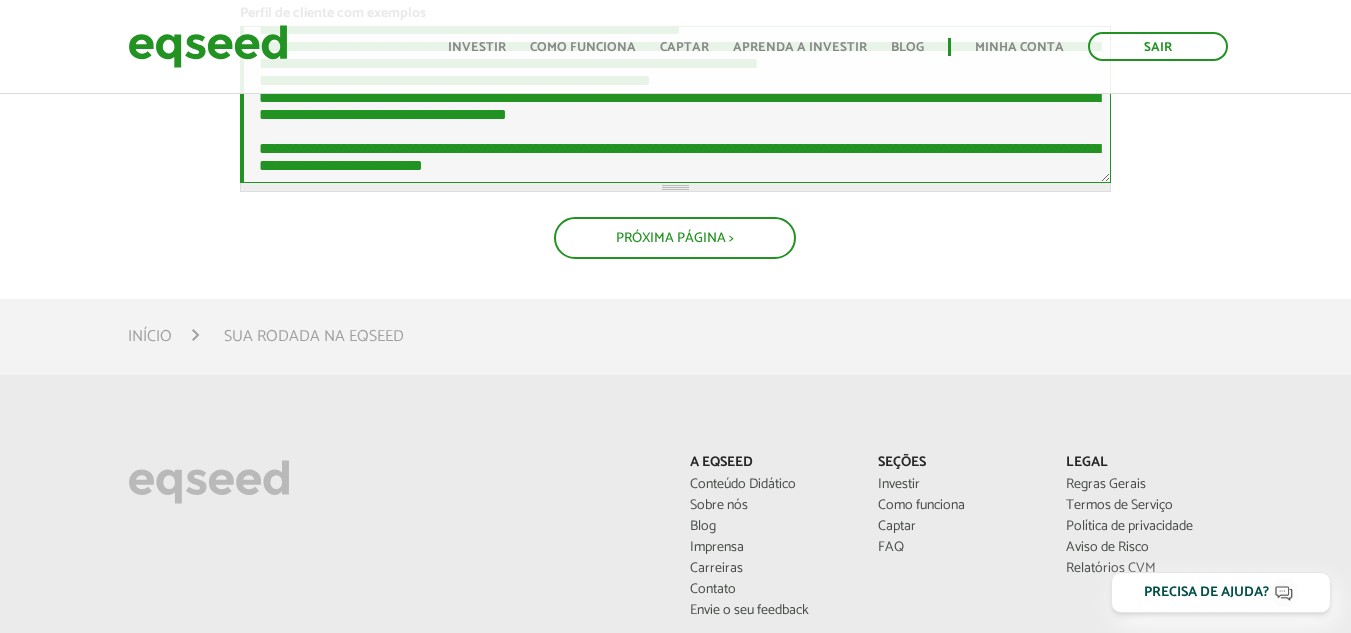 scroll, scrollTop: 316, scrollLeft: 0, axis: vertical 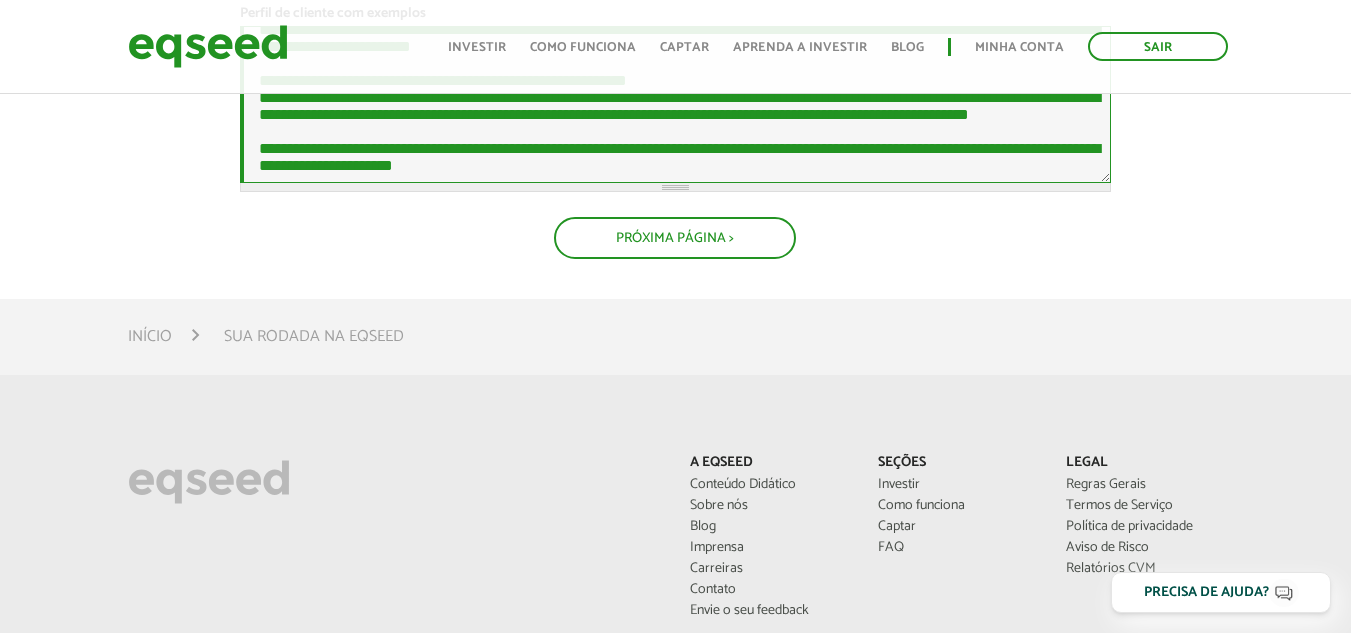 click on "Perfil de cliente com exemplos  *" at bounding box center [675, 104] 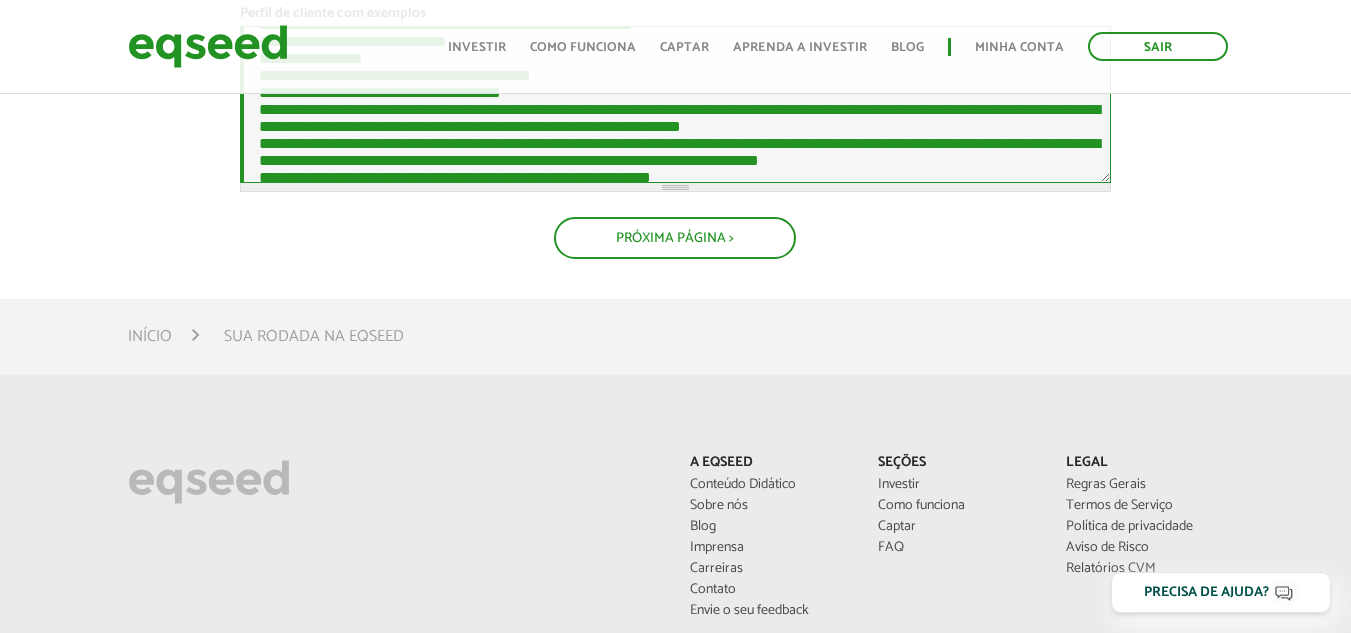 scroll, scrollTop: 0, scrollLeft: 0, axis: both 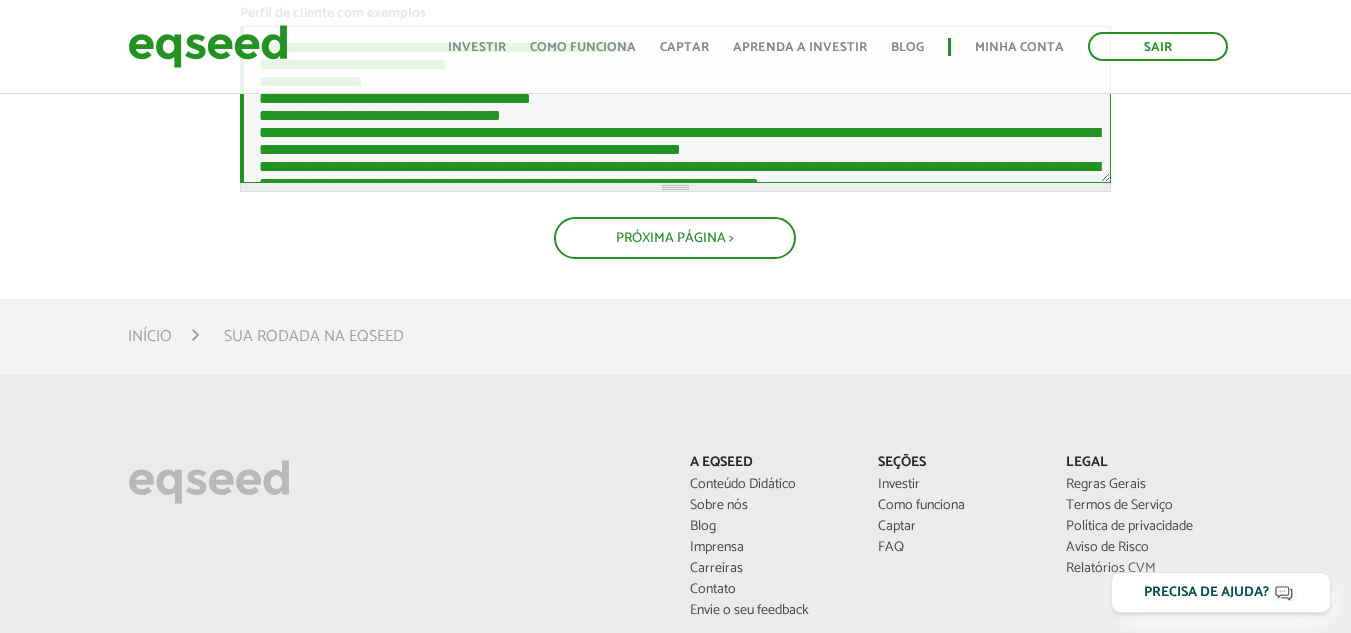 drag, startPoint x: 549, startPoint y: 273, endPoint x: 253, endPoint y: 198, distance: 305.35388 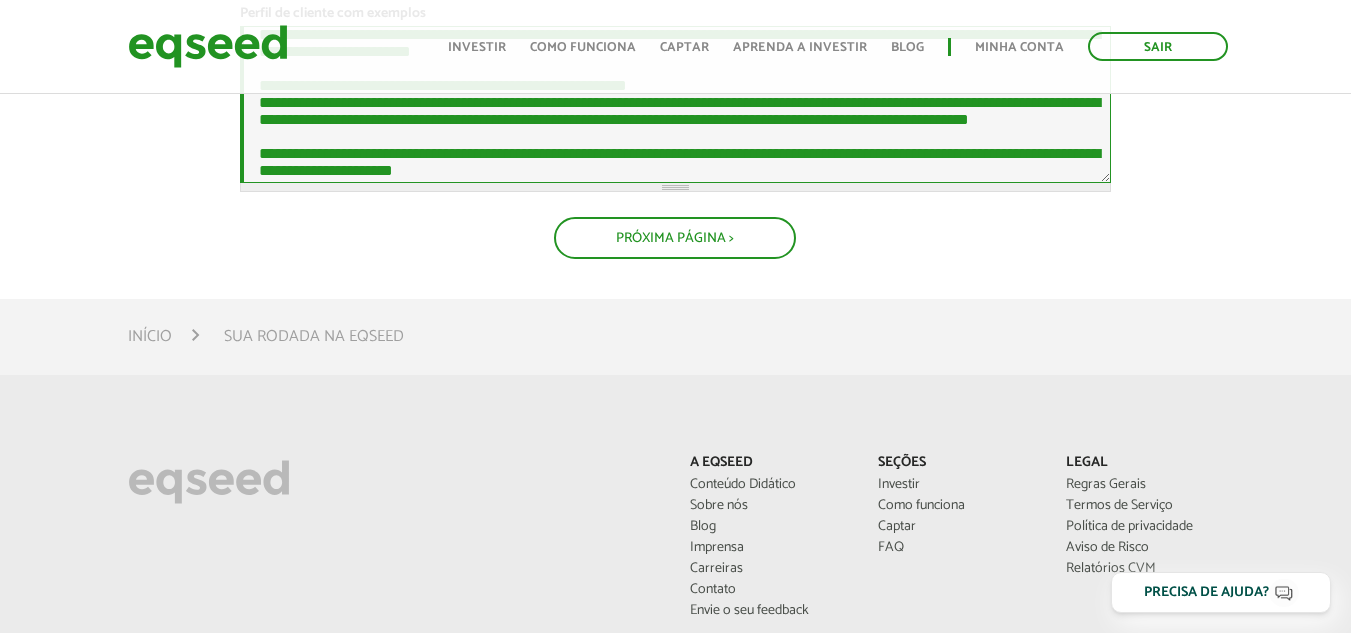 scroll, scrollTop: 200, scrollLeft: 0, axis: vertical 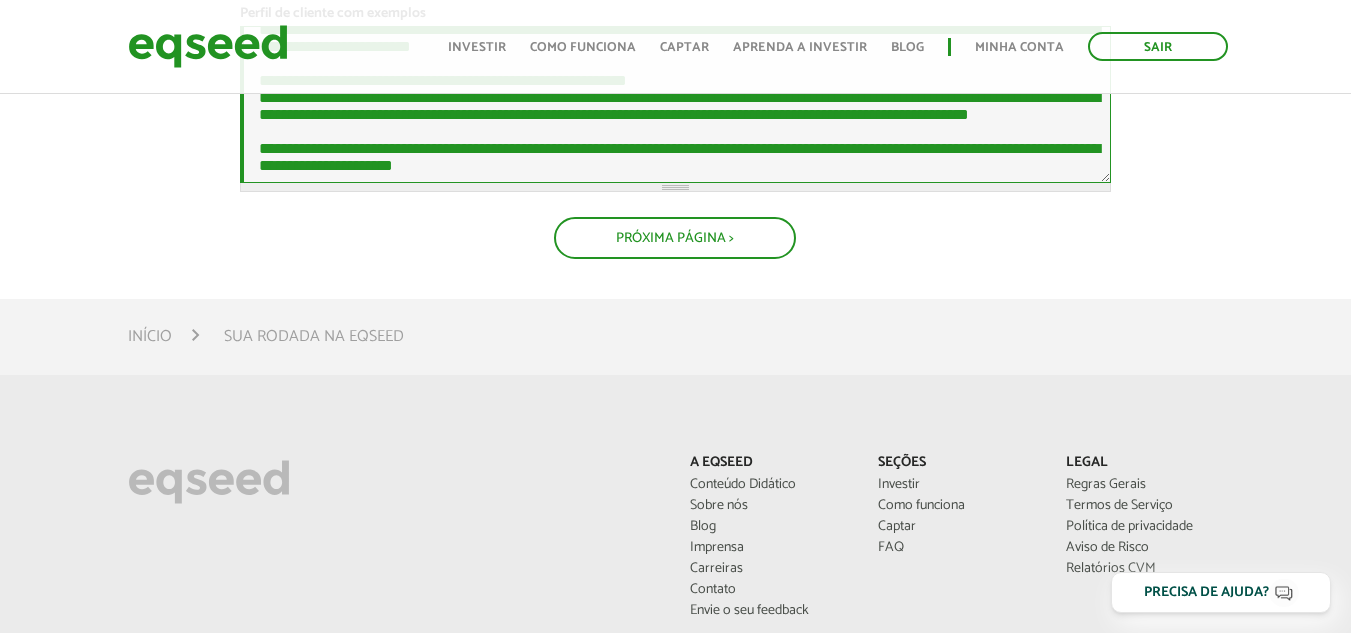 drag, startPoint x: 587, startPoint y: 240, endPoint x: 234, endPoint y: 209, distance: 354.35858 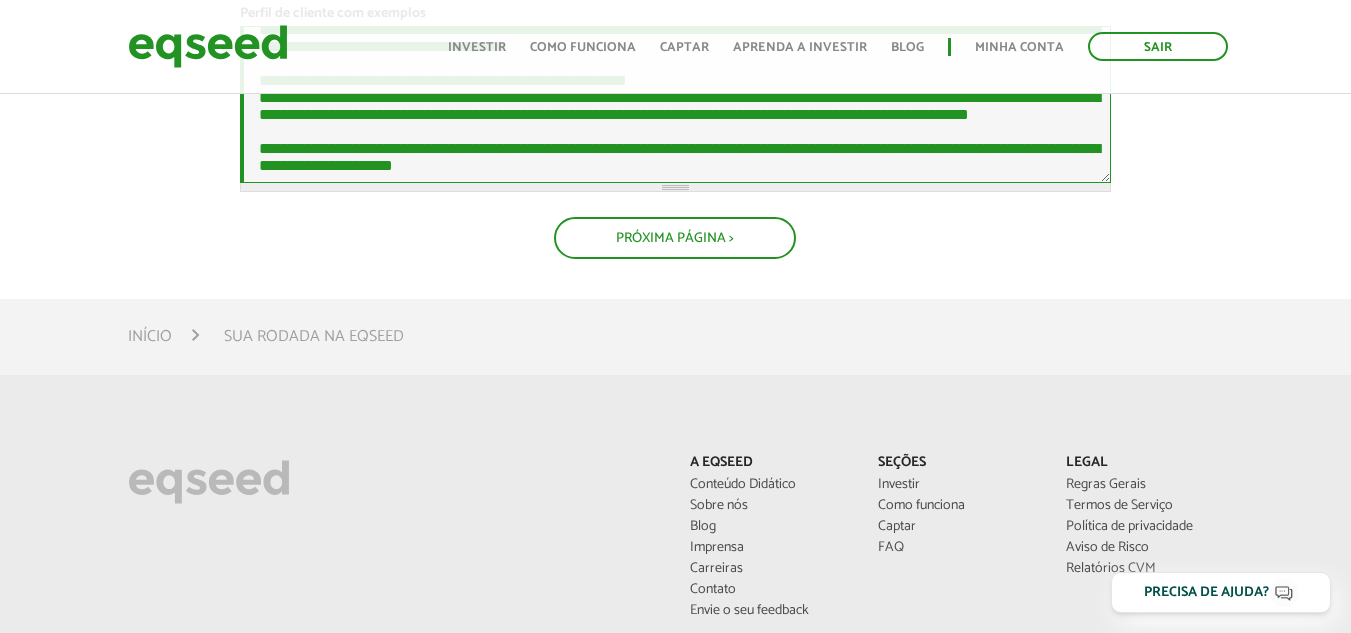 scroll, scrollTop: 297, scrollLeft: 0, axis: vertical 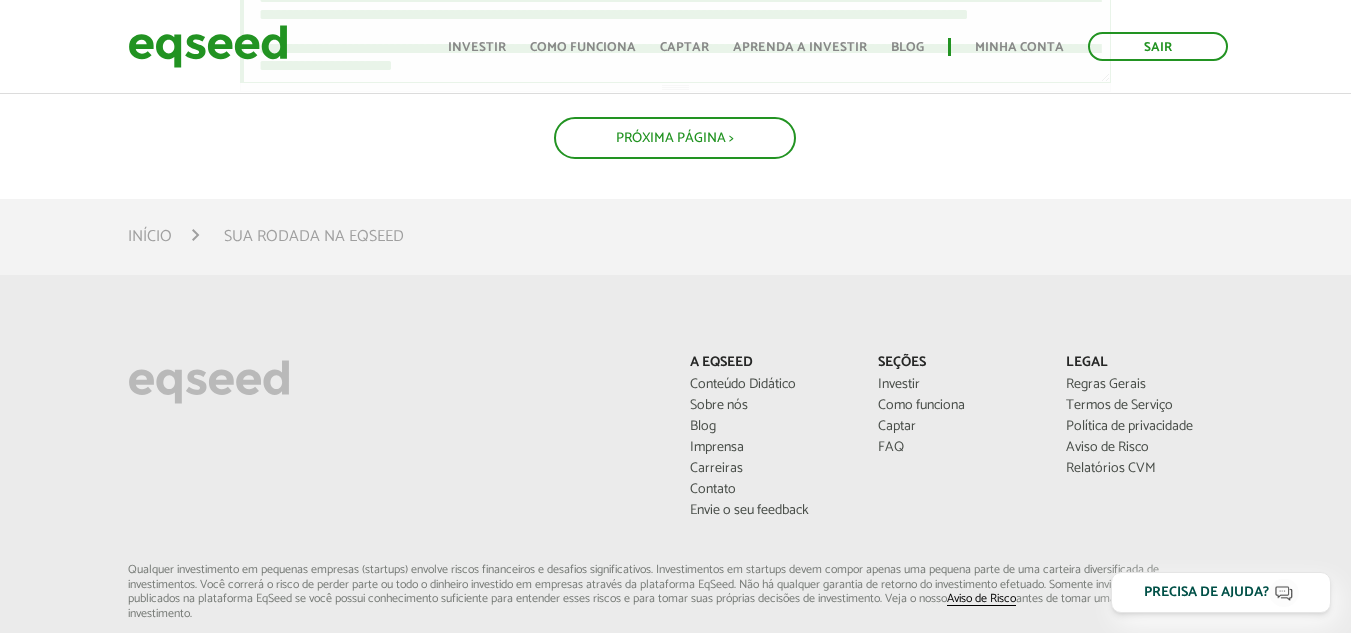 click on "Perfil de cliente com exemplos  *" at bounding box center (675, 4) 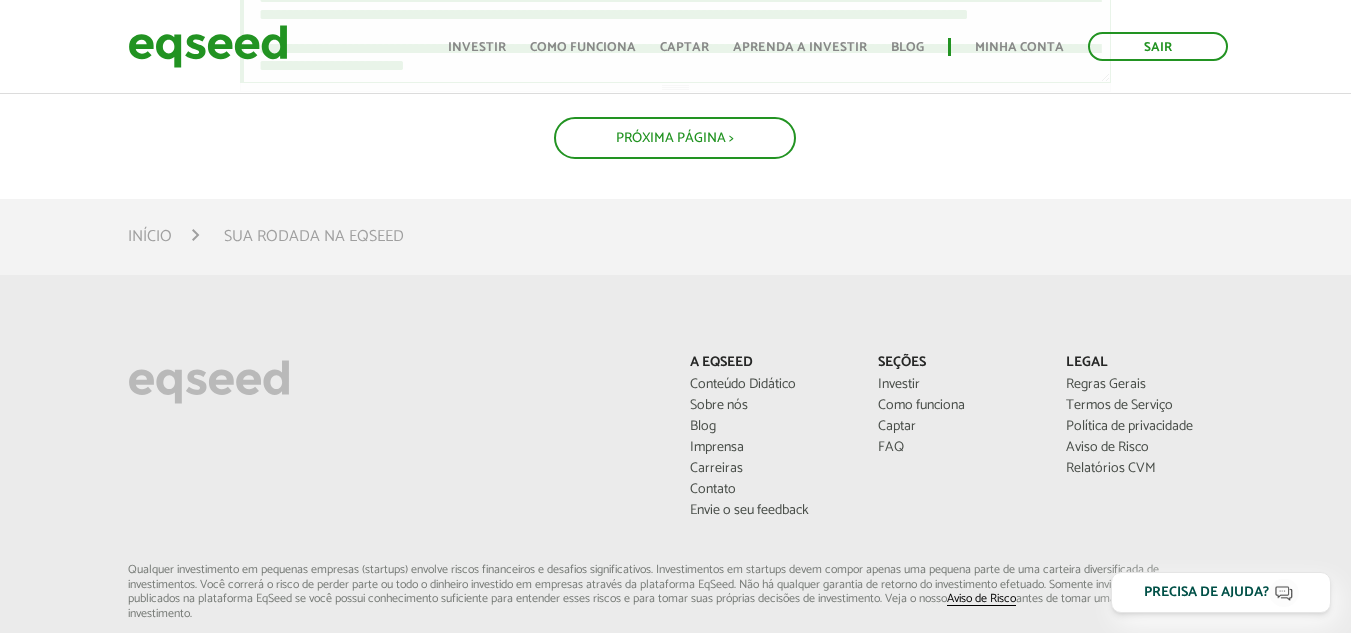 scroll, scrollTop: 343, scrollLeft: 0, axis: vertical 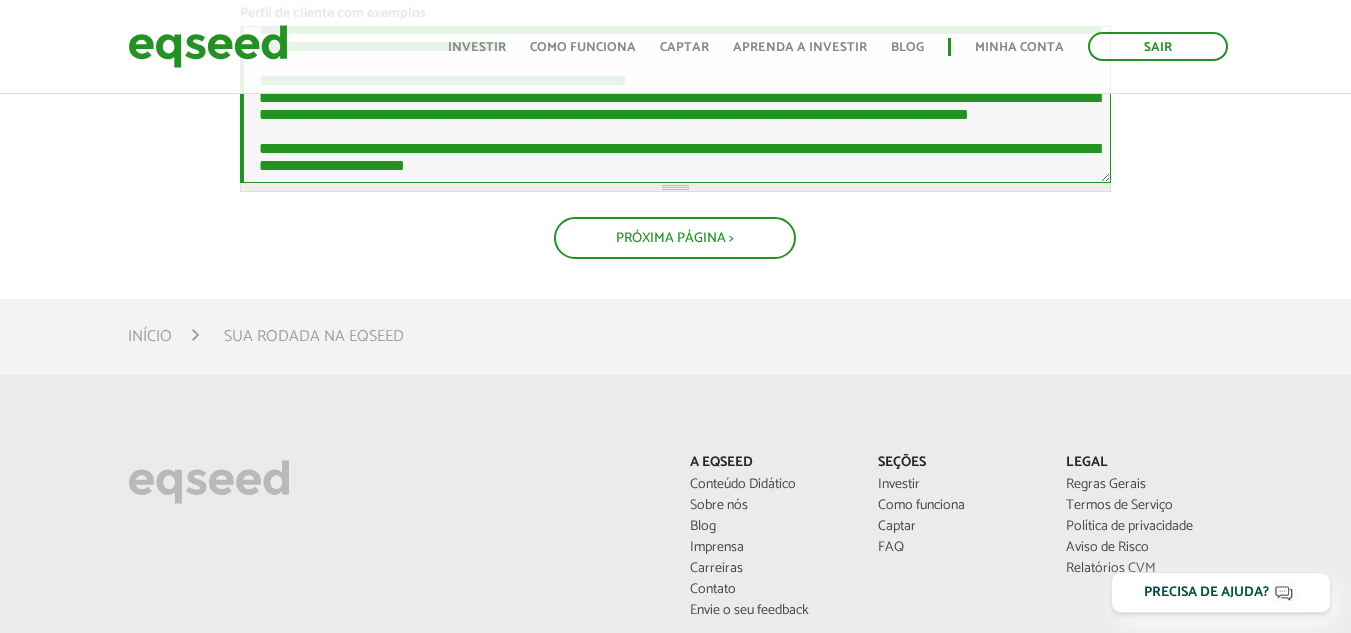 click on "Perfil de cliente com exemplos  *" at bounding box center (675, 104) 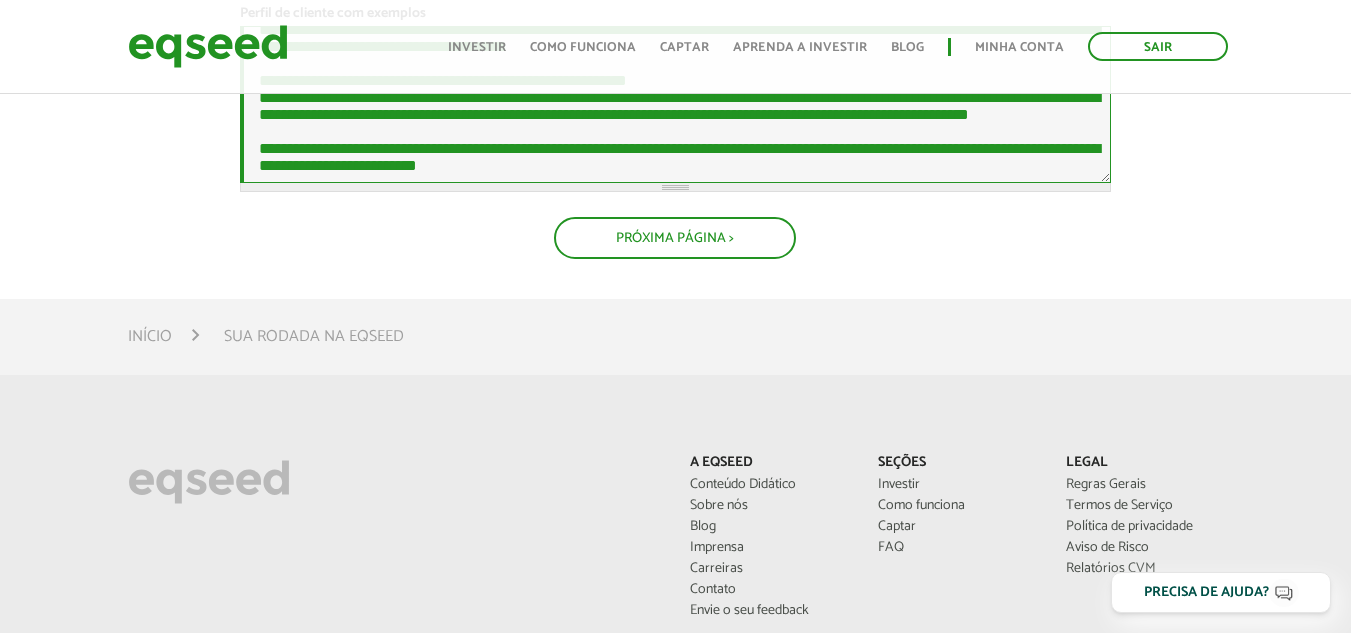 paste on "**********" 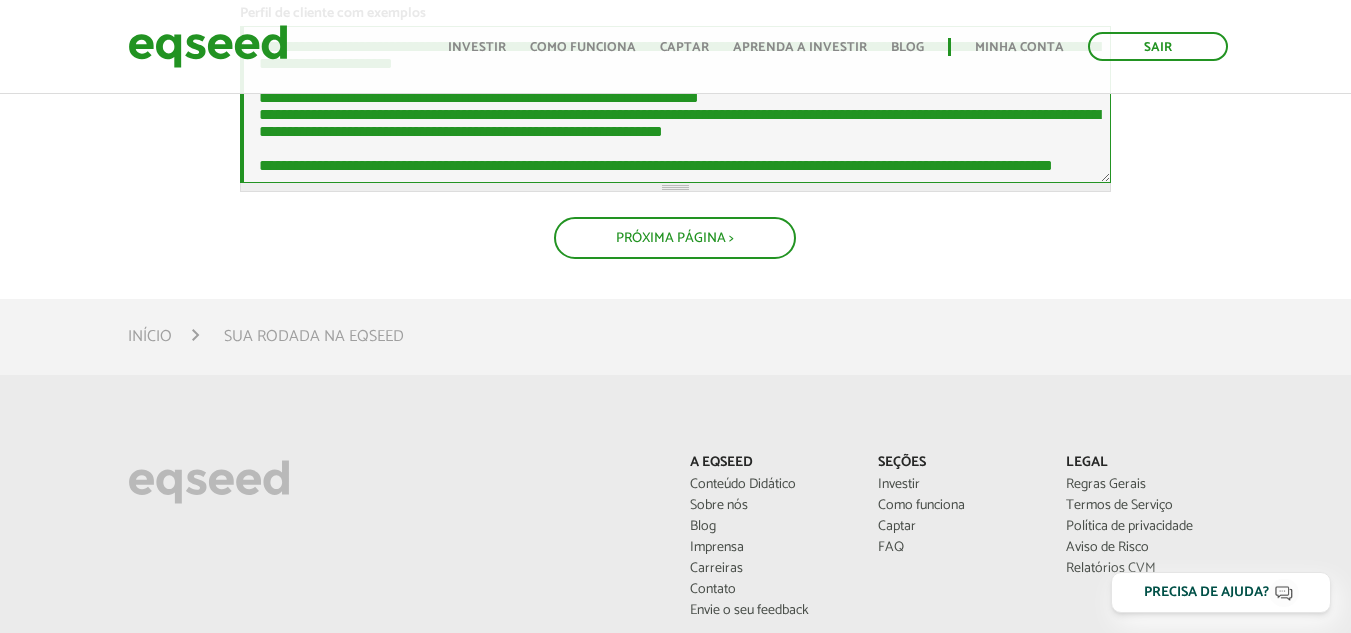 scroll, scrollTop: 378, scrollLeft: 0, axis: vertical 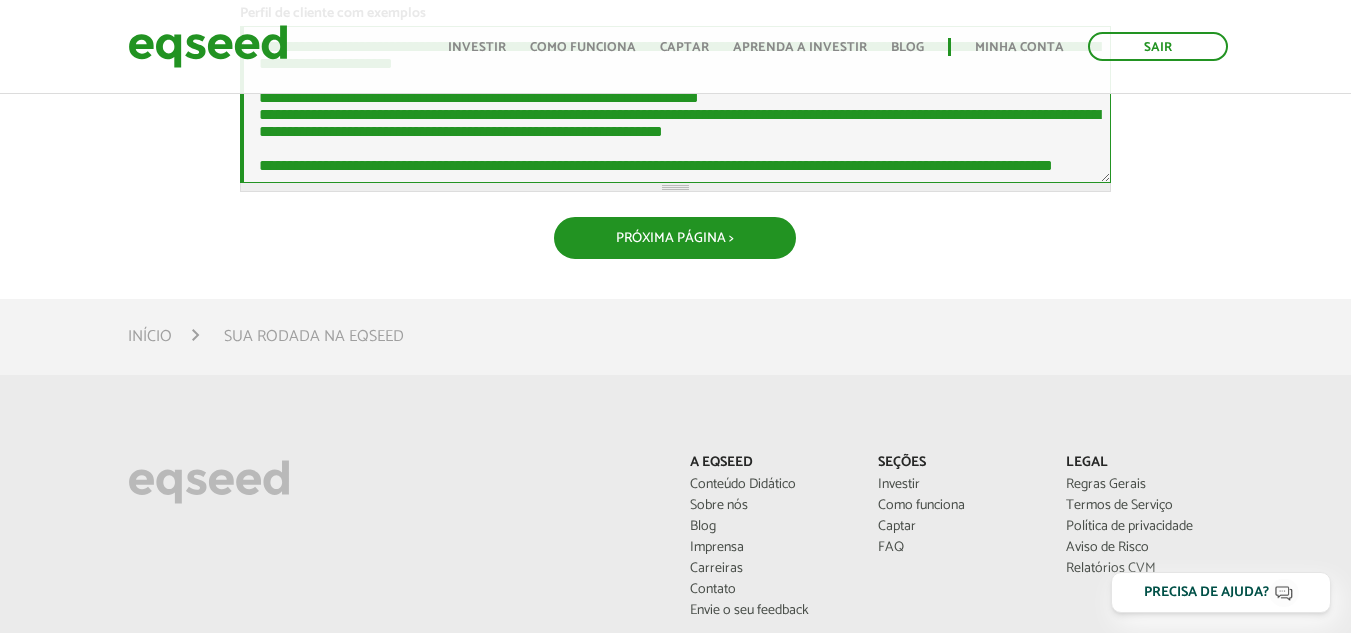 type on "**********" 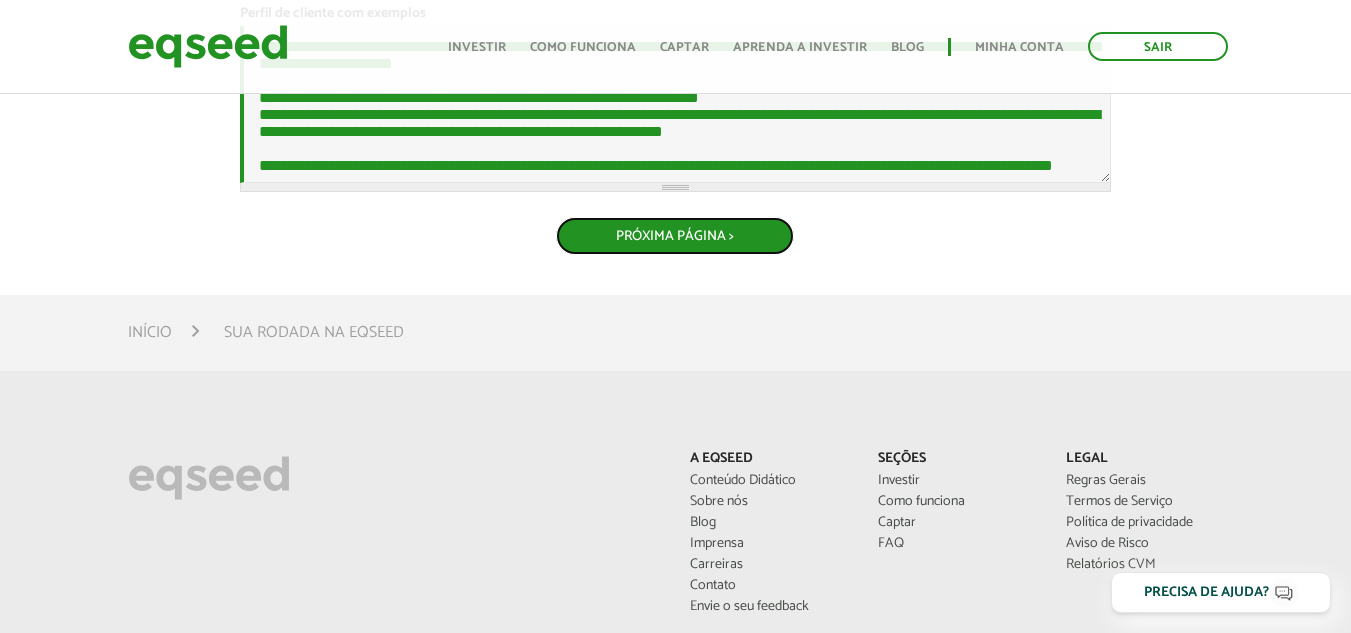 click on "Próxima Página >" at bounding box center [675, 236] 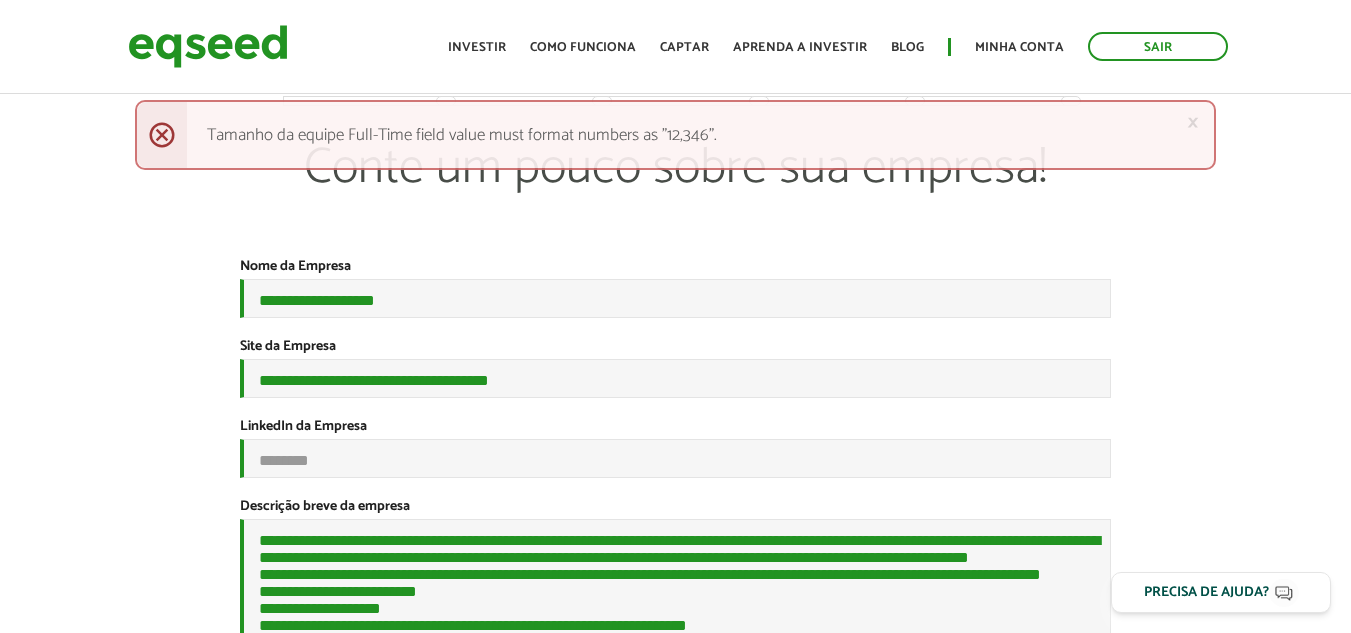 scroll, scrollTop: 0, scrollLeft: 0, axis: both 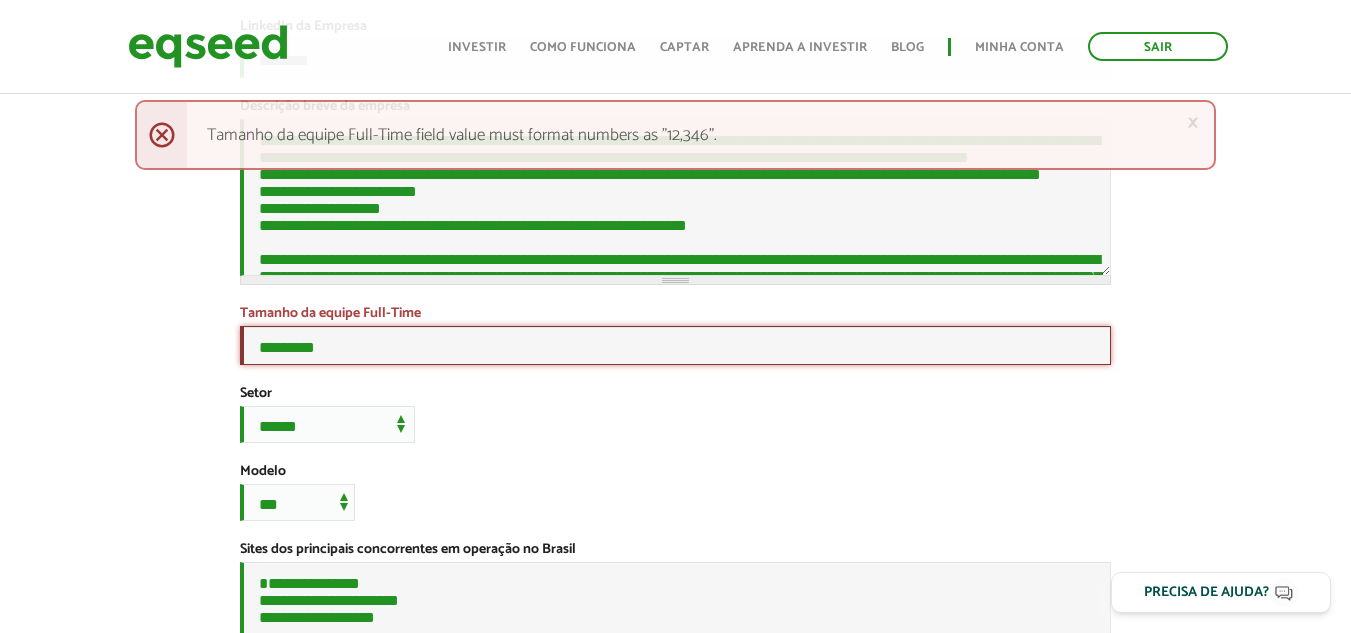 click on "*********" at bounding box center (675, 345) 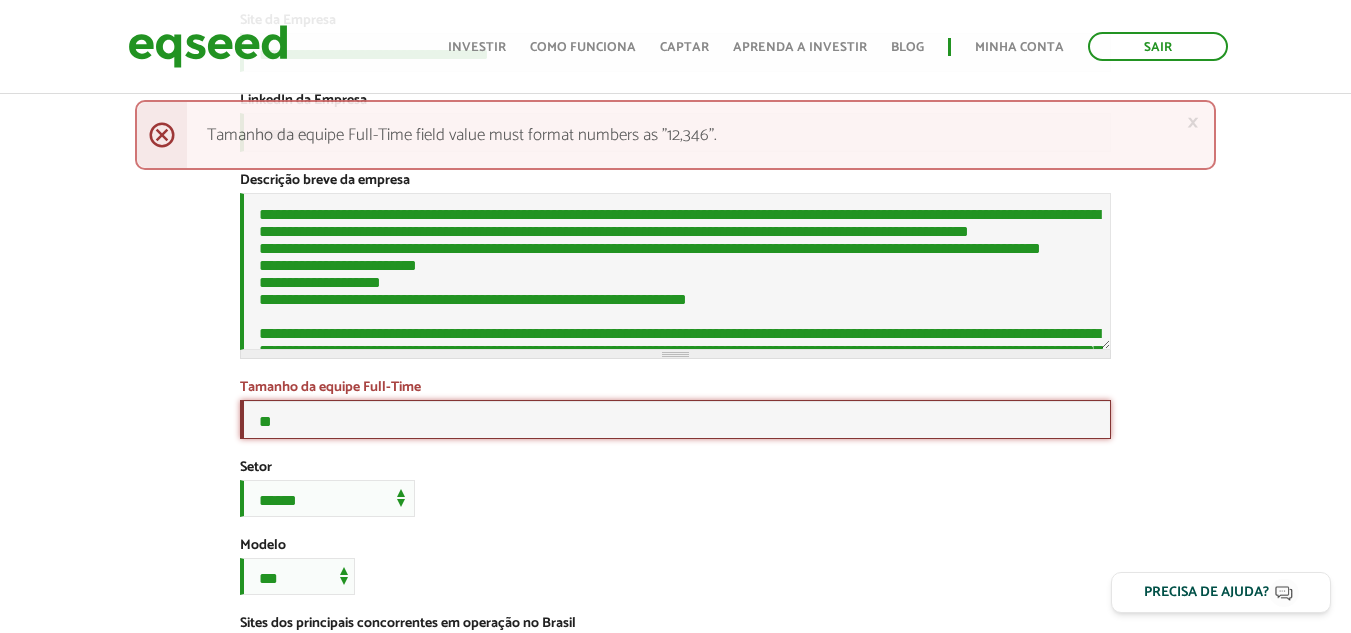 scroll, scrollTop: 300, scrollLeft: 0, axis: vertical 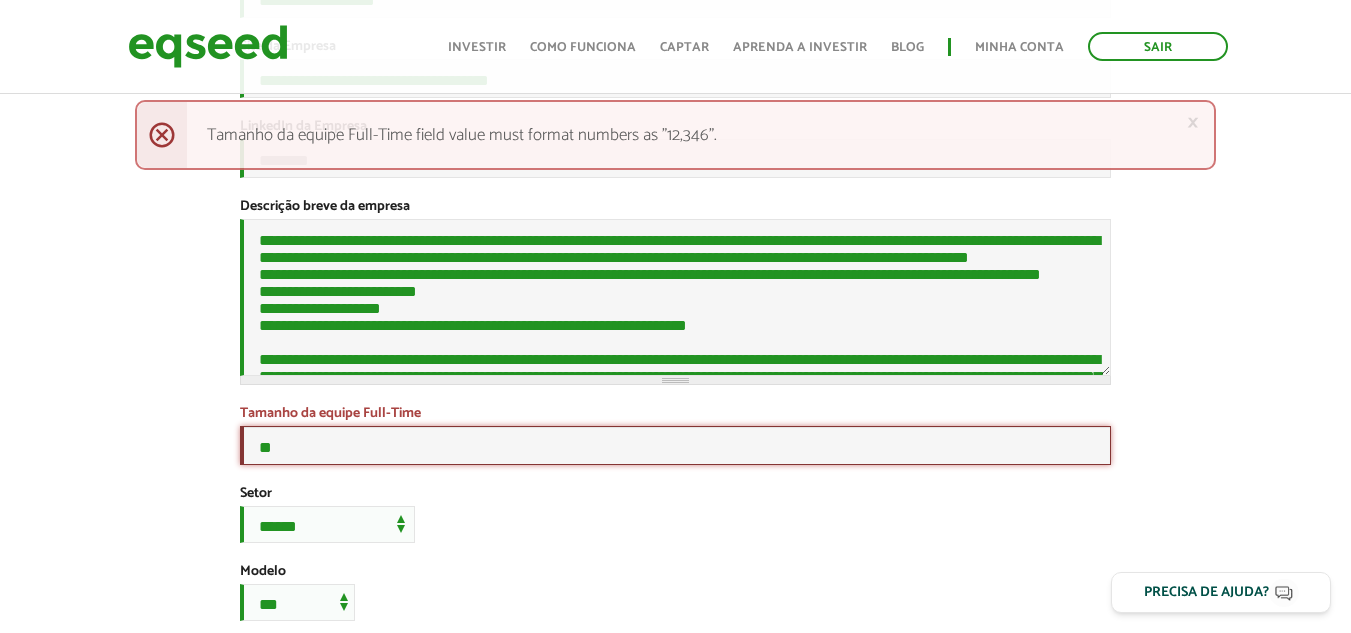 type on "*" 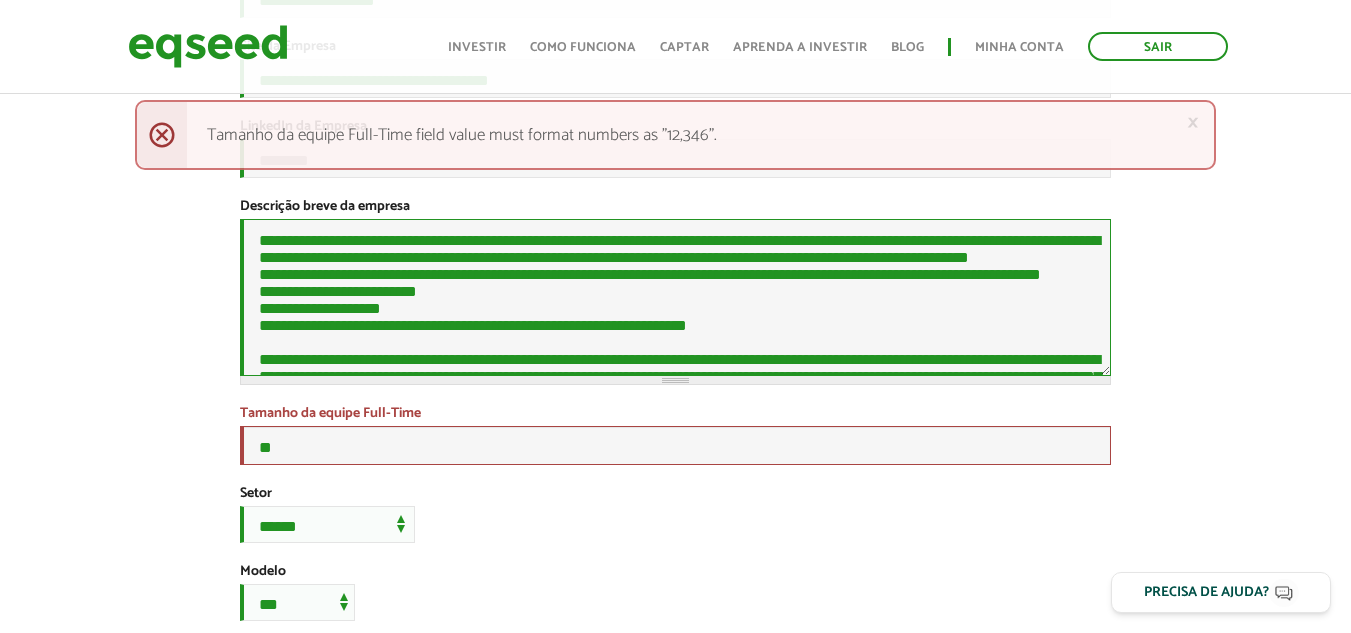 drag, startPoint x: 266, startPoint y: 277, endPoint x: 272, endPoint y: 342, distance: 65.27634 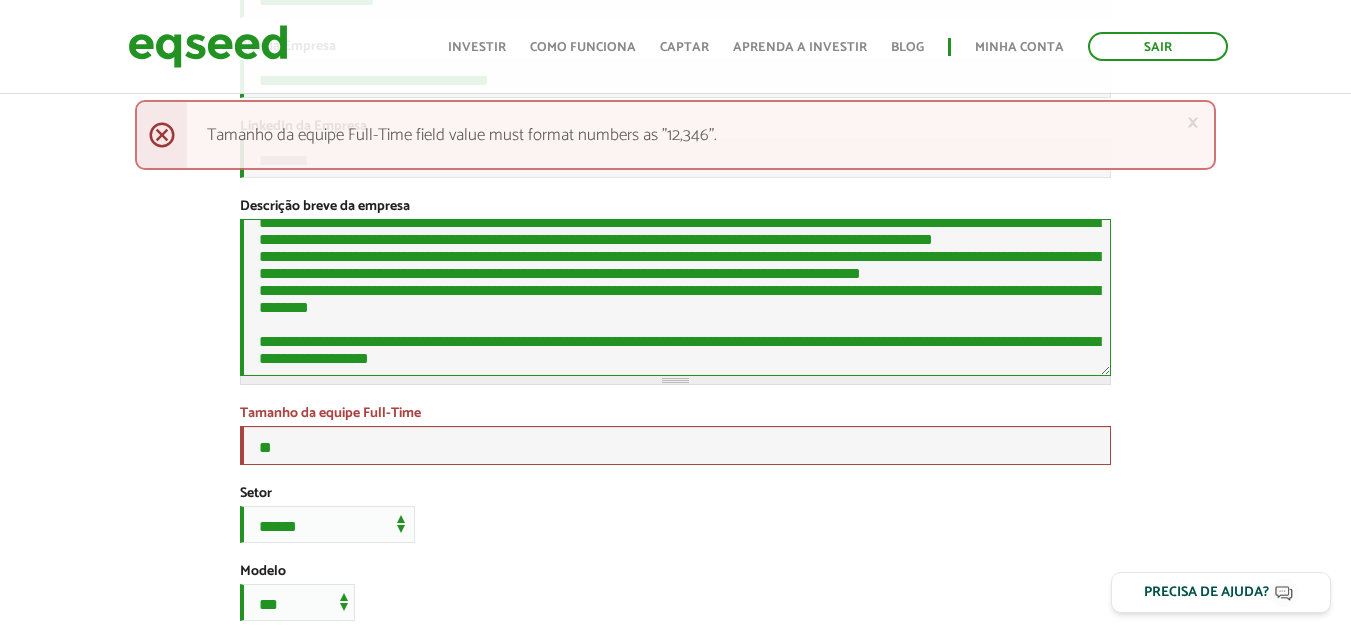 scroll, scrollTop: 1215, scrollLeft: 0, axis: vertical 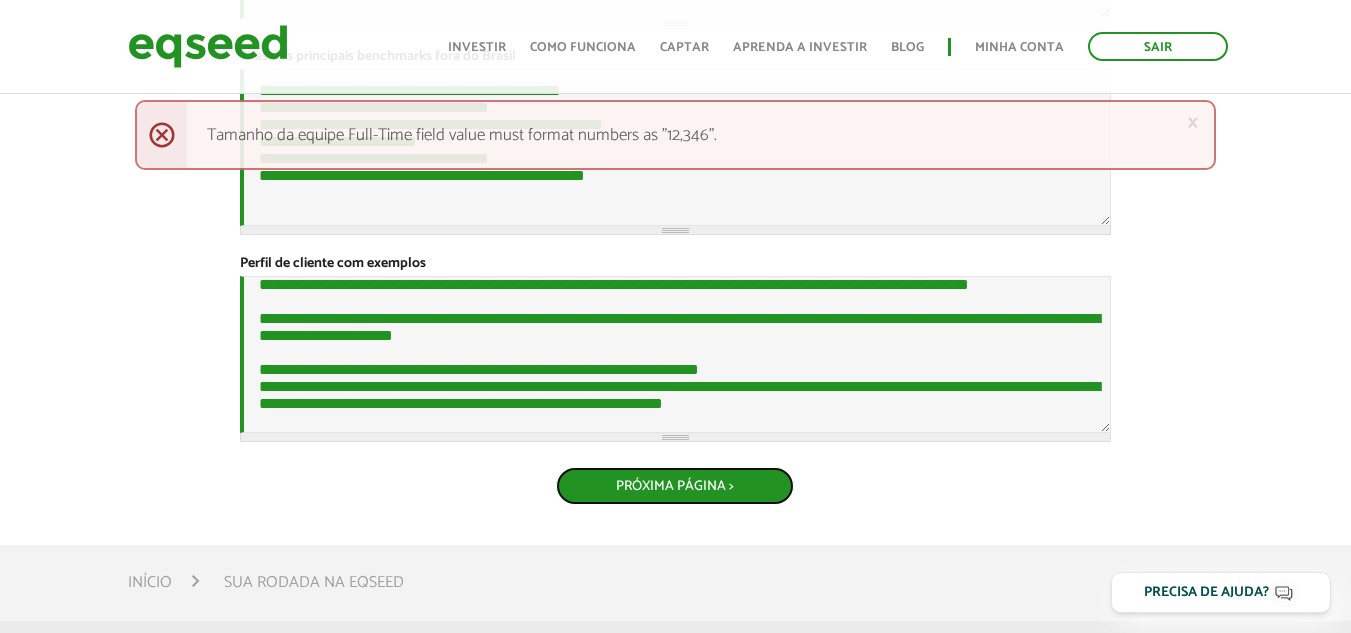 click on "Próxima Página >" at bounding box center (675, 486) 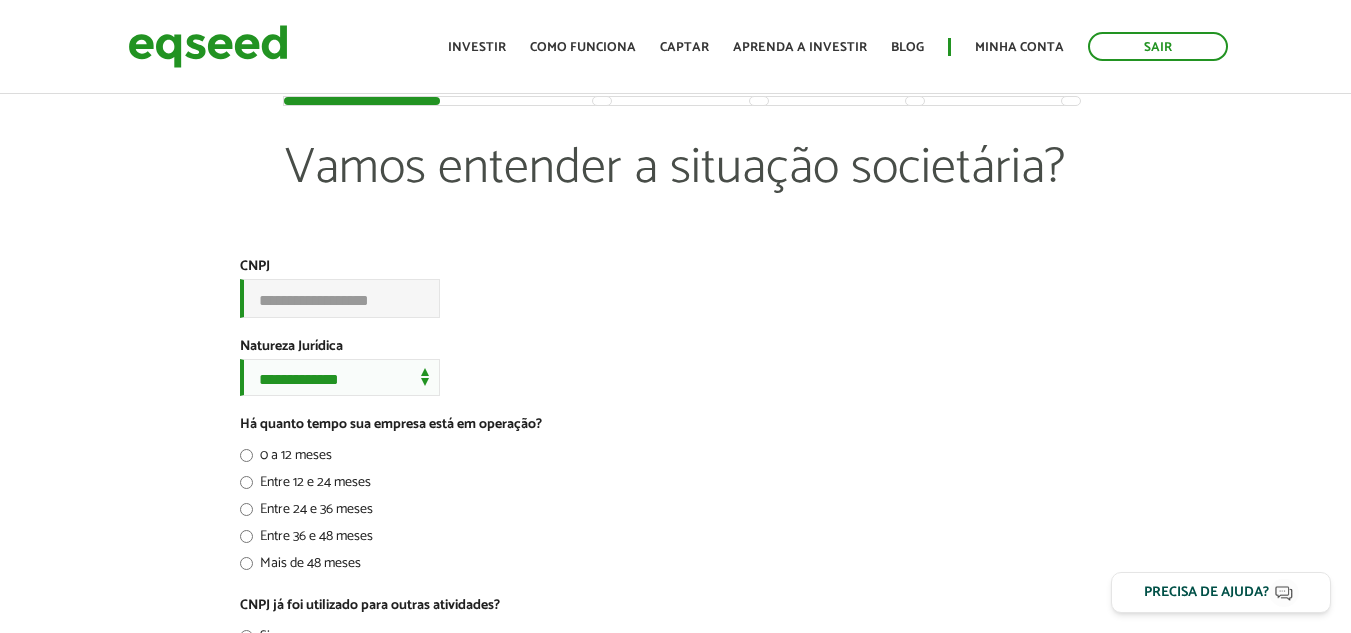 scroll, scrollTop: 0, scrollLeft: 0, axis: both 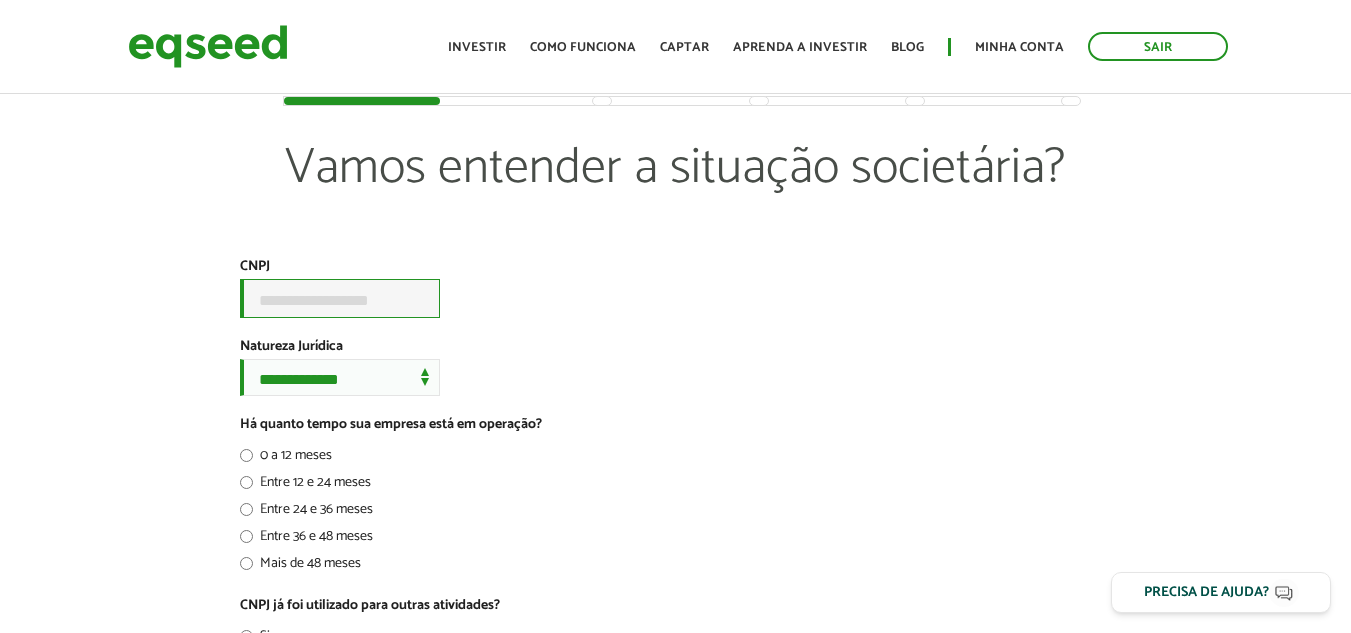click on "CNPJ  *" at bounding box center (340, 298) 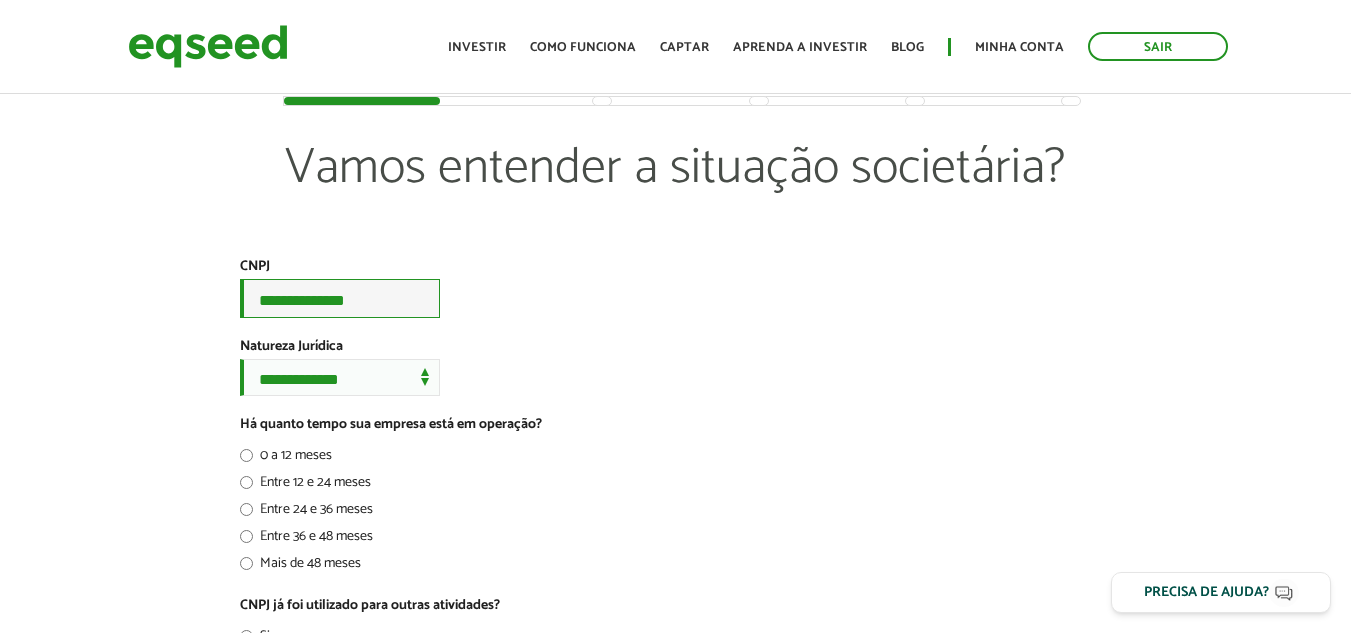 type on "**********" 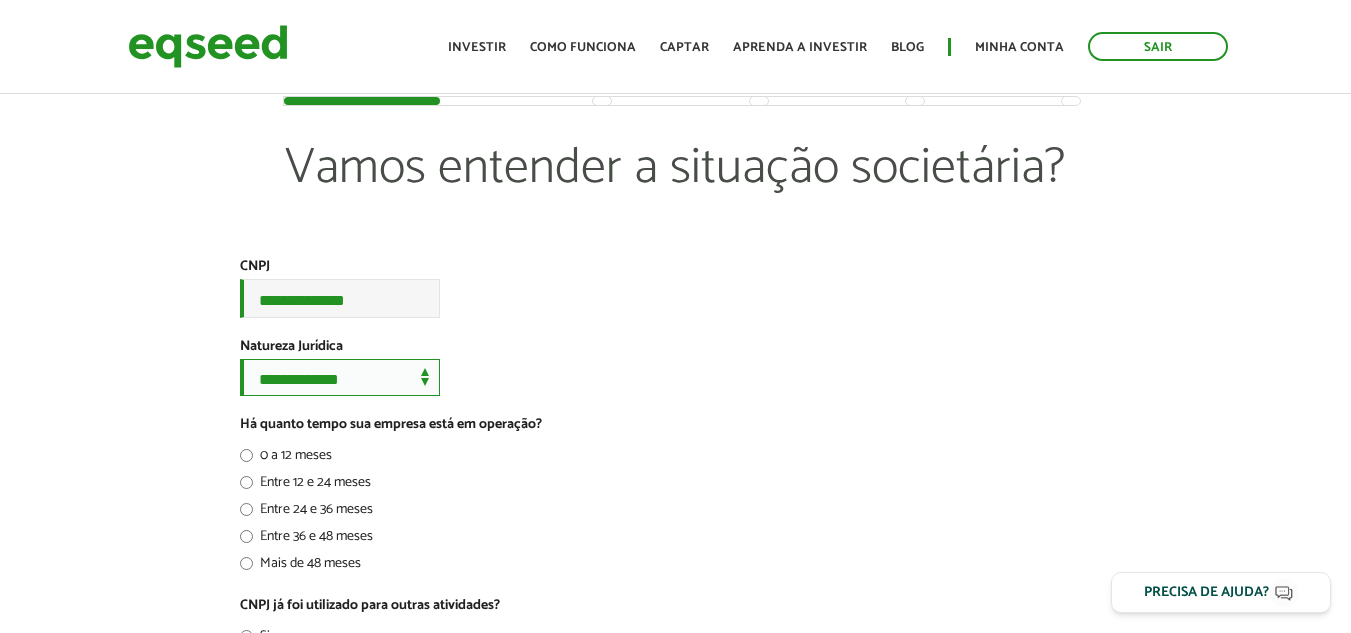 click on "**********" at bounding box center [340, 377] 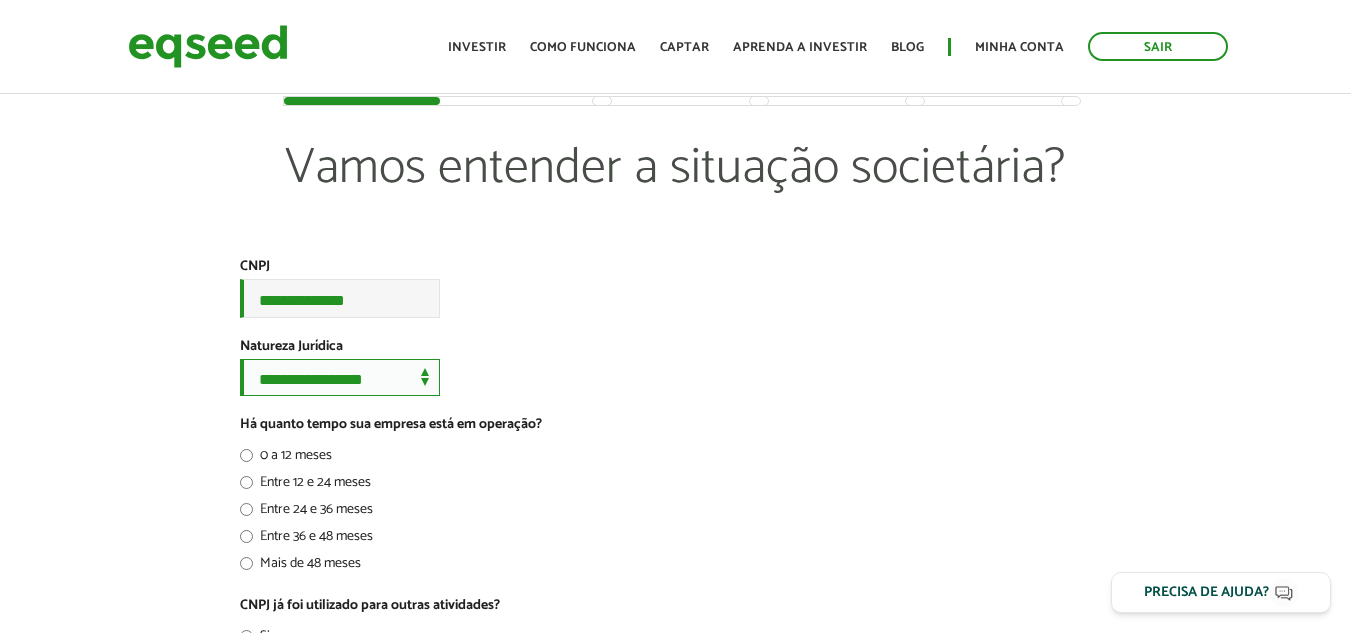 click on "**********" at bounding box center [340, 377] 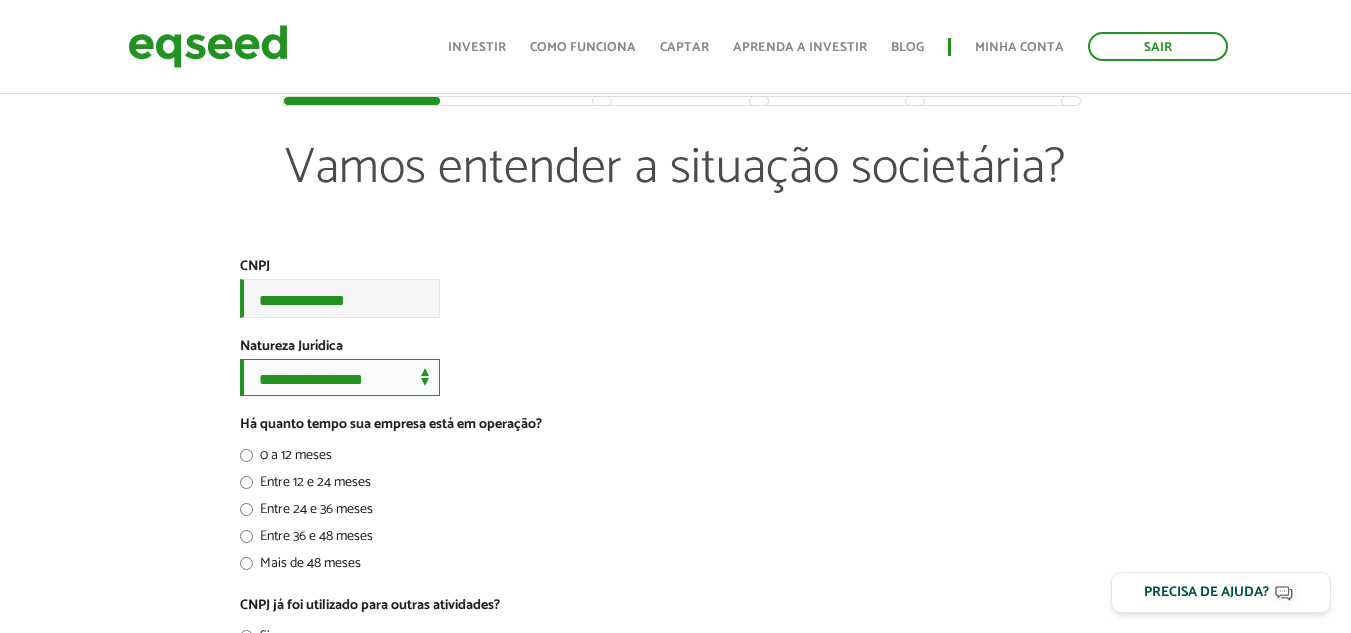 scroll, scrollTop: 100, scrollLeft: 0, axis: vertical 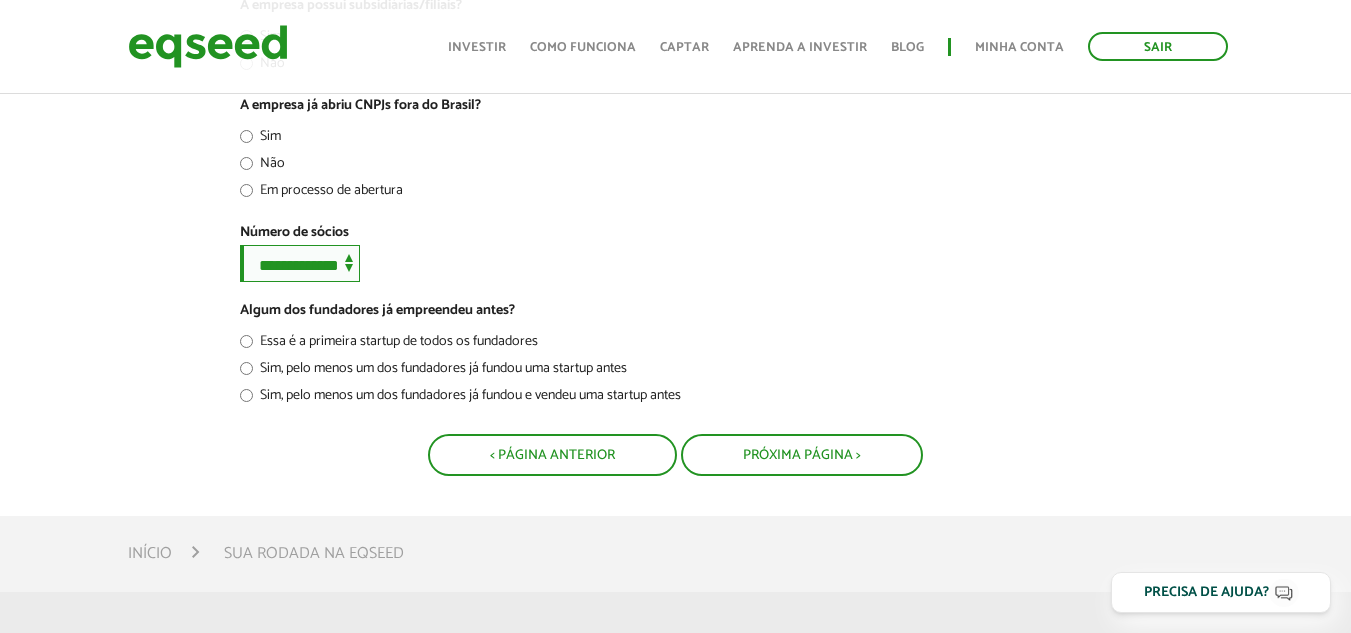 click on "**********" at bounding box center [300, 263] 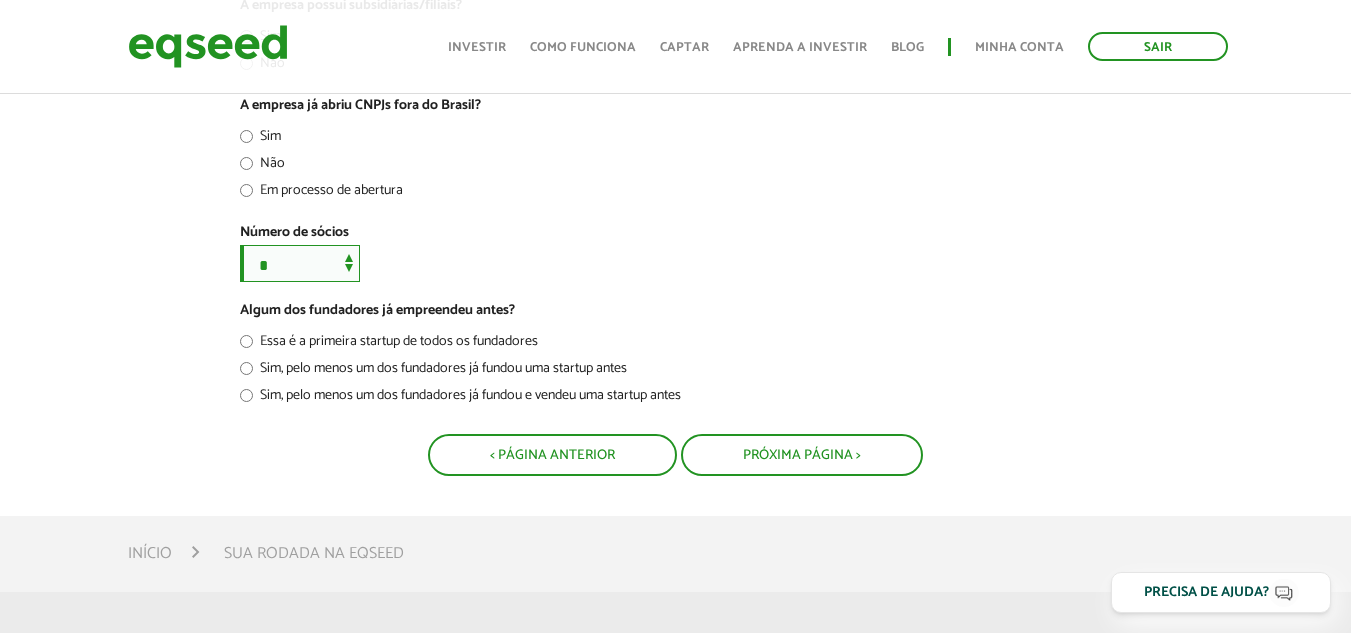 click on "**********" at bounding box center (300, 263) 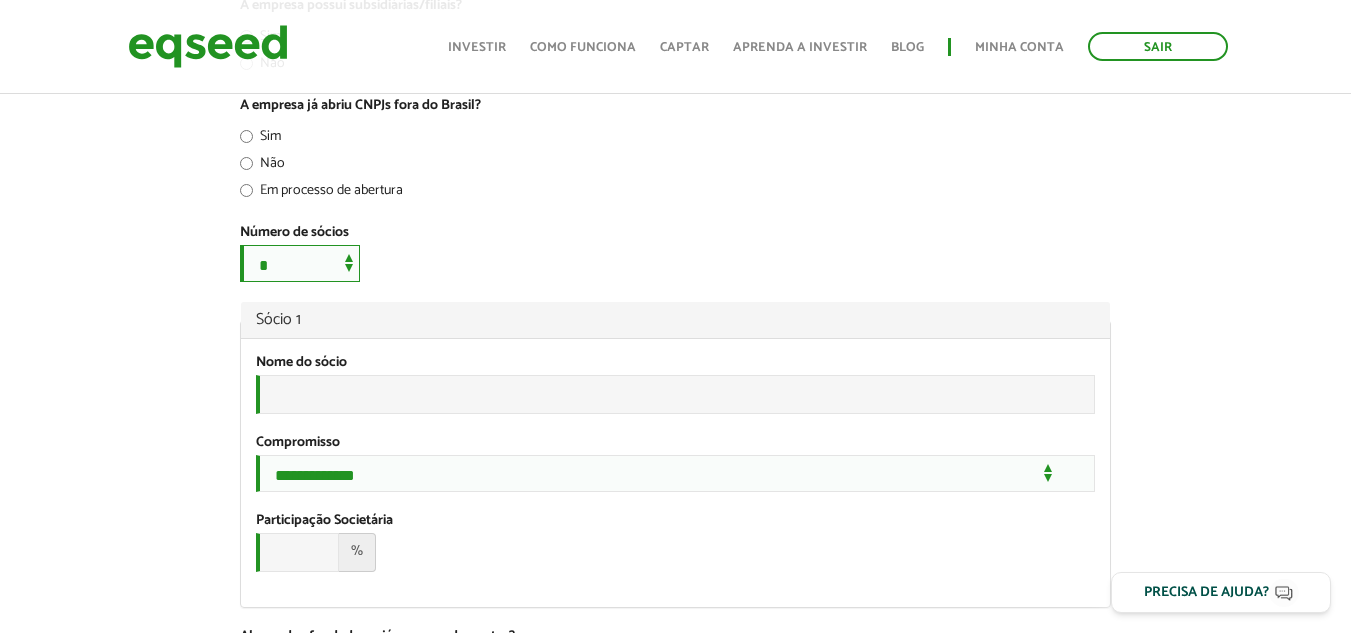 click on "**********" at bounding box center (300, 263) 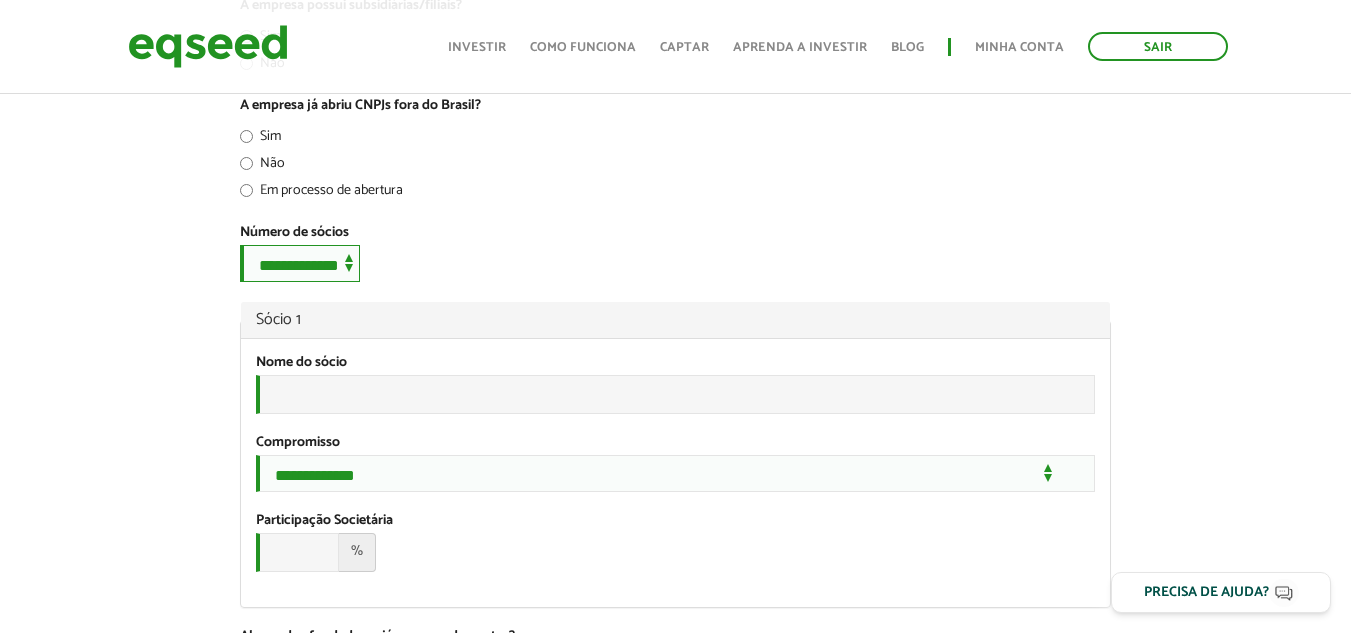click on "**********" at bounding box center (300, 263) 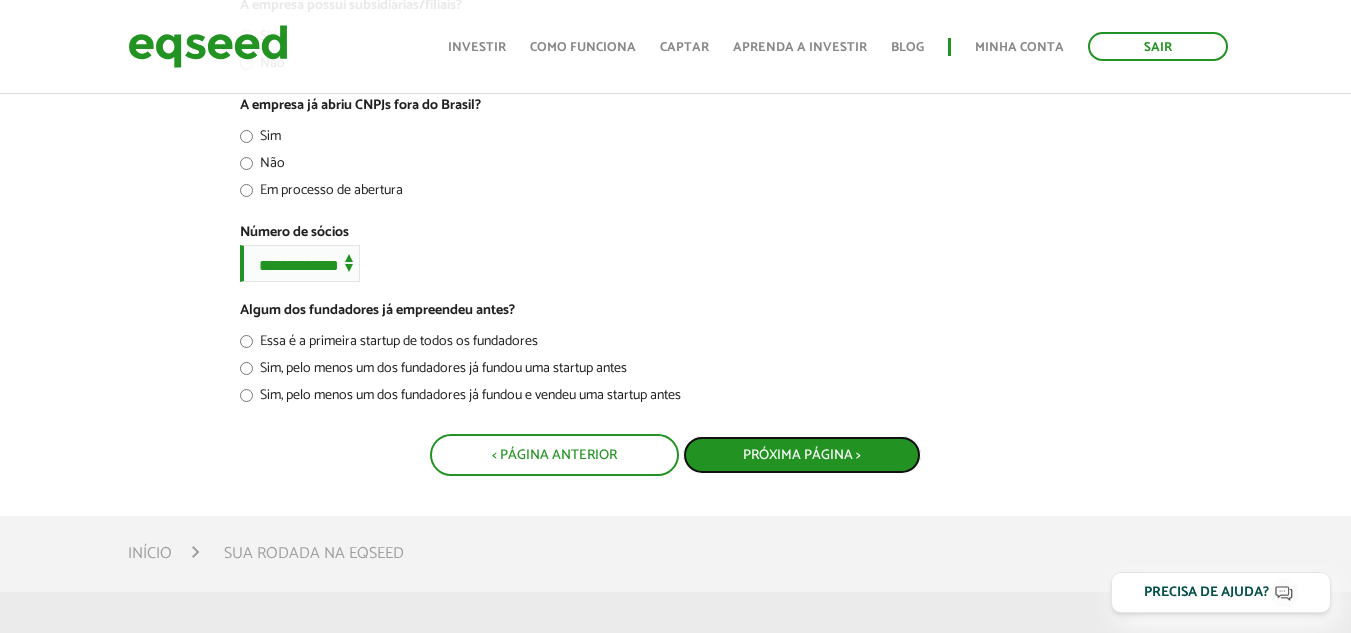 click on "Próxima Página >" at bounding box center [802, 455] 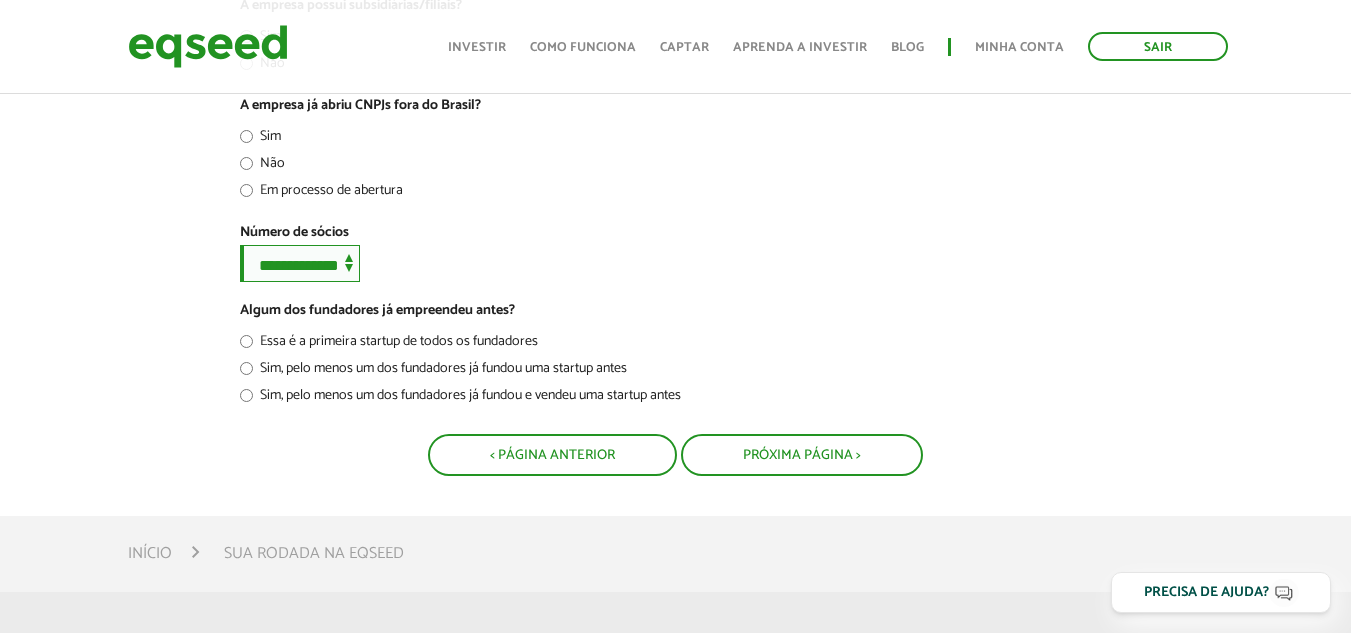 click on "**********" at bounding box center (300, 263) 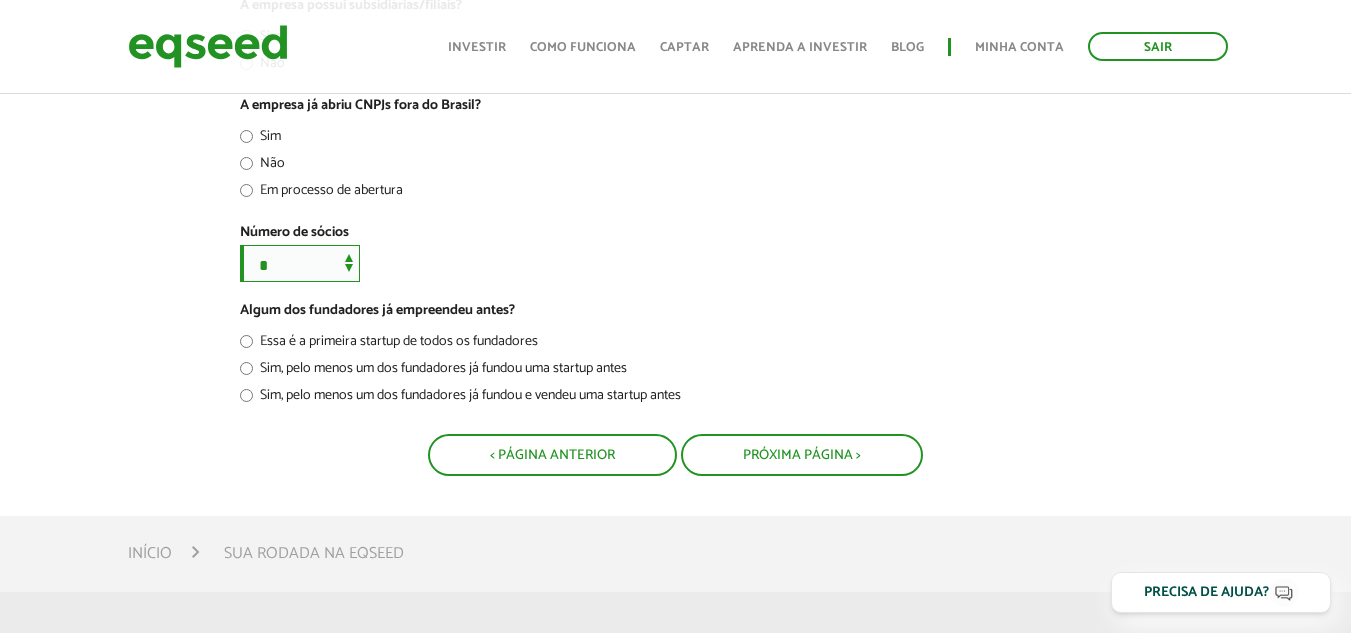 click on "**********" at bounding box center (300, 263) 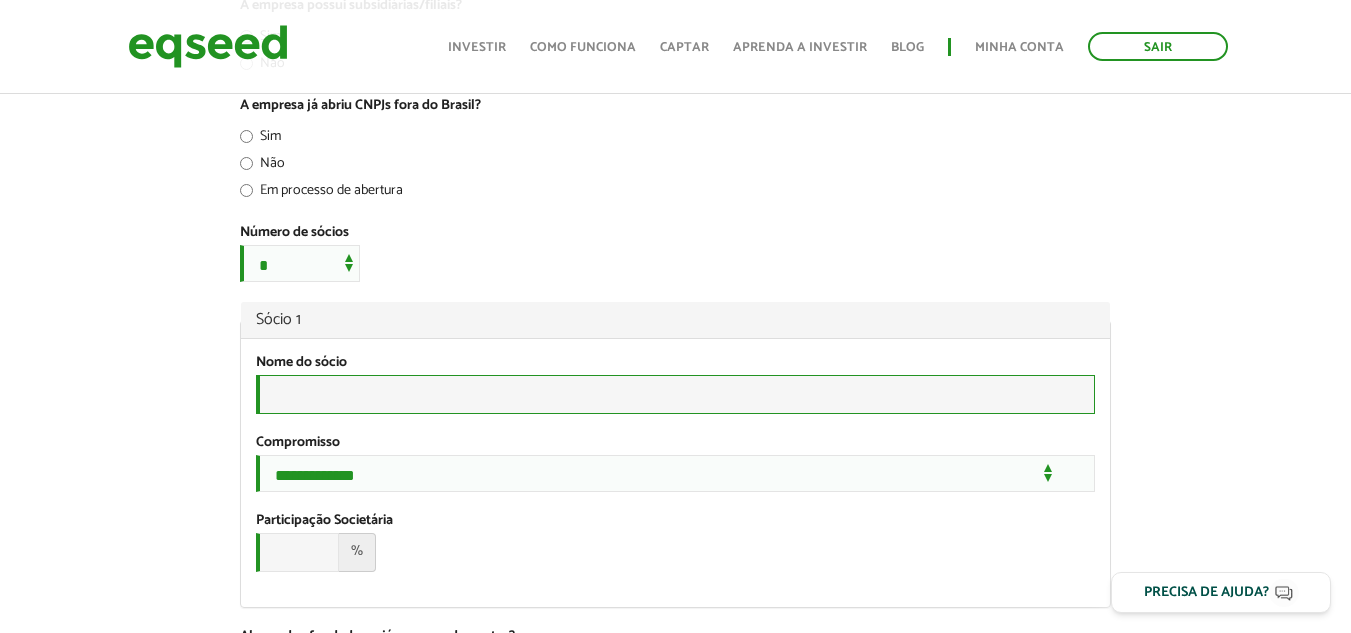 click on "Nome do sócio  *" at bounding box center [675, 394] 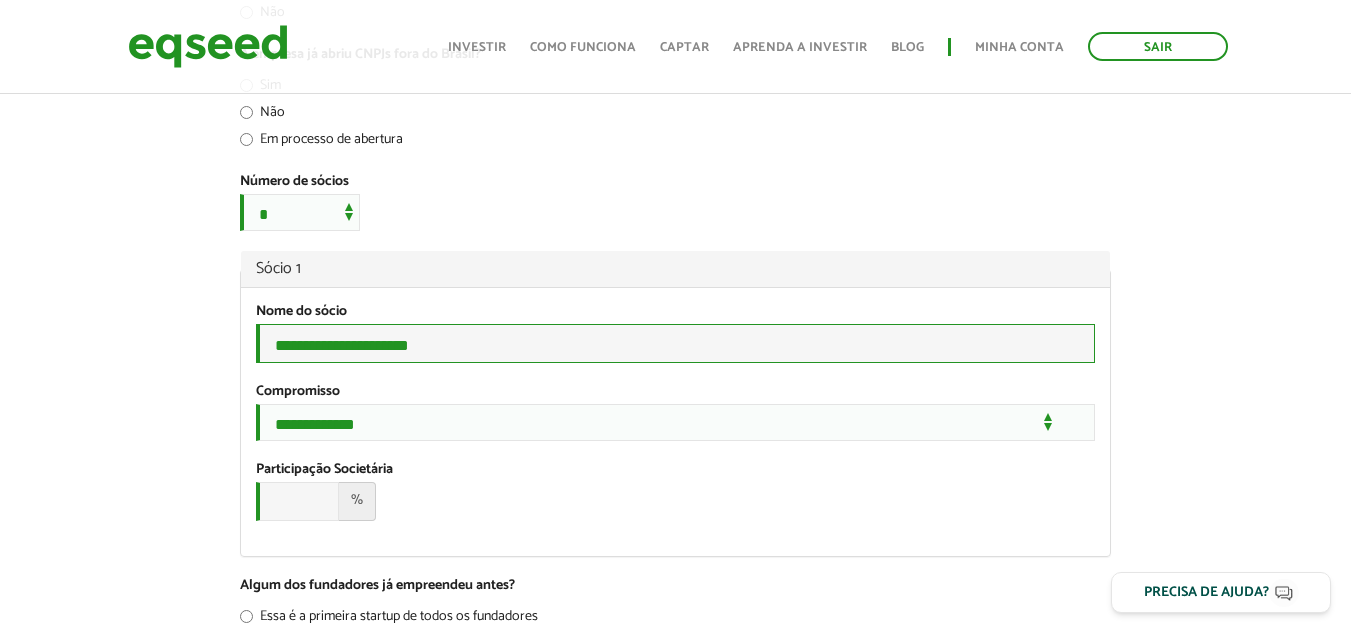 scroll, scrollTop: 900, scrollLeft: 0, axis: vertical 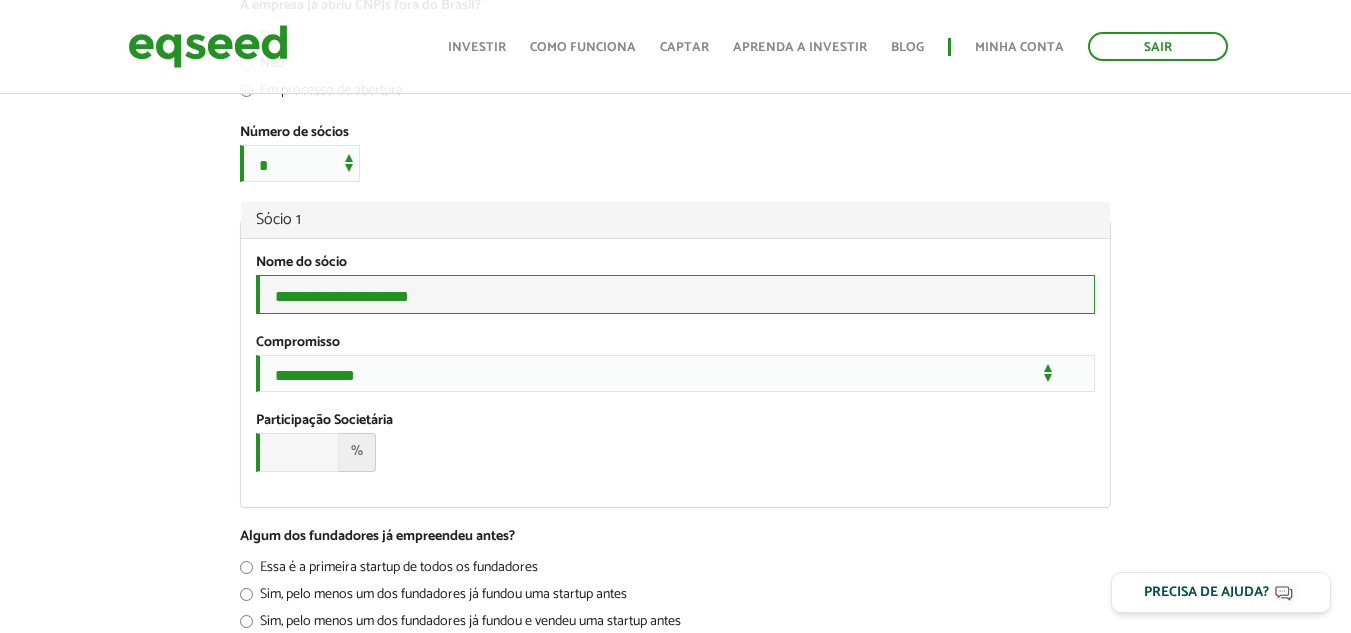 type on "**********" 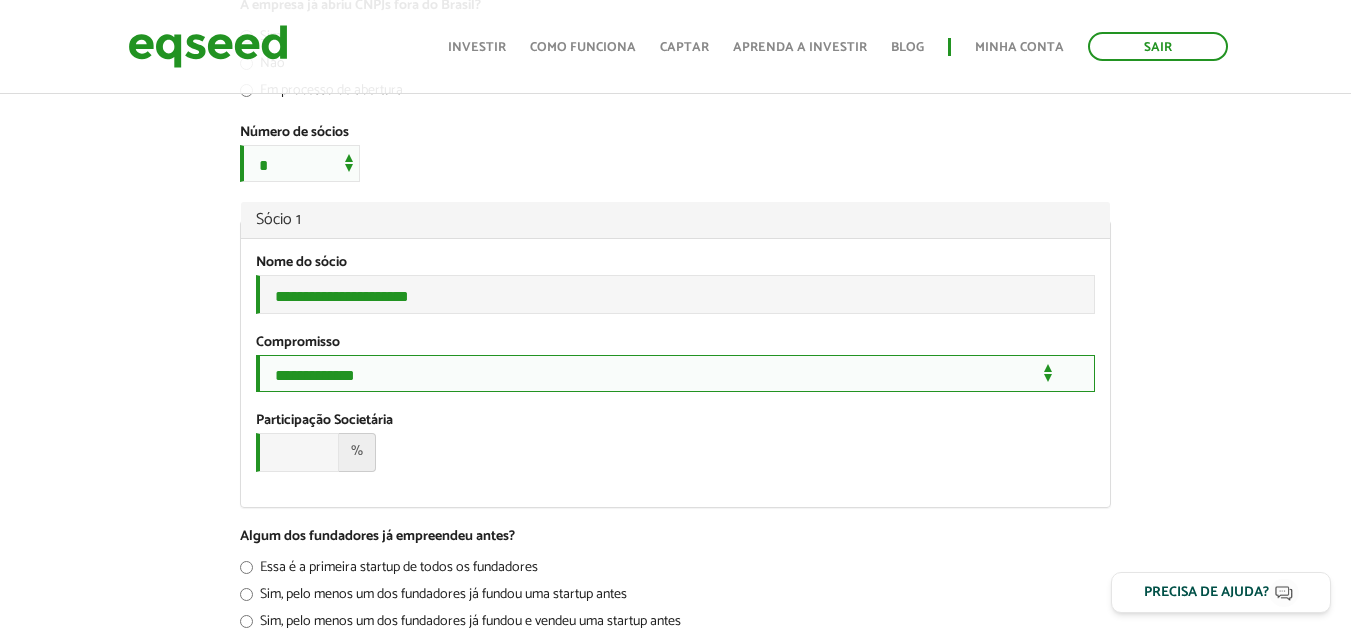 click on "**********" at bounding box center (675, 373) 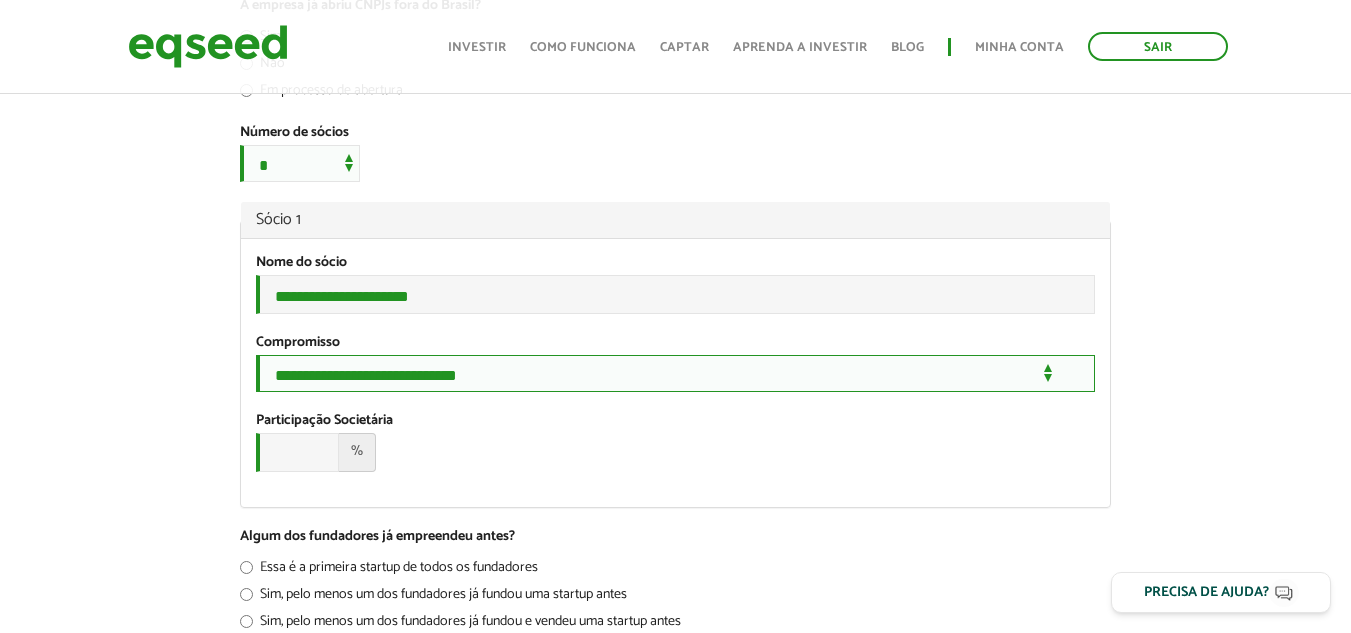 click on "**********" at bounding box center (675, 373) 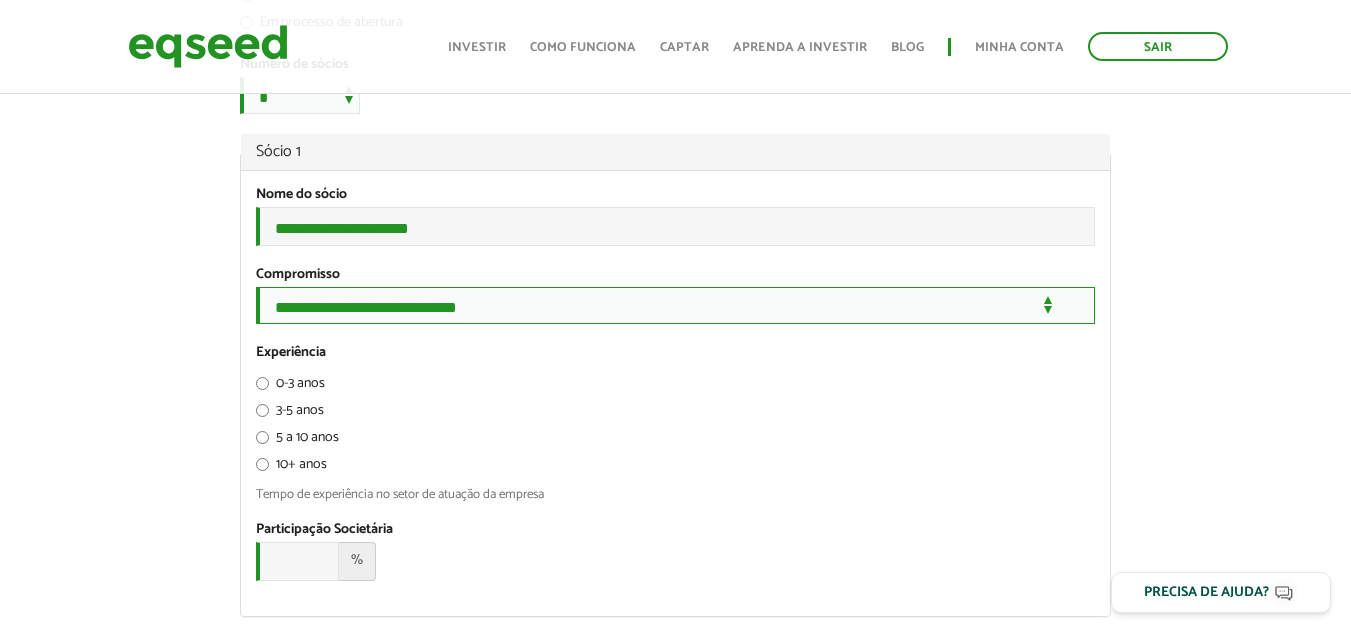 scroll, scrollTop: 1000, scrollLeft: 0, axis: vertical 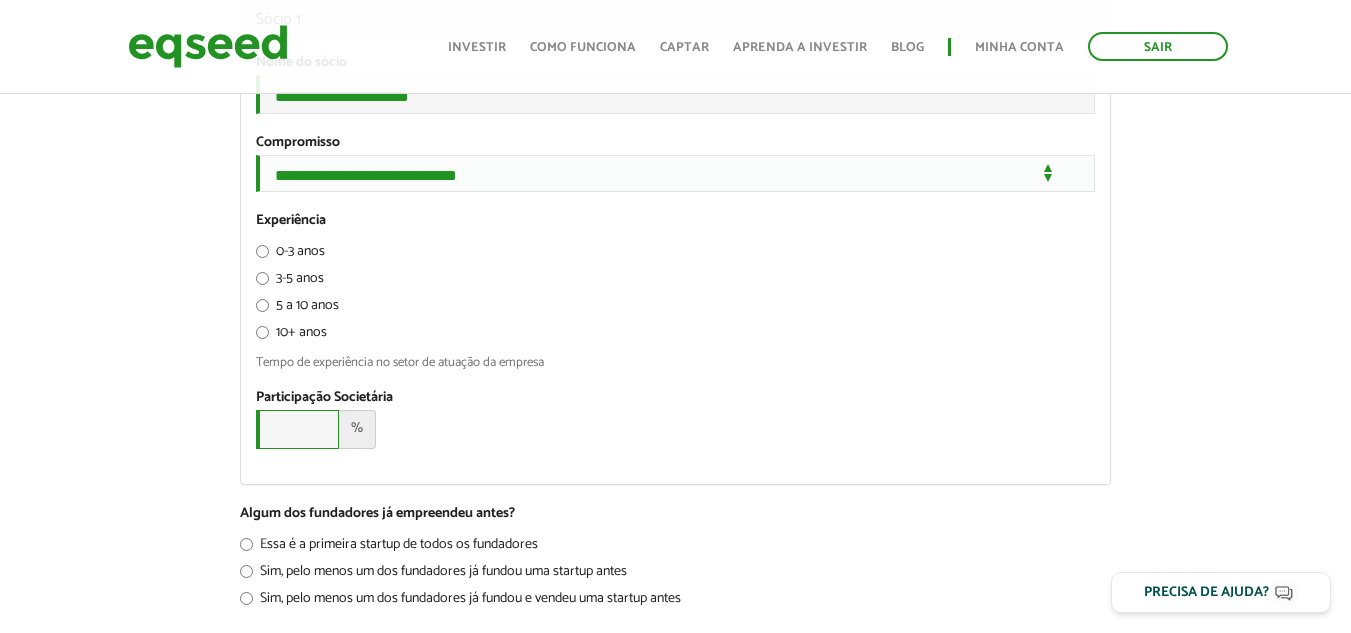 click on "Participação Societária  *" at bounding box center [297, 429] 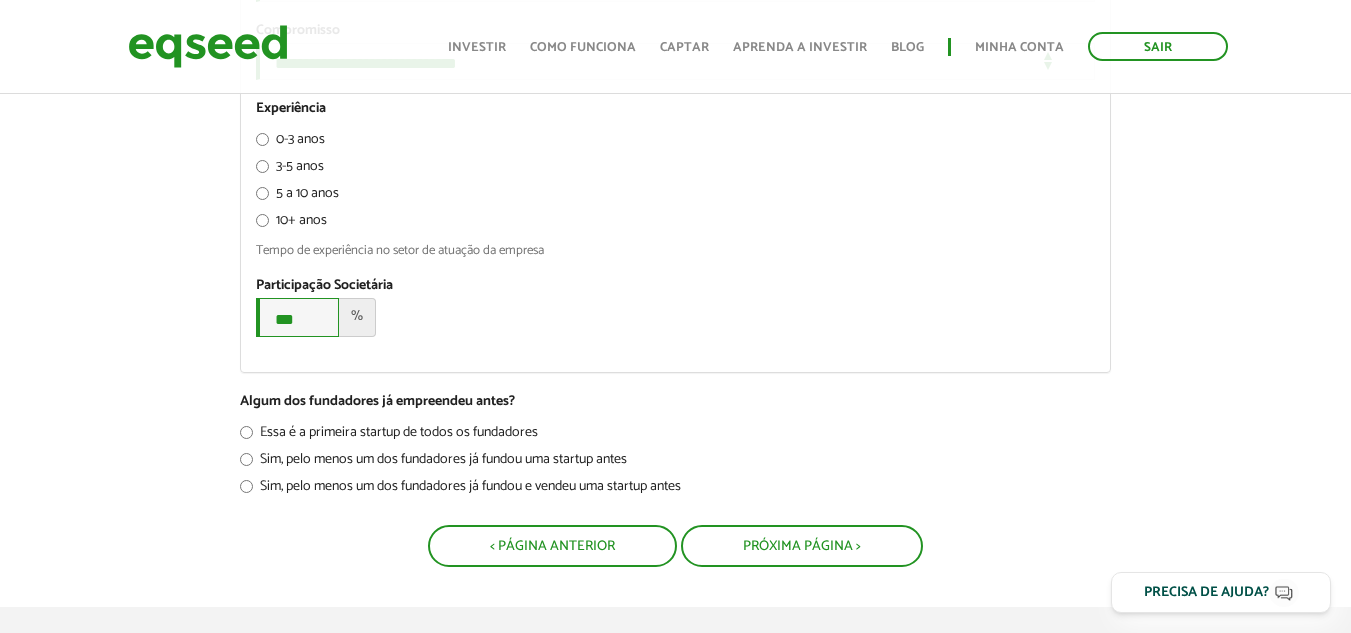 scroll, scrollTop: 1300, scrollLeft: 0, axis: vertical 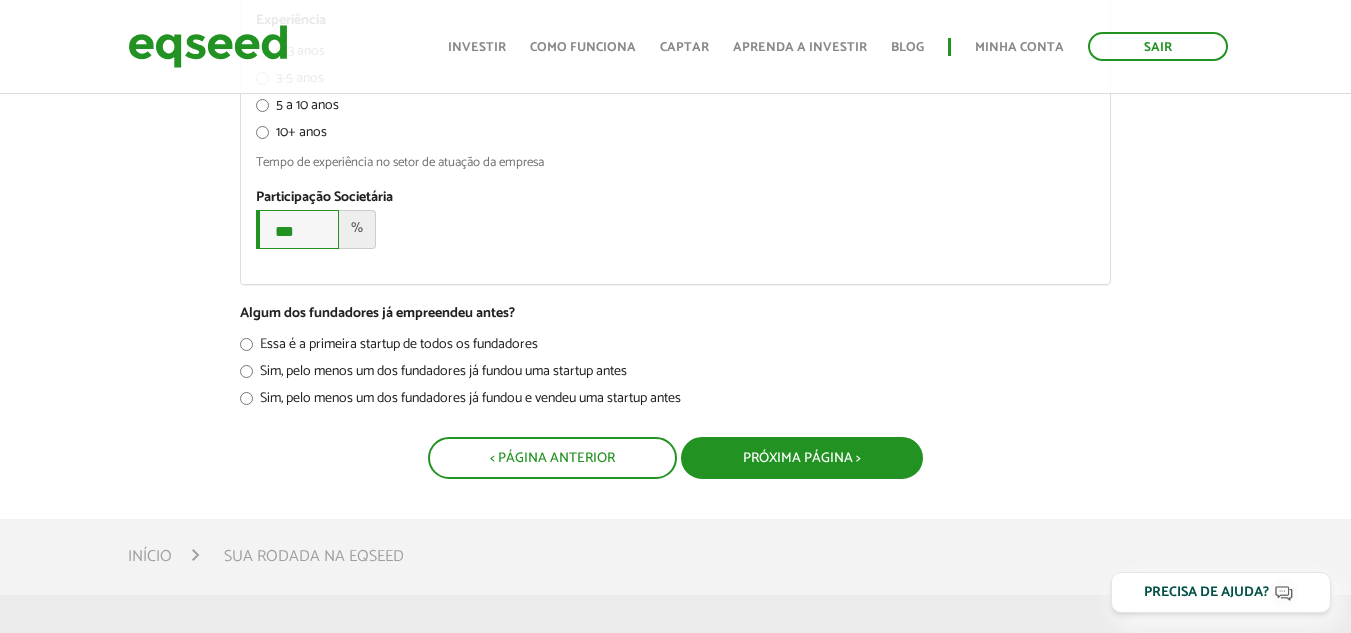 type on "***" 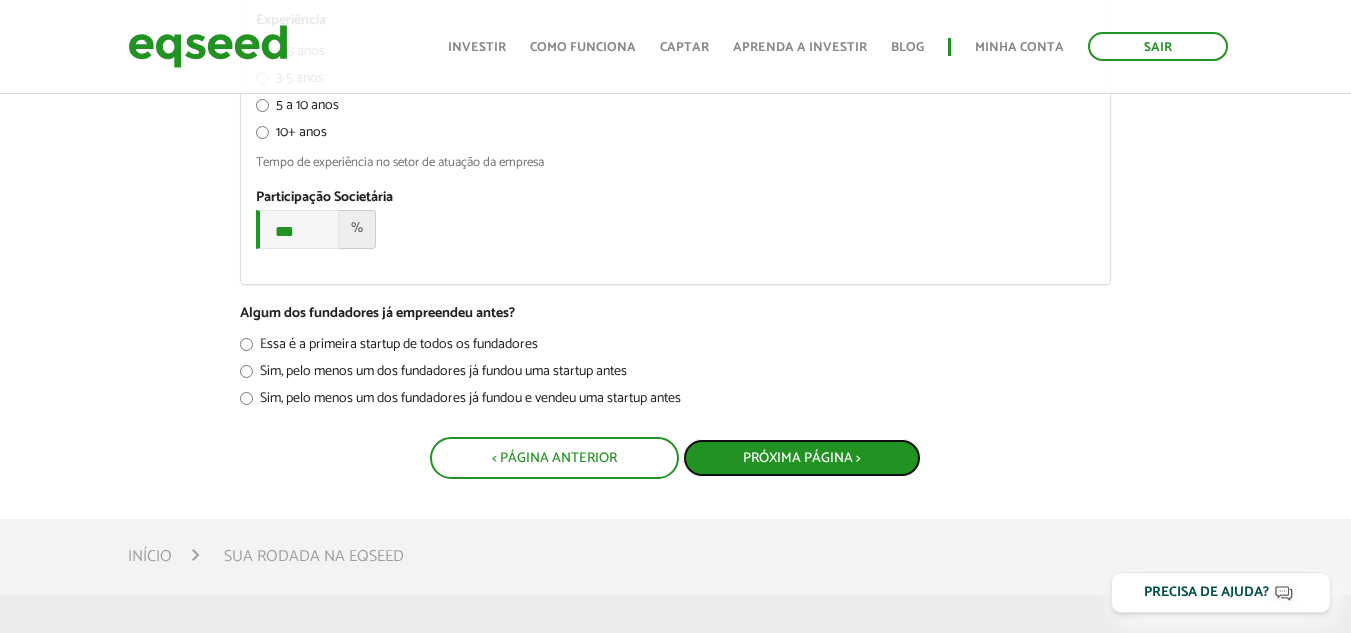 click on "Próxima Página >" at bounding box center [802, 458] 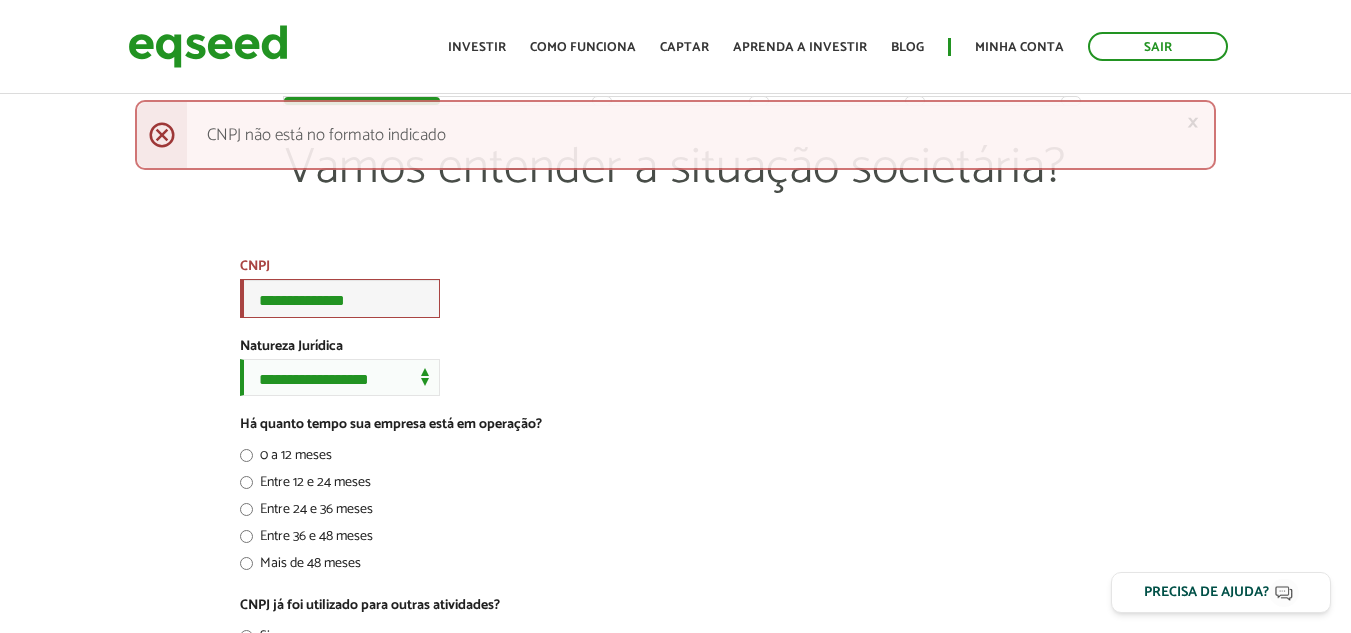 scroll, scrollTop: 0, scrollLeft: 0, axis: both 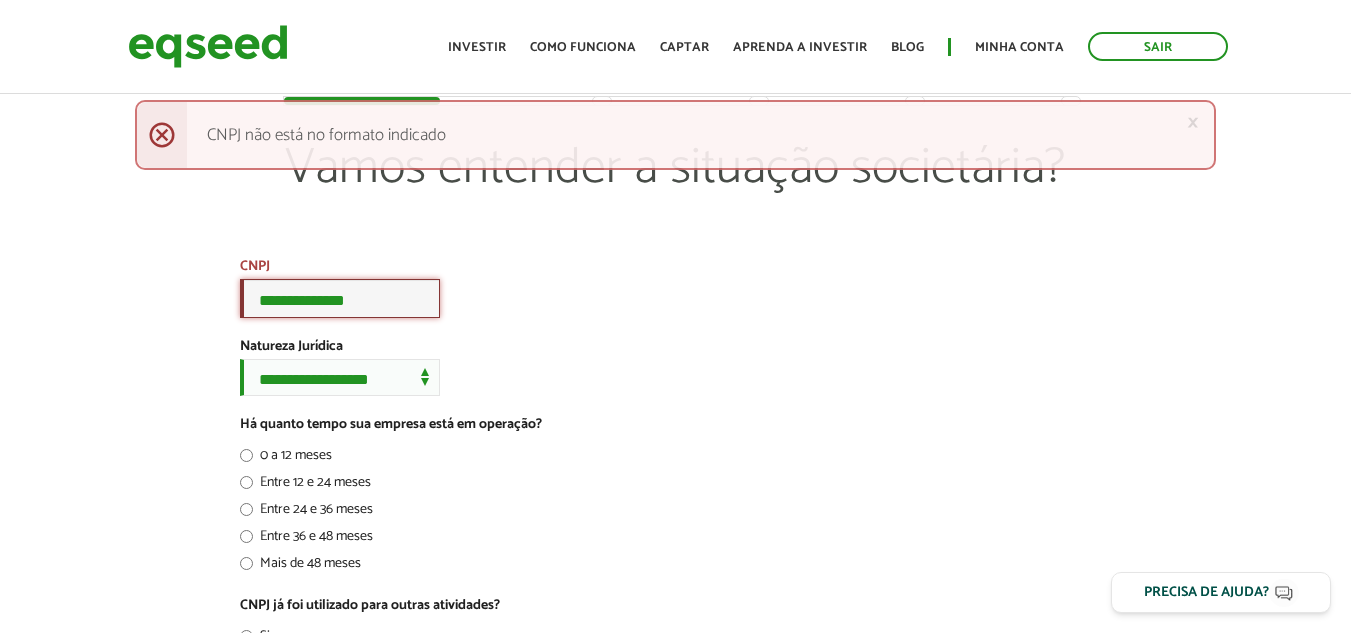 click on "**********" at bounding box center (340, 298) 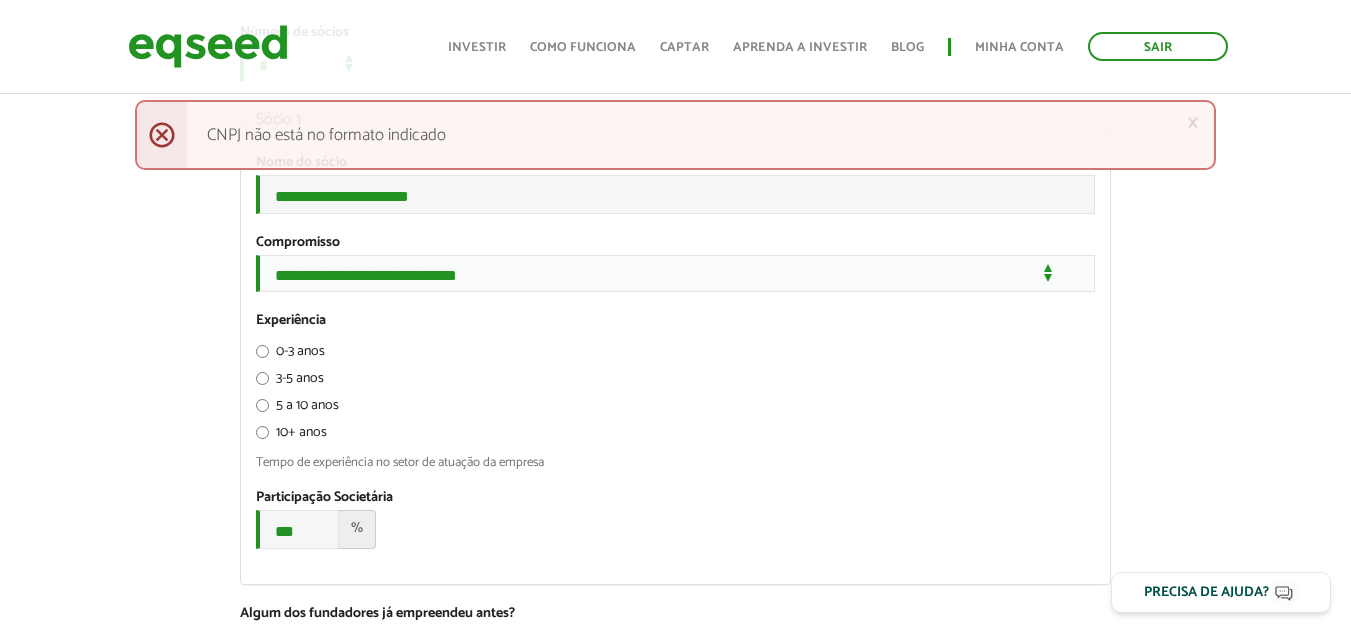 scroll, scrollTop: 1500, scrollLeft: 0, axis: vertical 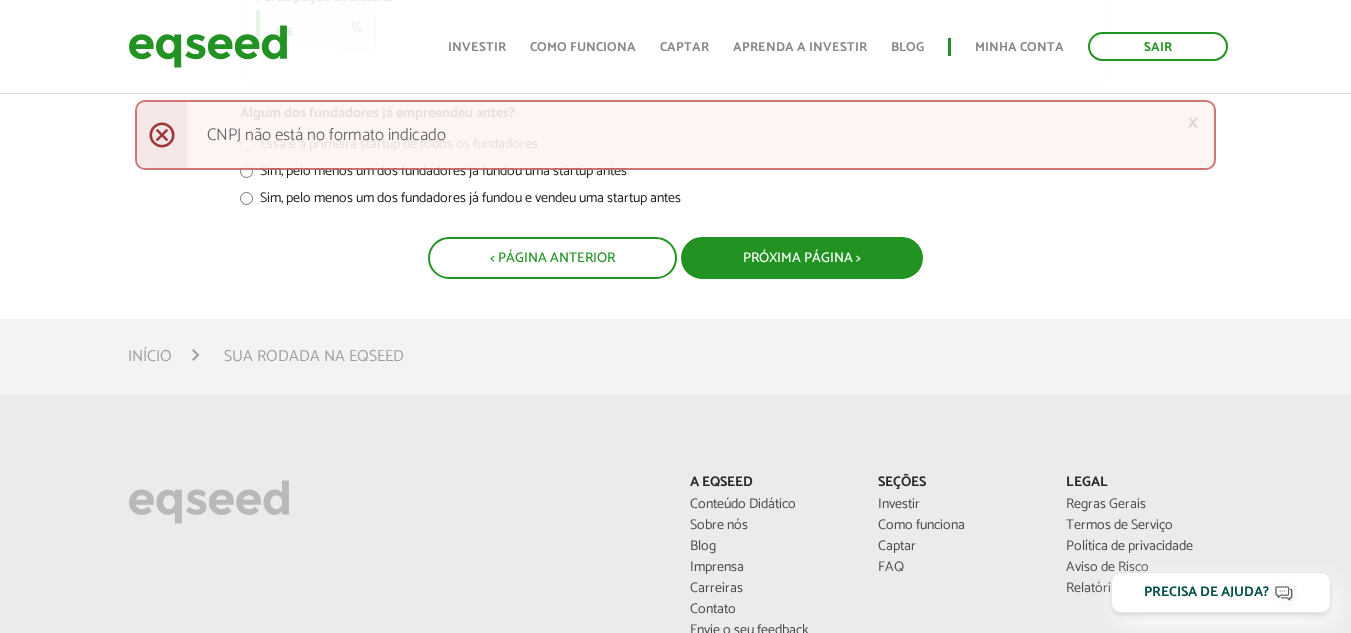 type on "**********" 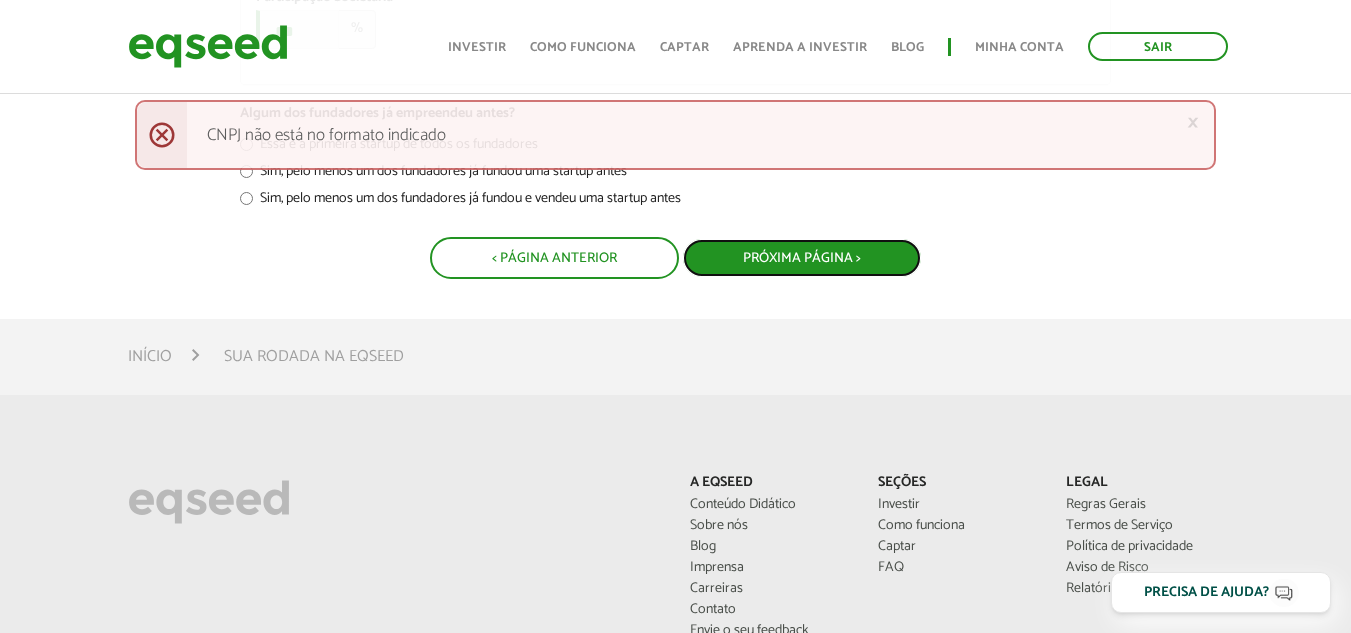 click on "Próxima Página >" at bounding box center (802, 258) 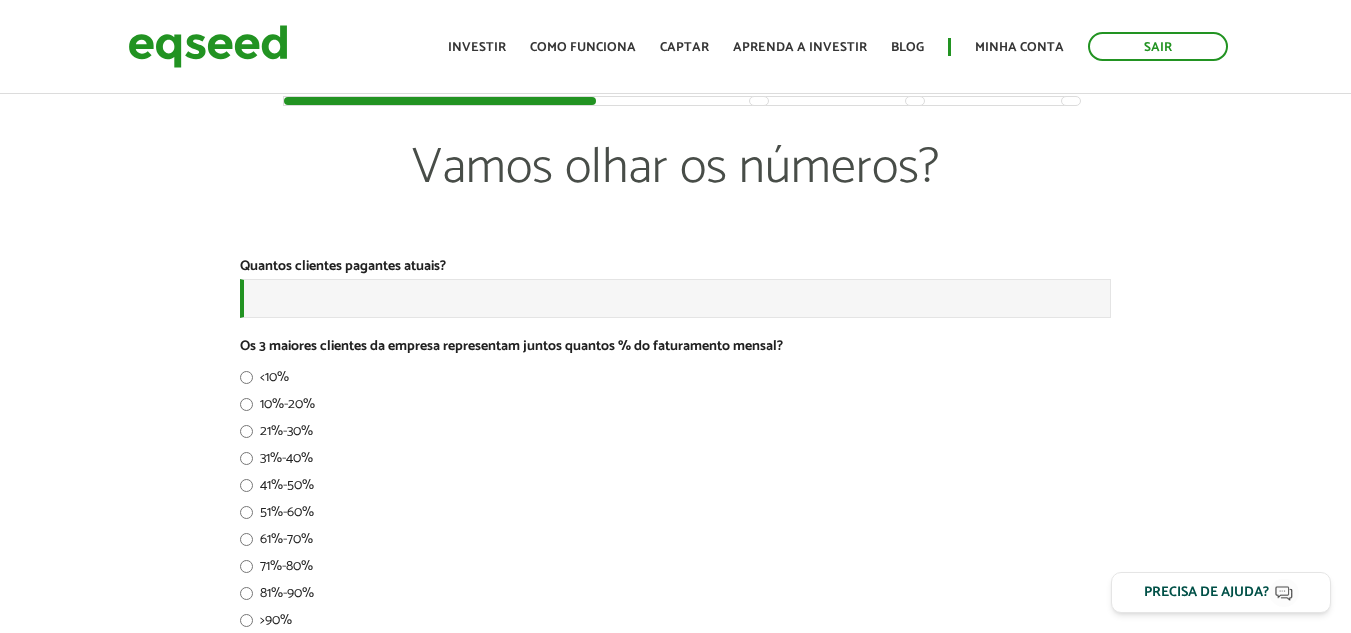 scroll, scrollTop: 0, scrollLeft: 0, axis: both 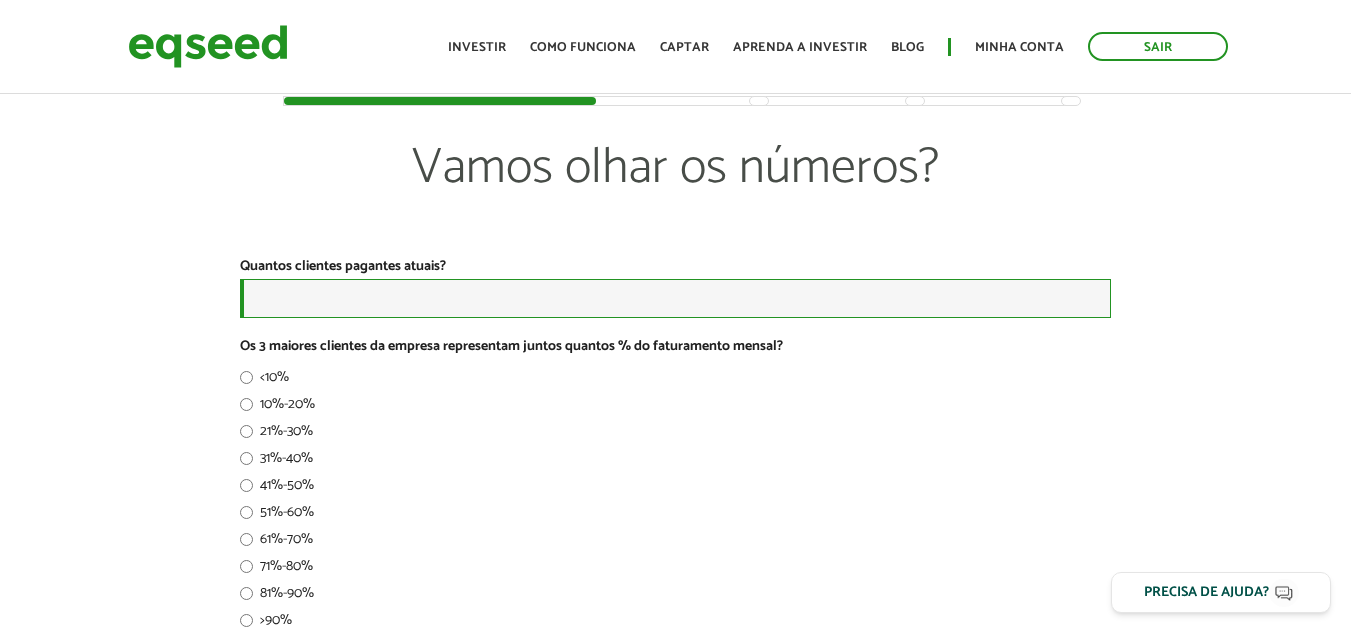 click on "Quantos clientes pagantes atuais?  *" at bounding box center [675, 298] 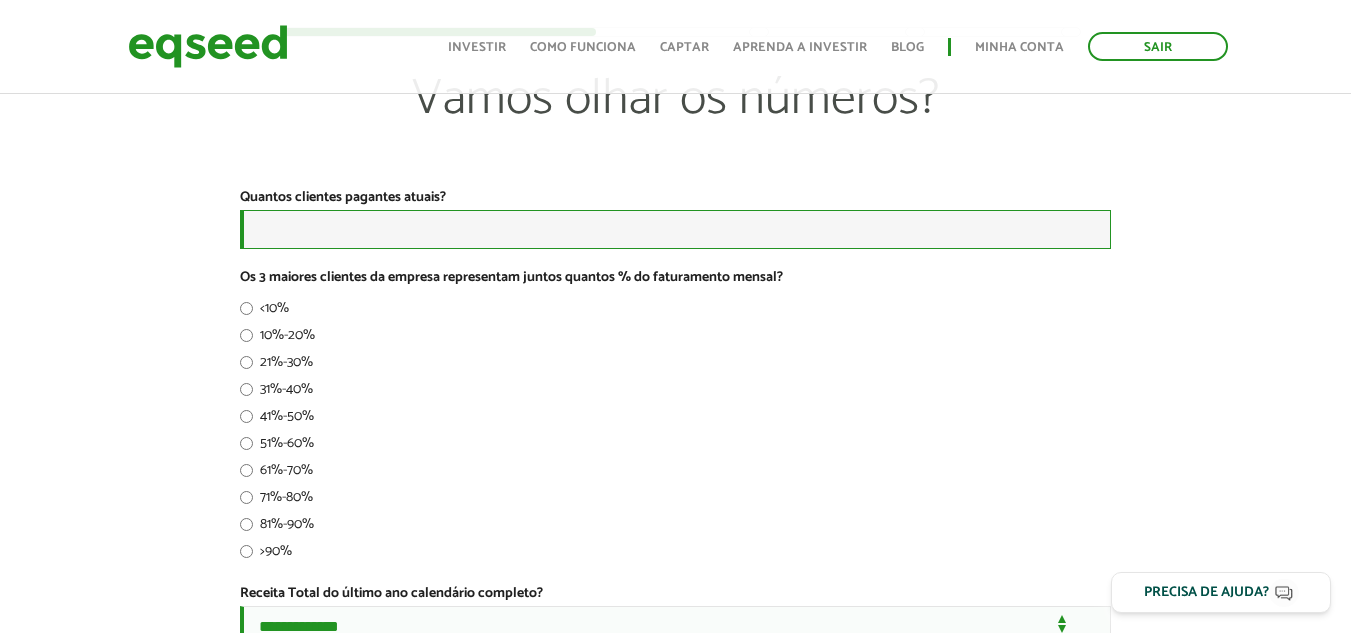 scroll, scrollTop: 100, scrollLeft: 0, axis: vertical 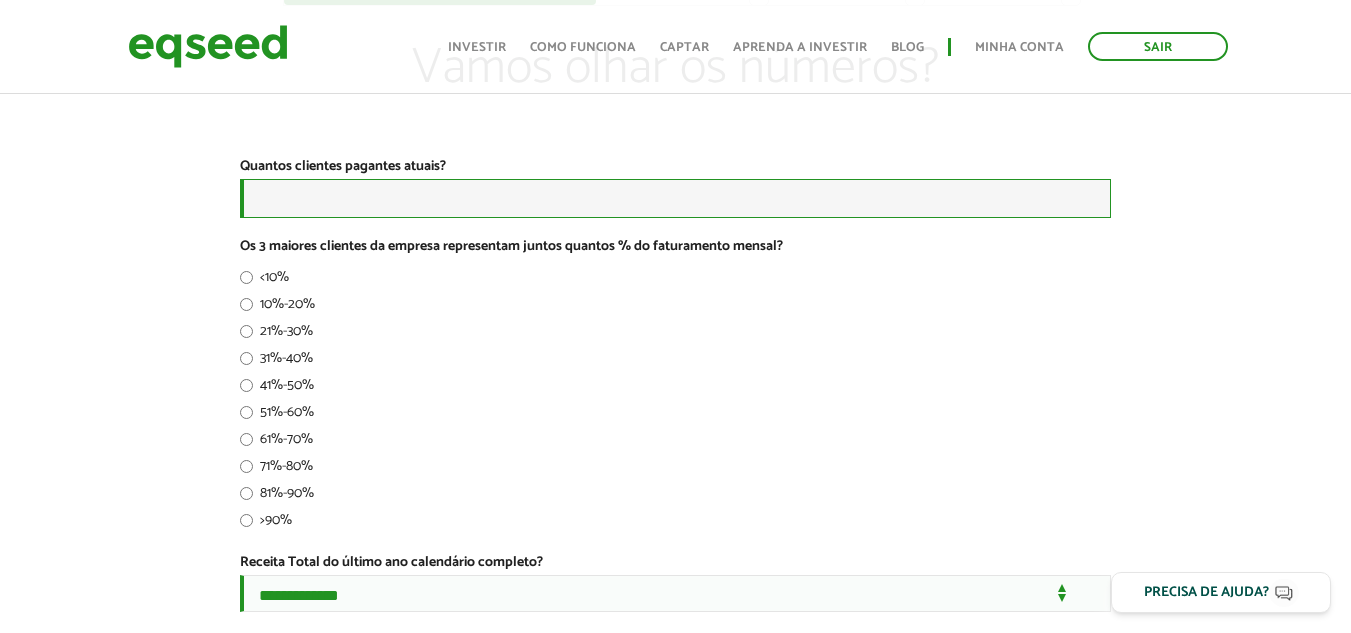 paste on "****" 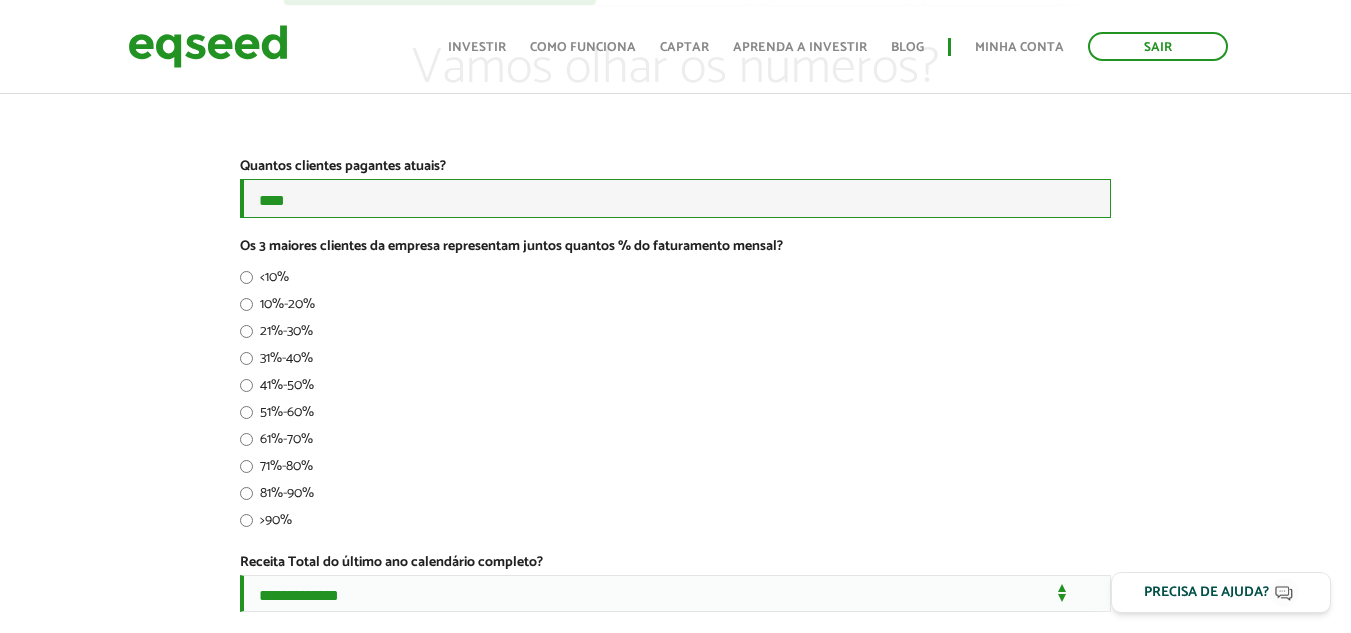 type on "****" 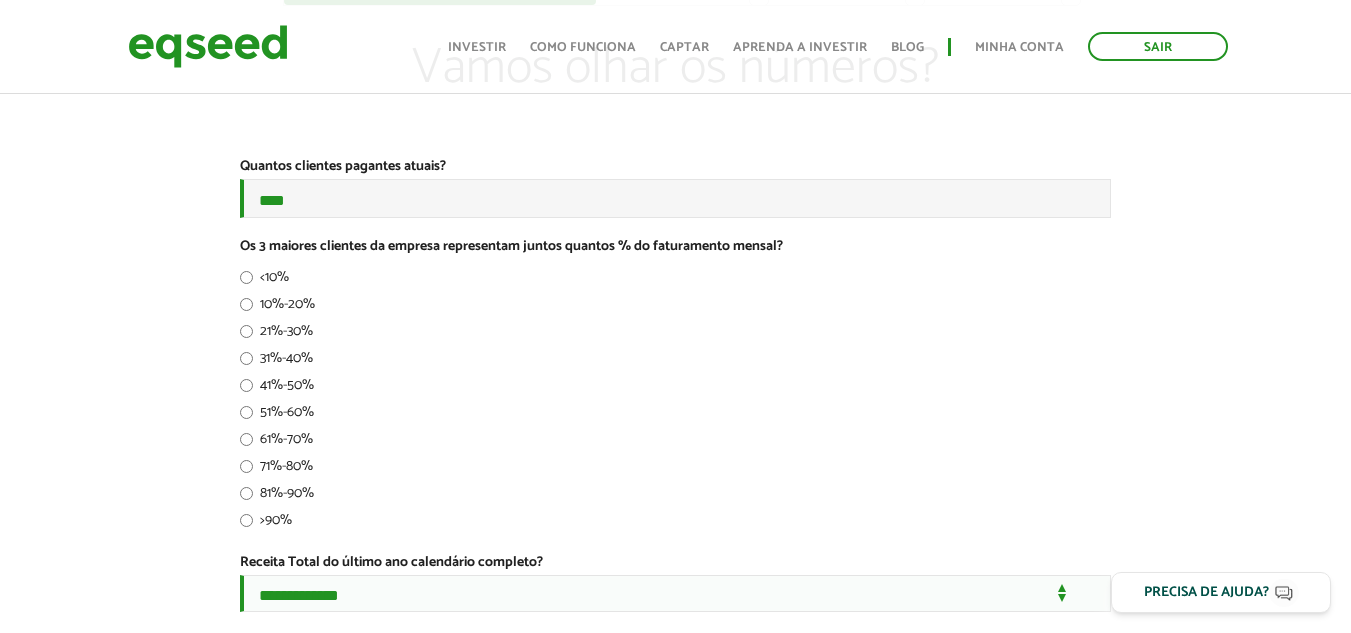 click on "<10%
10%-20%
21%-30%
31%-40%
41%-50%
51%-60%
61%-70%
71%-80%
81%-90%
>90%" at bounding box center (675, 401) 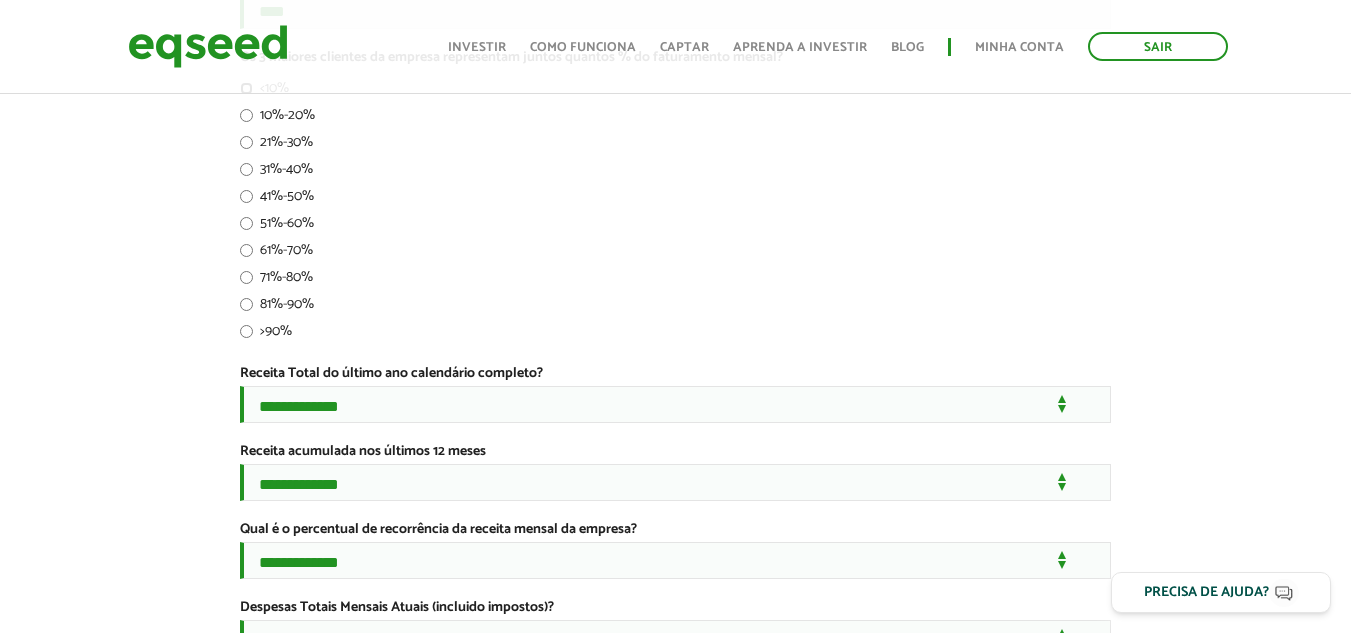 scroll, scrollTop: 300, scrollLeft: 0, axis: vertical 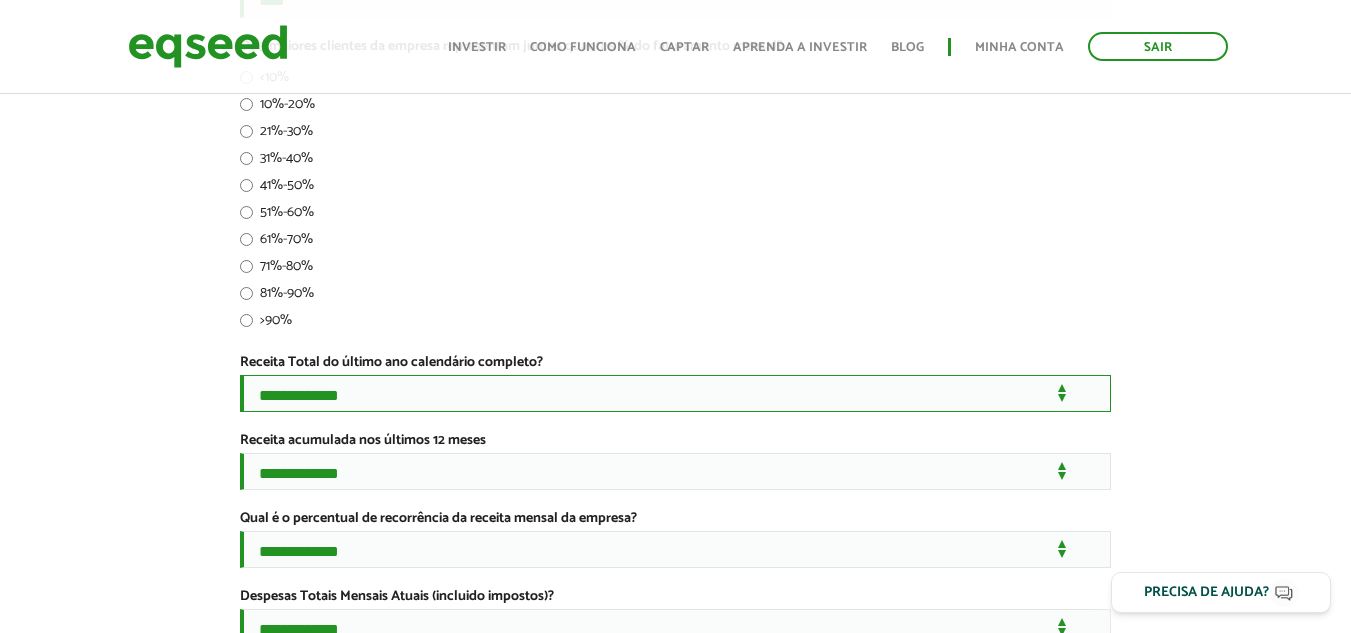 click on "**********" at bounding box center (675, 393) 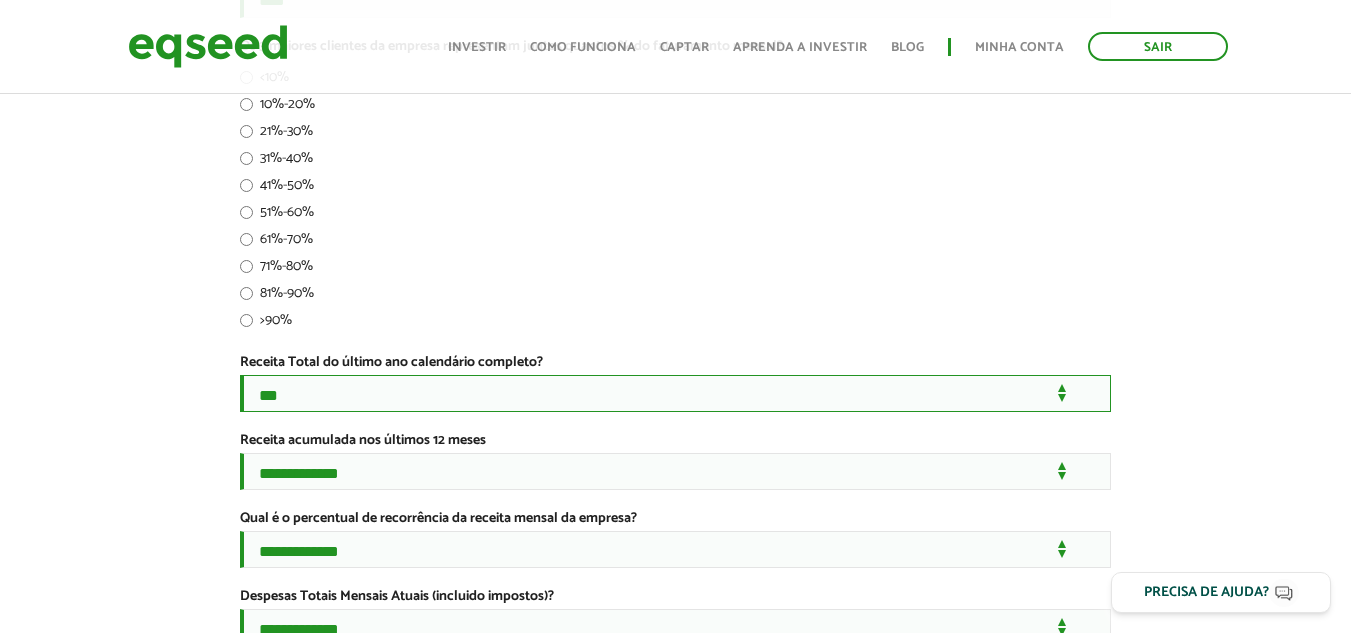 click on "**********" at bounding box center (675, 393) 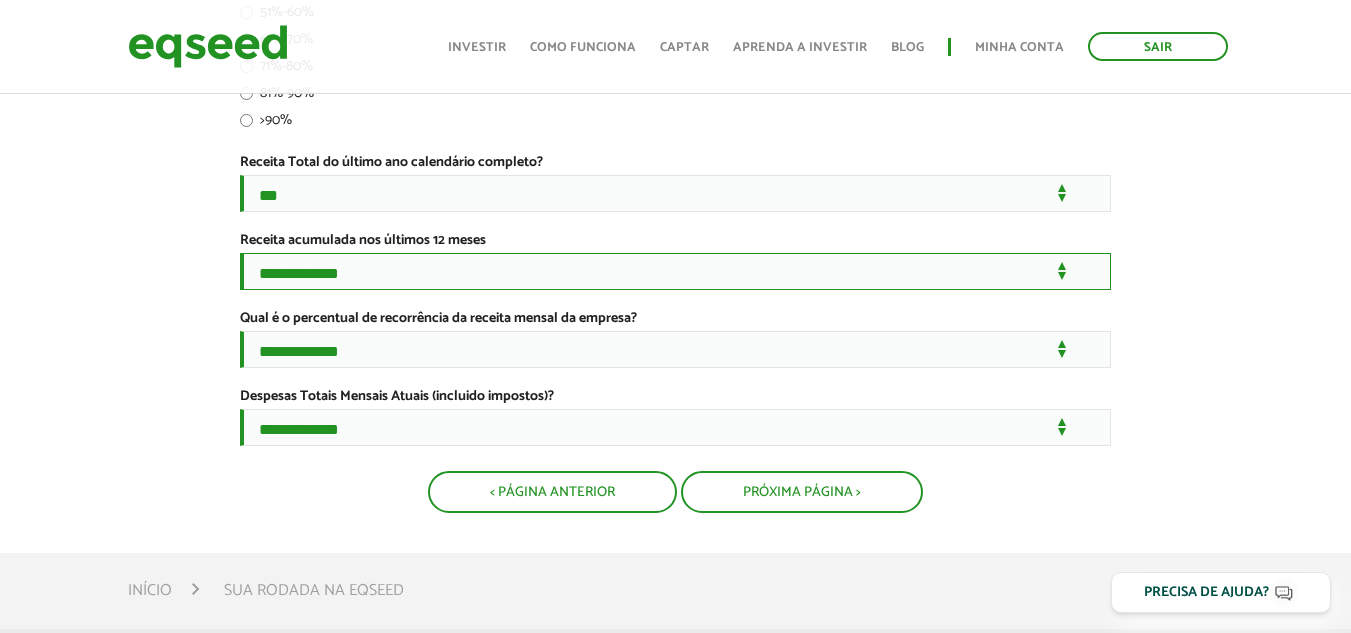 click on "**********" at bounding box center [675, 271] 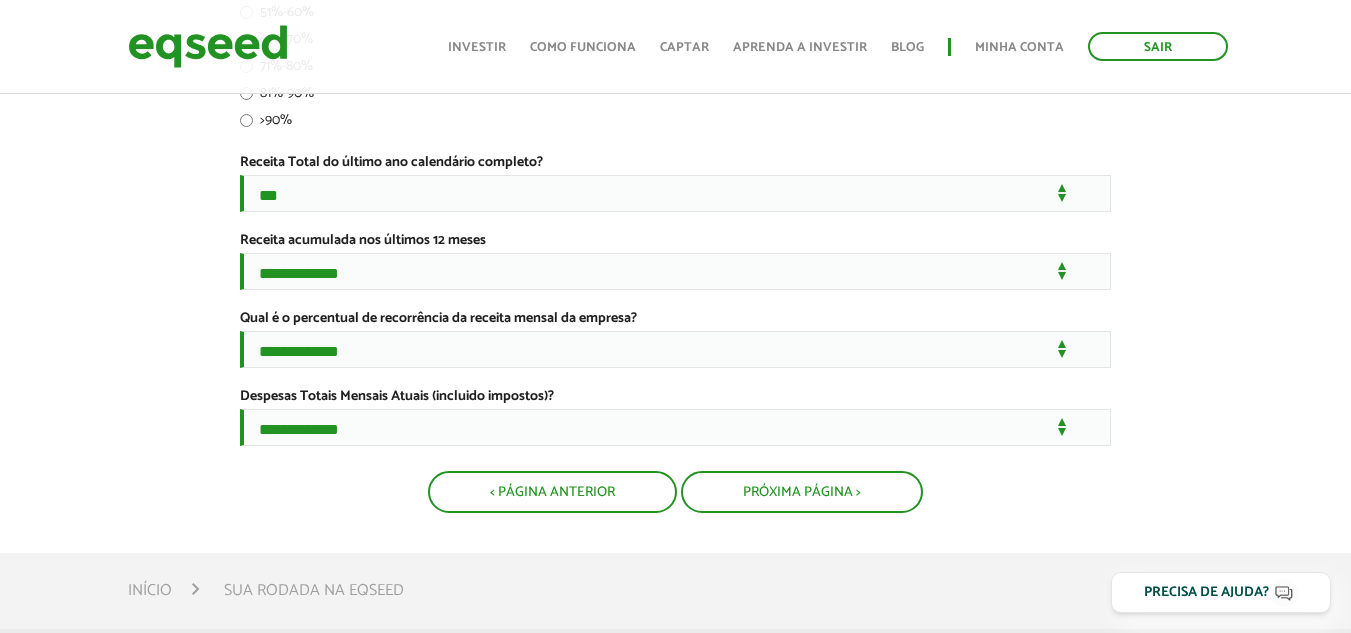 click on "**********" at bounding box center (675, 51) 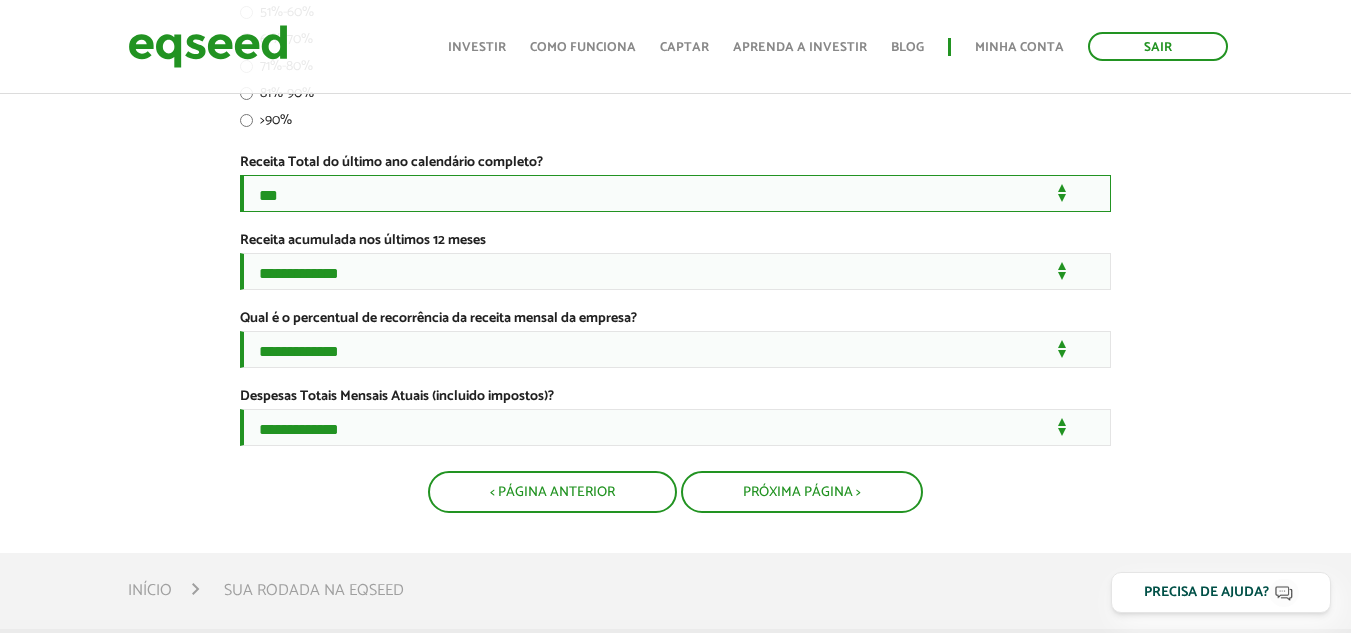 click on "**********" at bounding box center [675, 193] 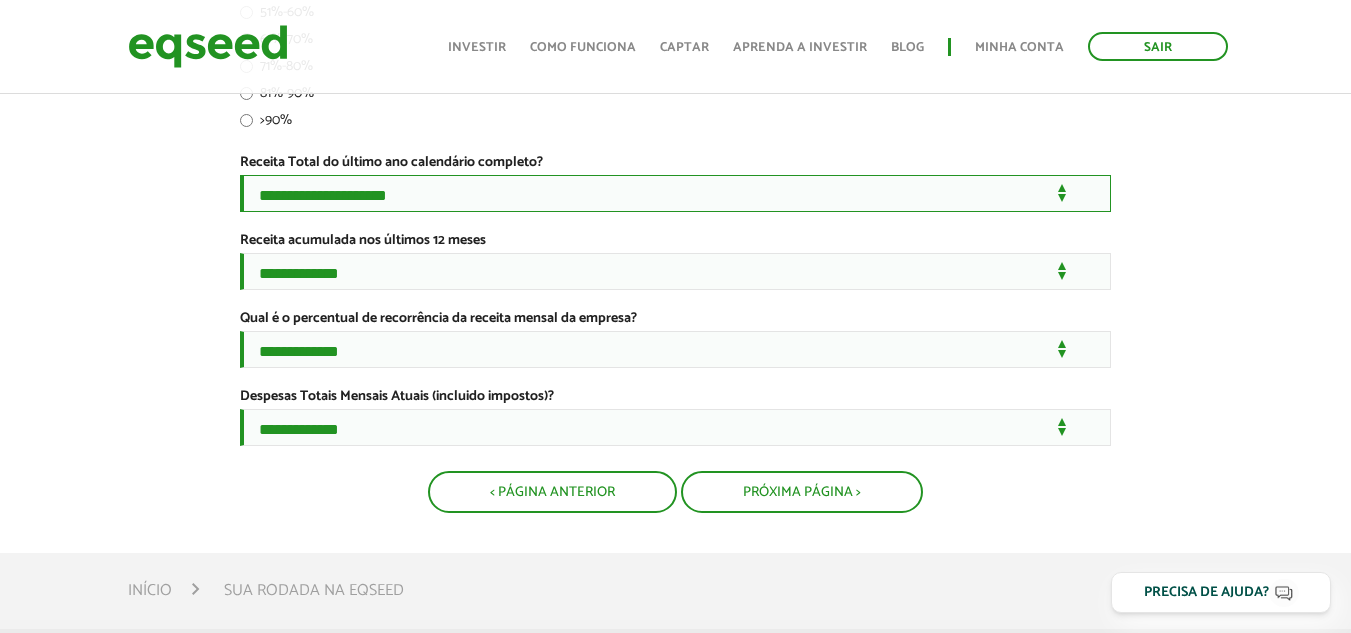 click on "**********" at bounding box center [675, 193] 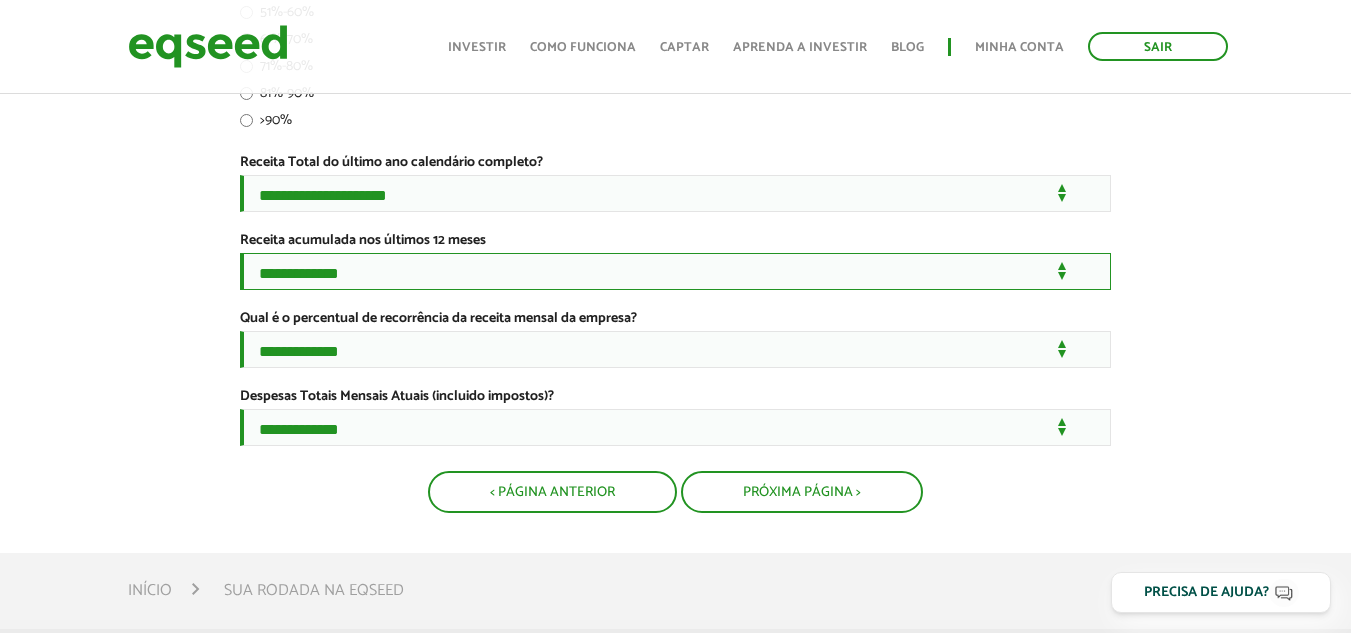 click on "**********" at bounding box center (675, 271) 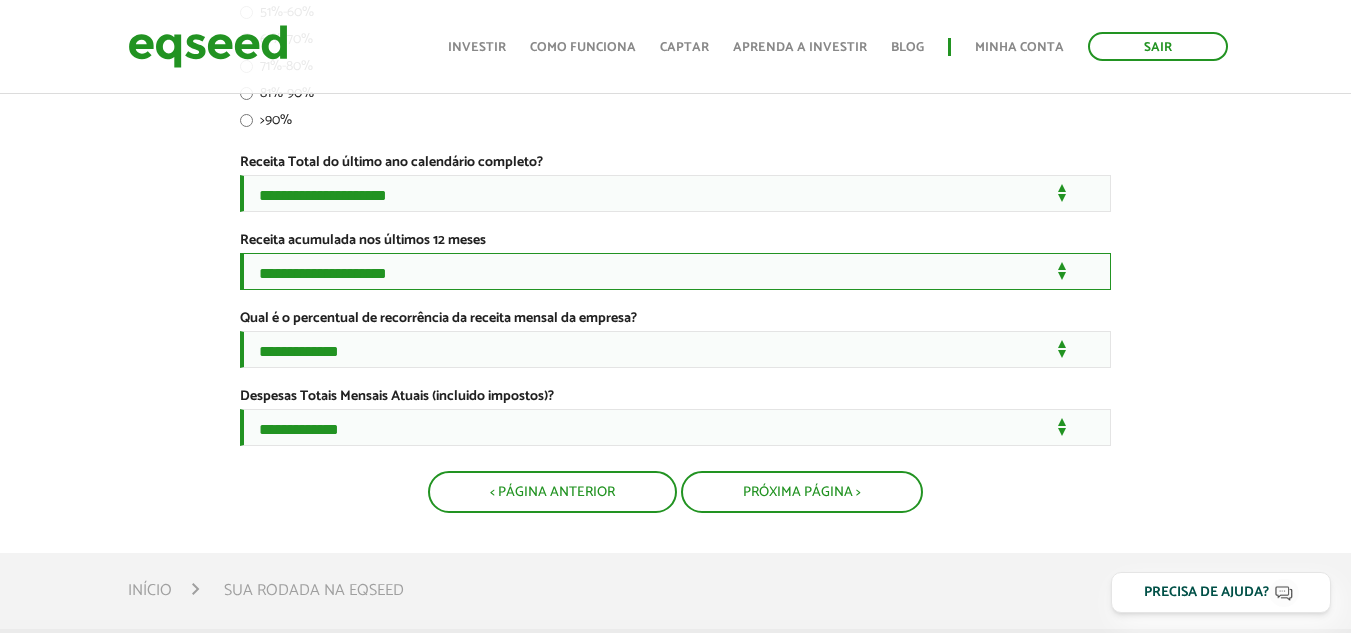 click on "**********" at bounding box center [675, 271] 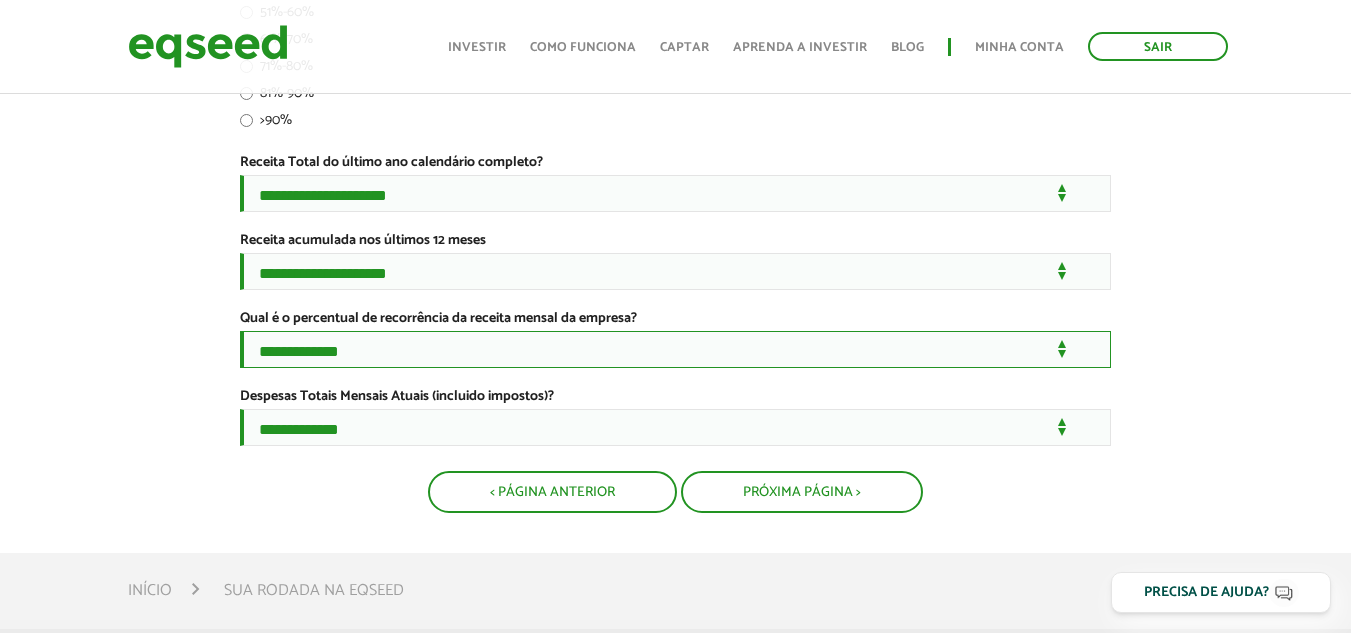 click on "**********" at bounding box center [675, 349] 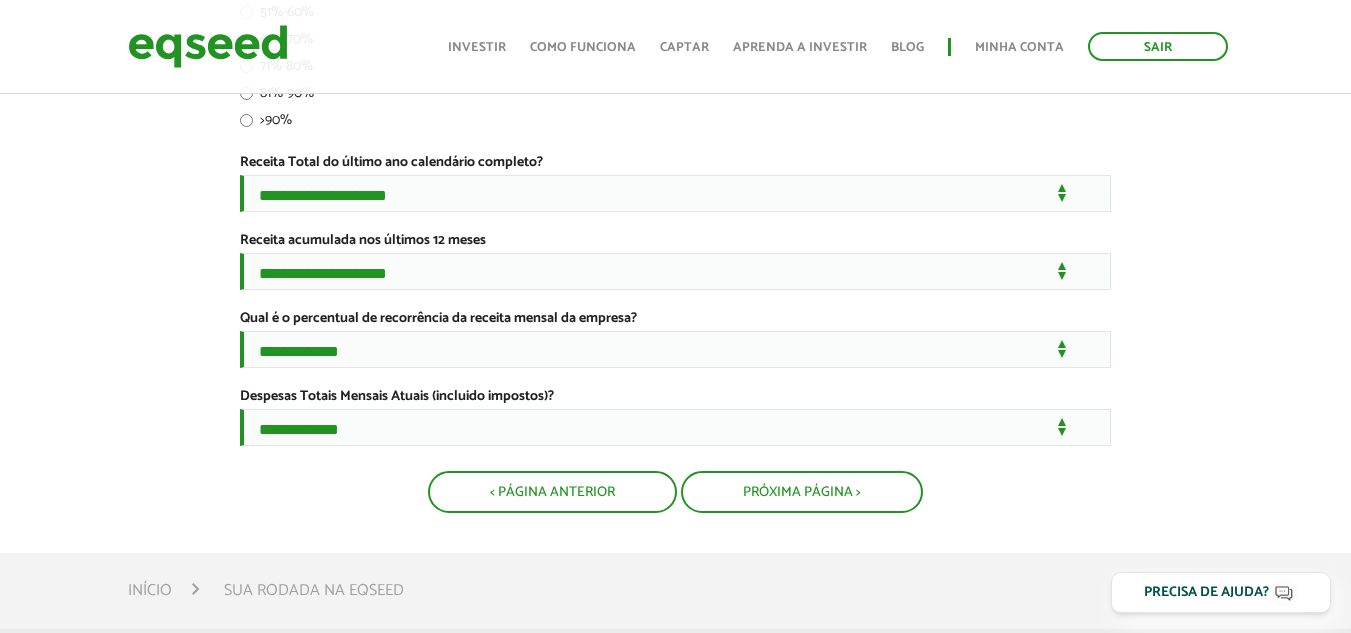 click on "**********" at bounding box center (675, 51) 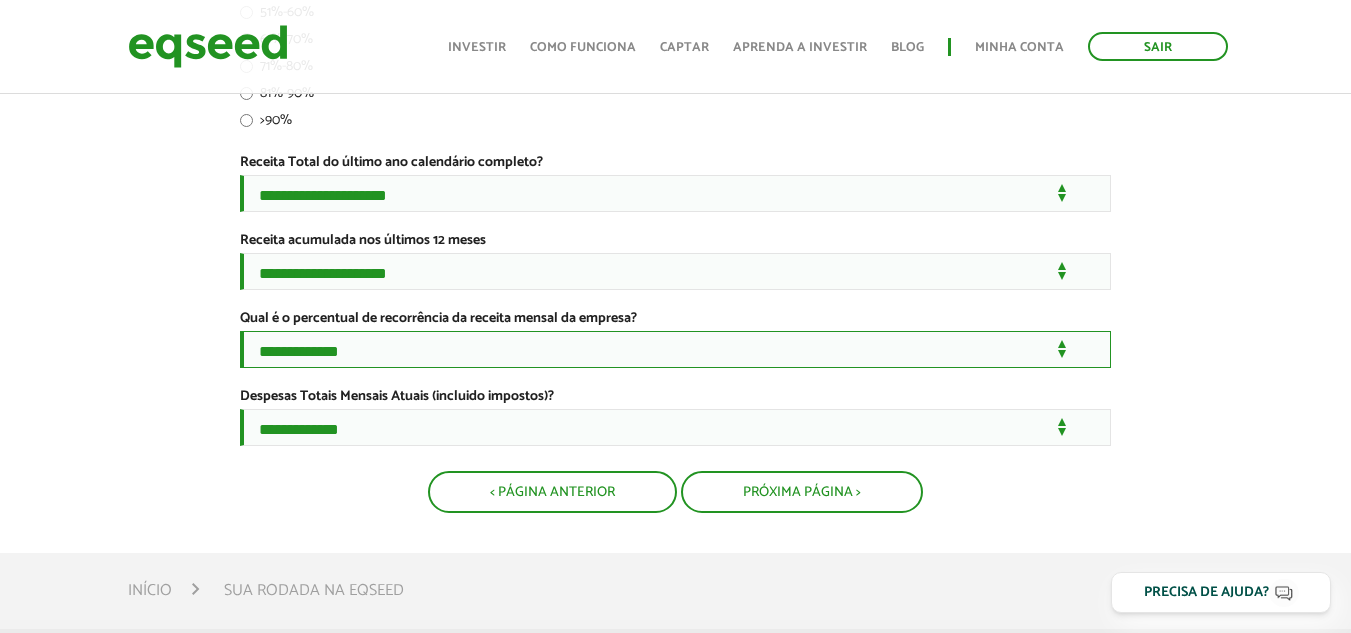 click on "**********" at bounding box center (675, 349) 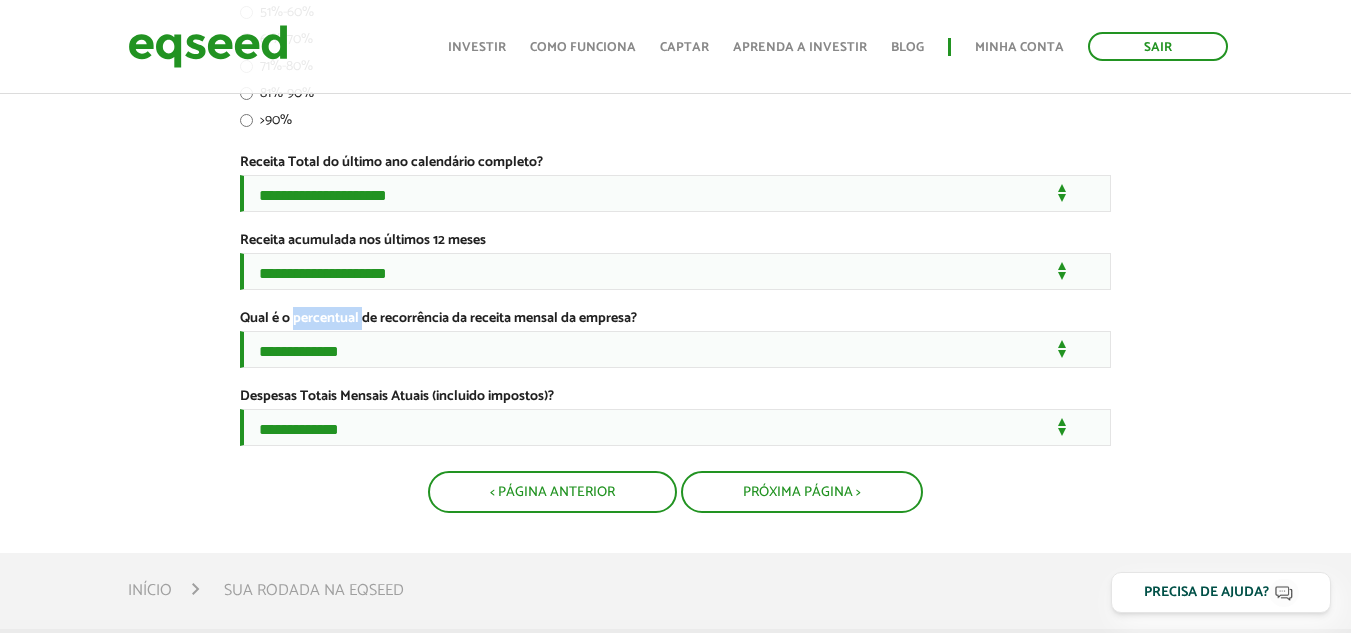 click on "Qual é o percentual de recorrência da receita mensal da empresa?  *" at bounding box center [438, 319] 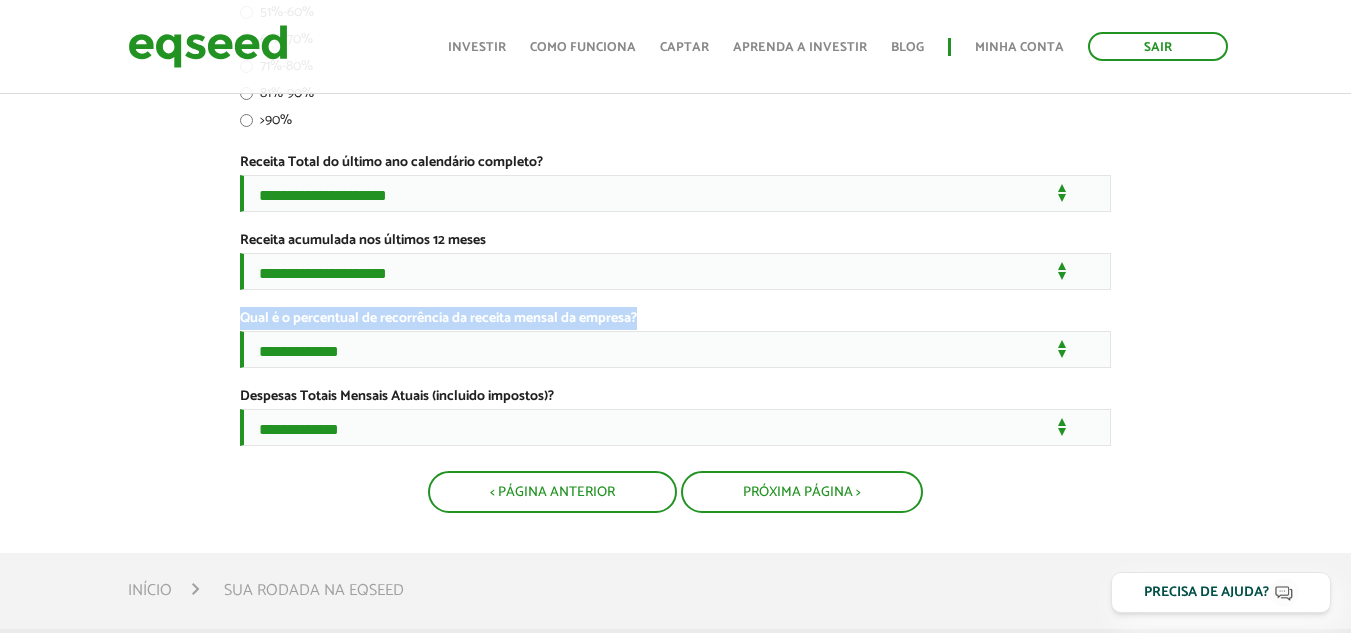click on "Qual é o percentual de recorrência da receita mensal da empresa?  *" at bounding box center (438, 319) 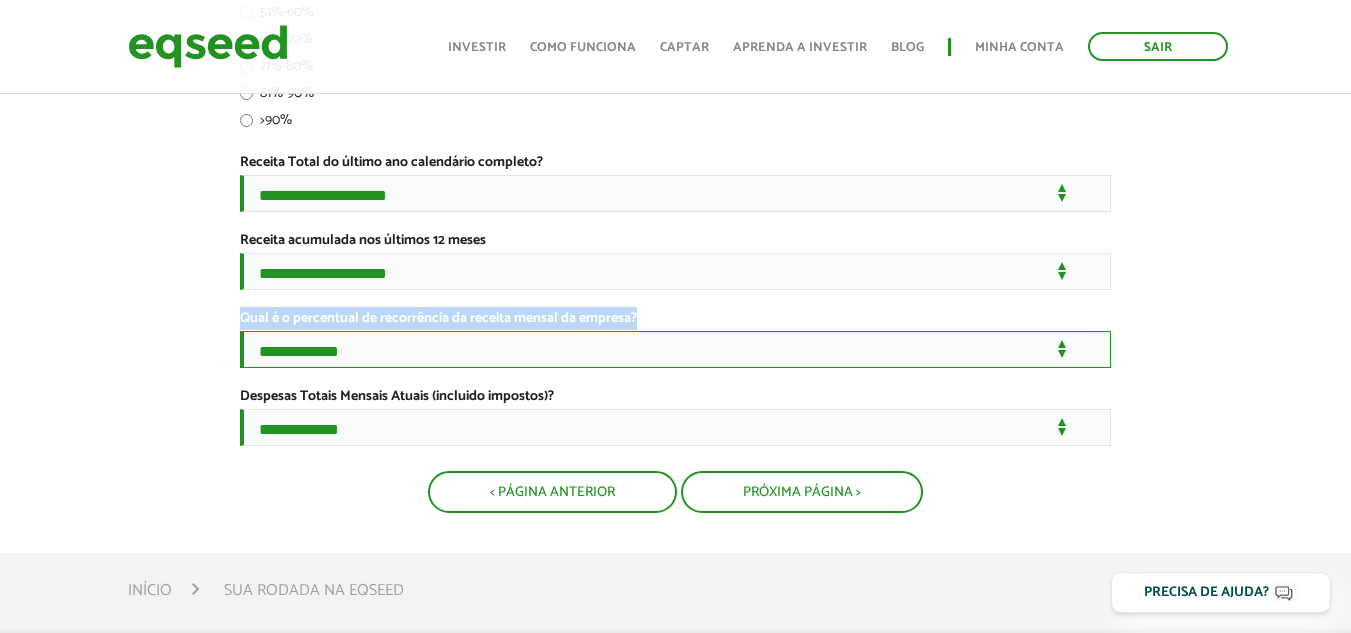 click on "**********" at bounding box center (675, 349) 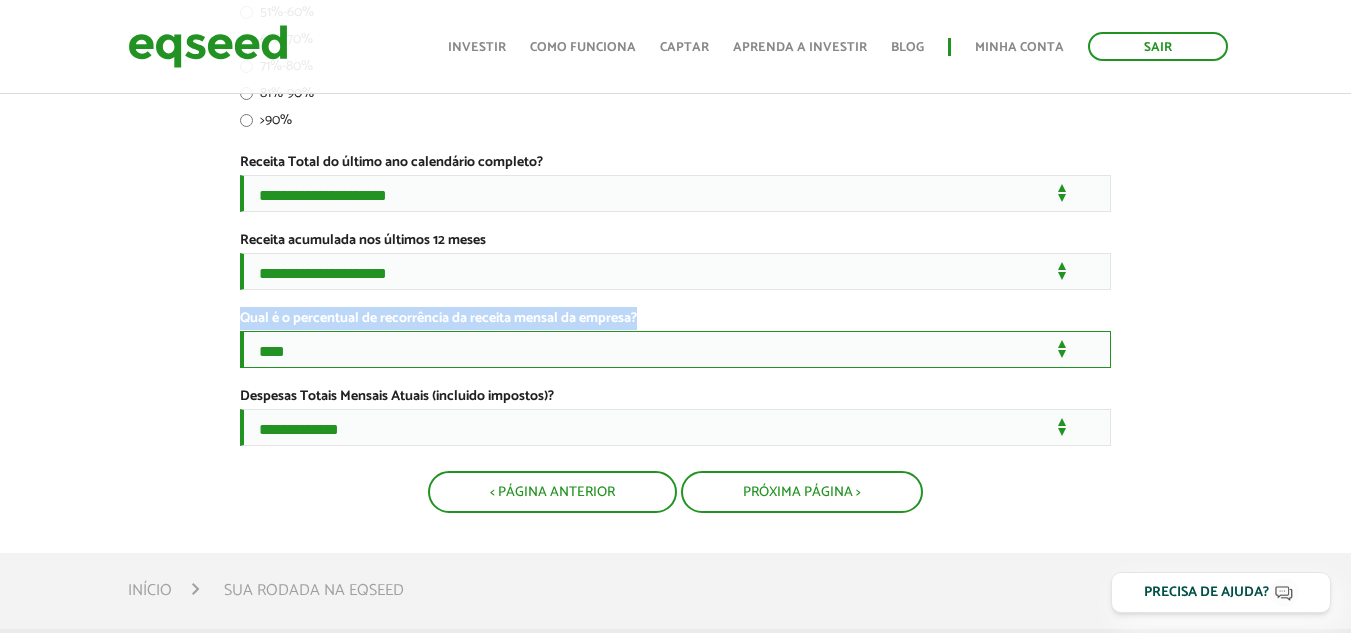 click on "**********" at bounding box center [675, 349] 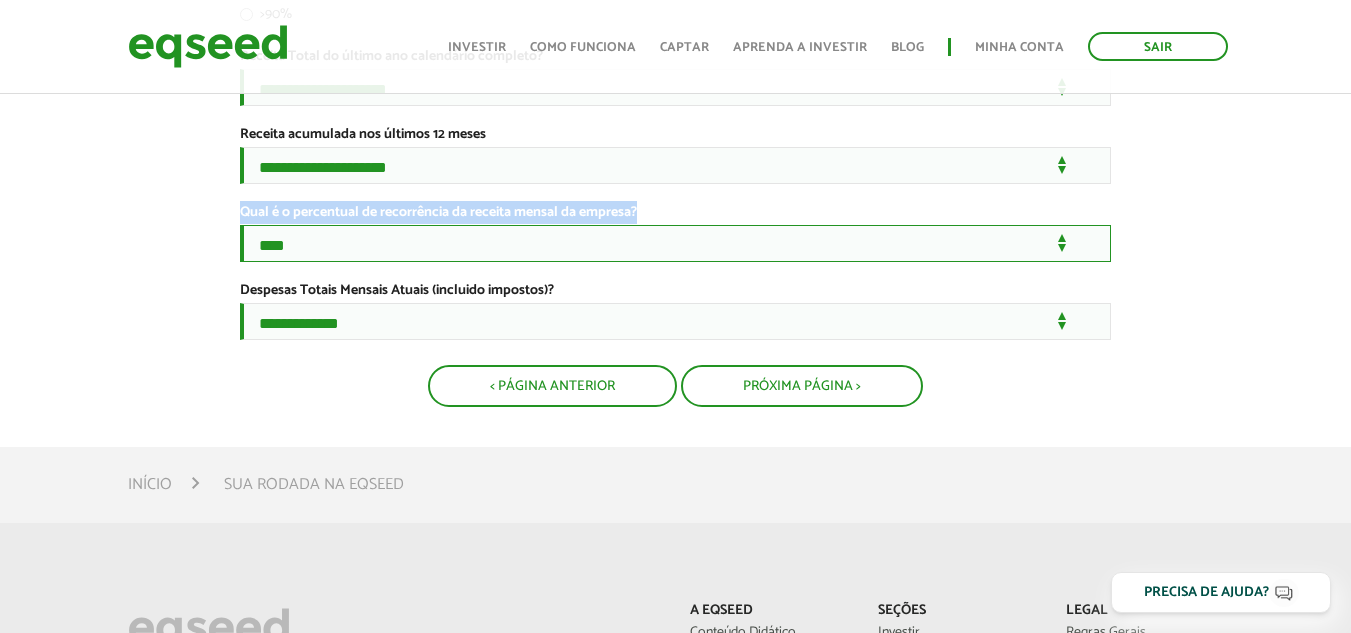scroll, scrollTop: 700, scrollLeft: 0, axis: vertical 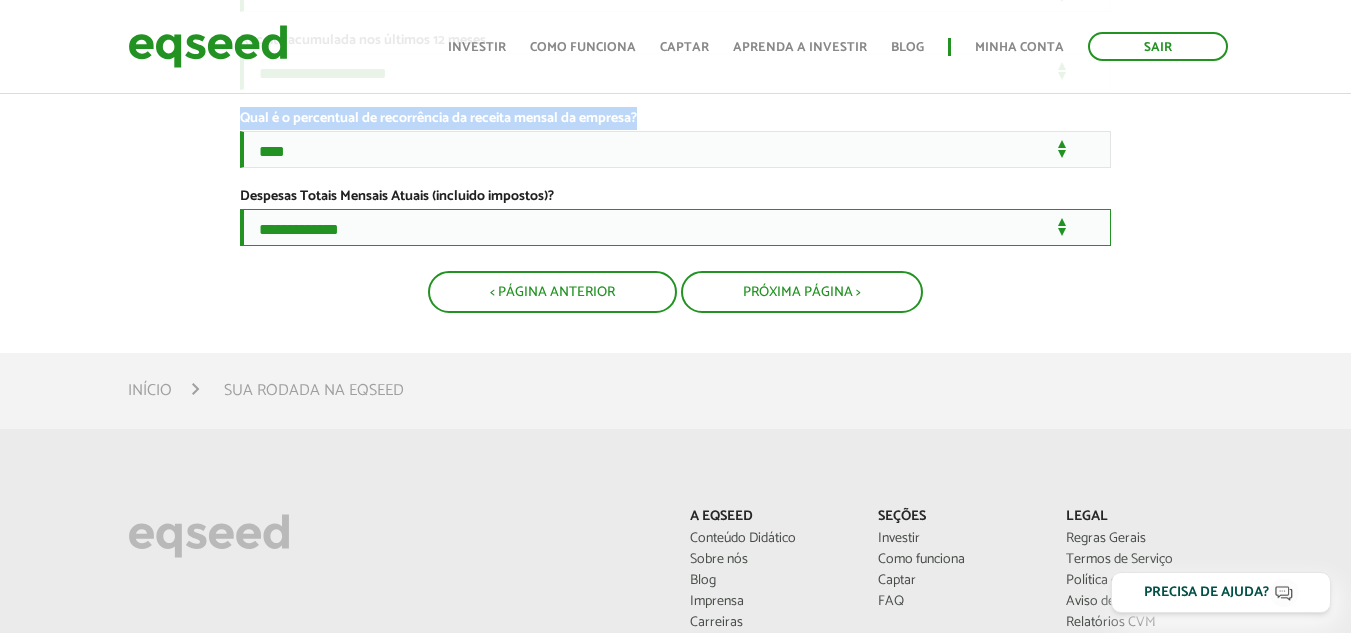 click on "**********" at bounding box center [675, 227] 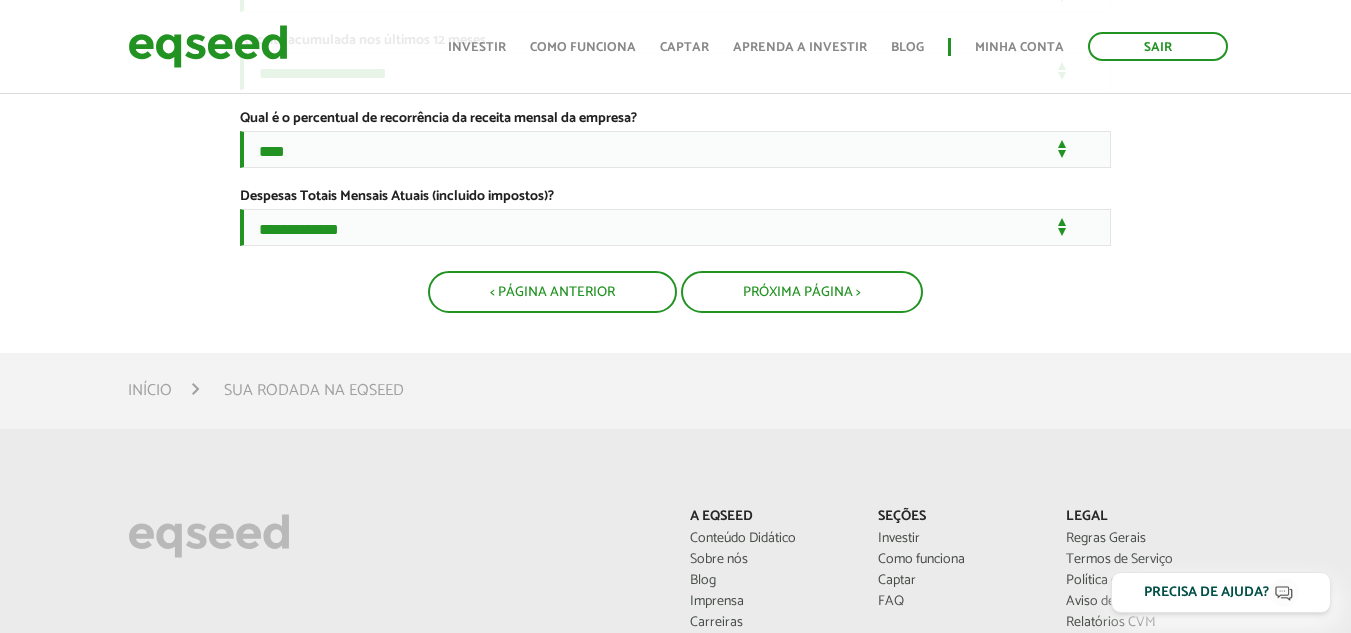click on "**********" at bounding box center [675, -149] 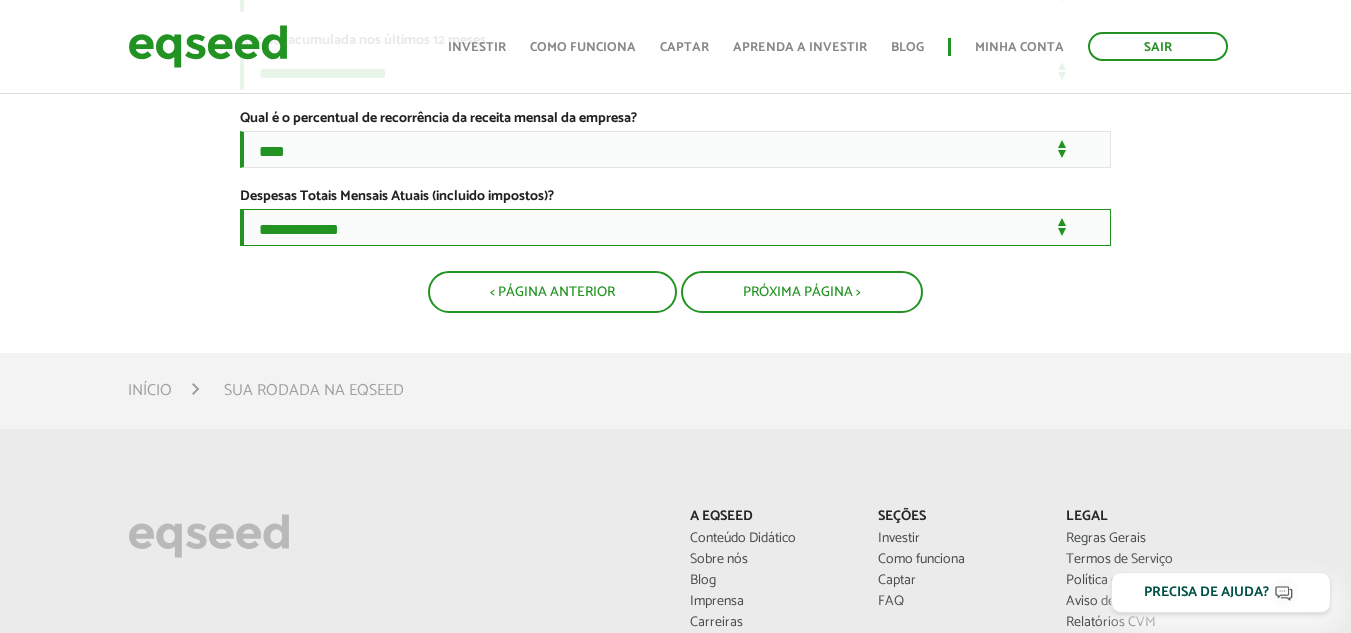 click on "**********" at bounding box center (675, 227) 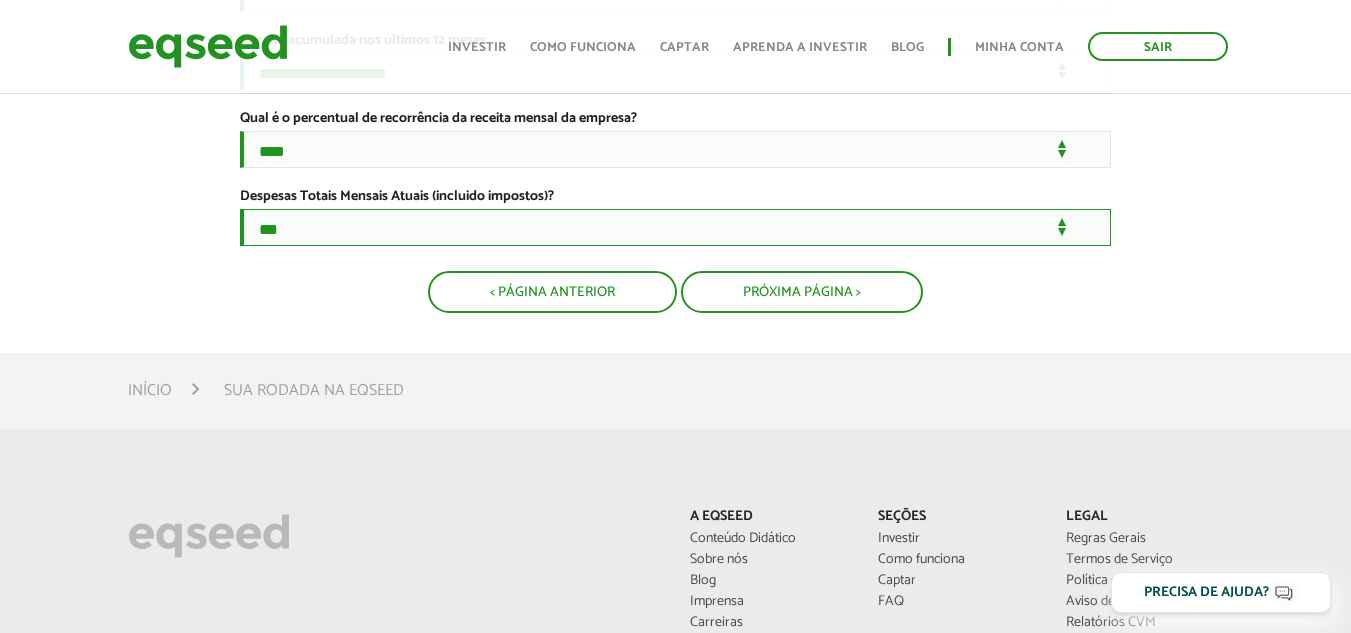 click on "**********" at bounding box center (675, 227) 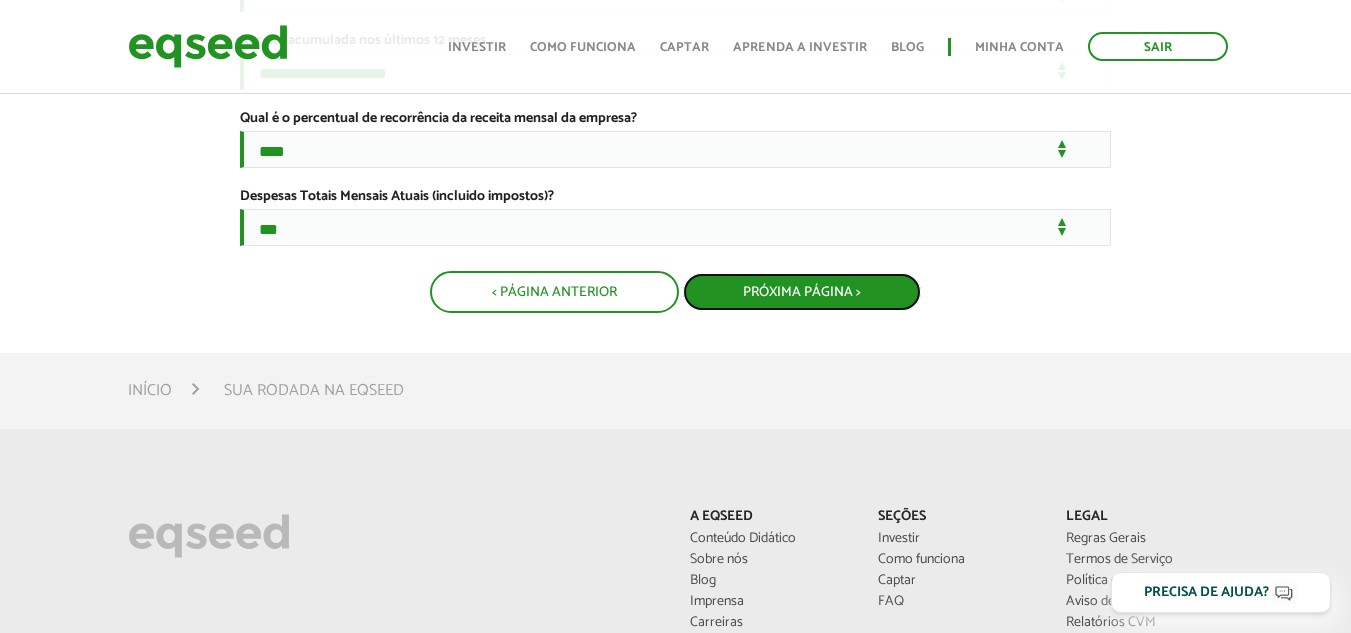 click on "Próxima Página >" at bounding box center (802, 292) 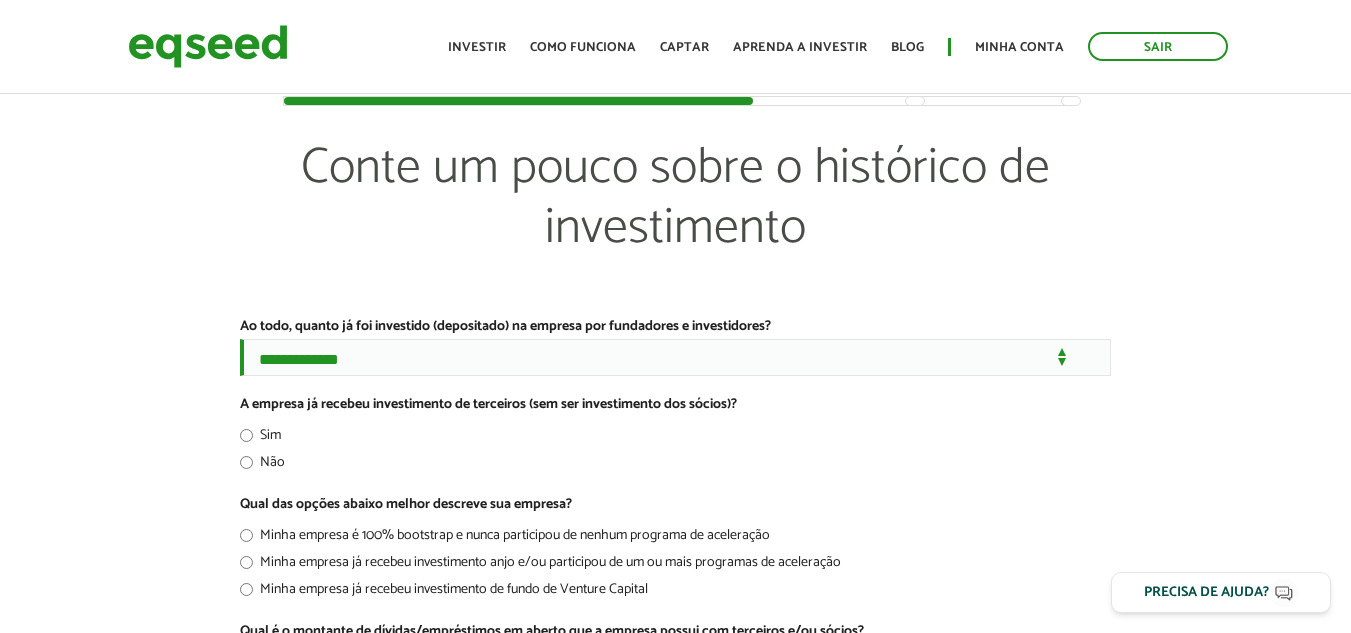scroll, scrollTop: 0, scrollLeft: 0, axis: both 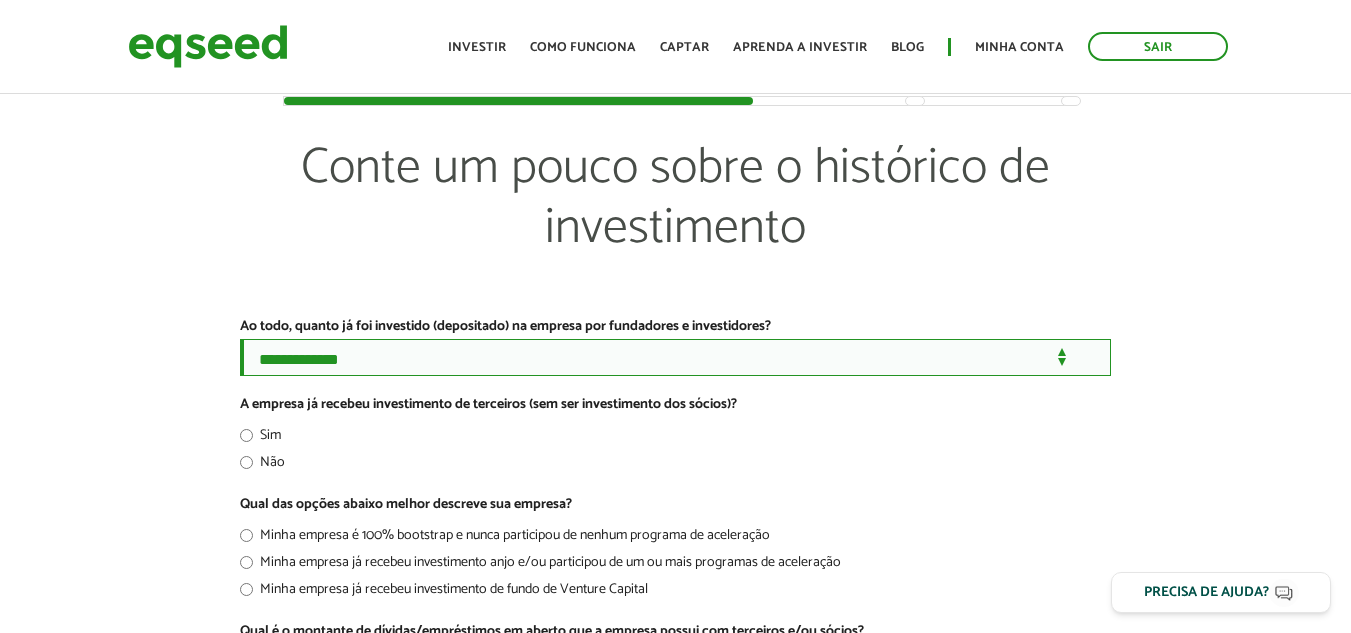 click on "**********" at bounding box center (675, 357) 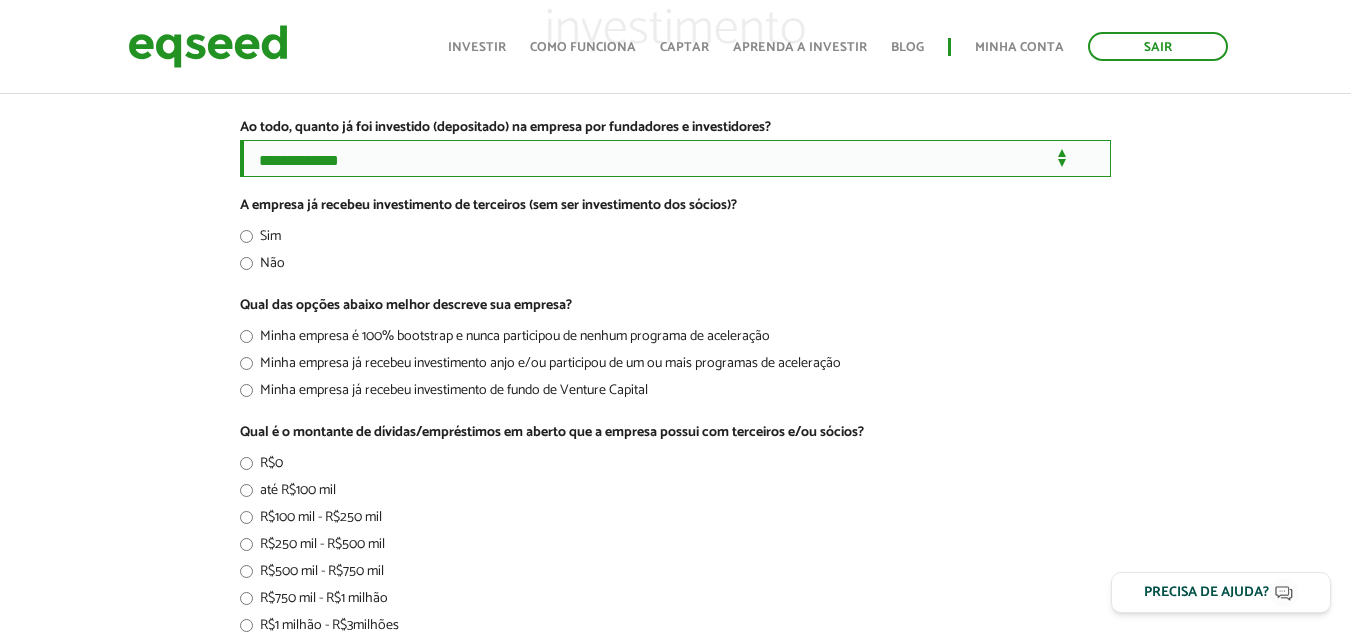 scroll, scrollTop: 200, scrollLeft: 0, axis: vertical 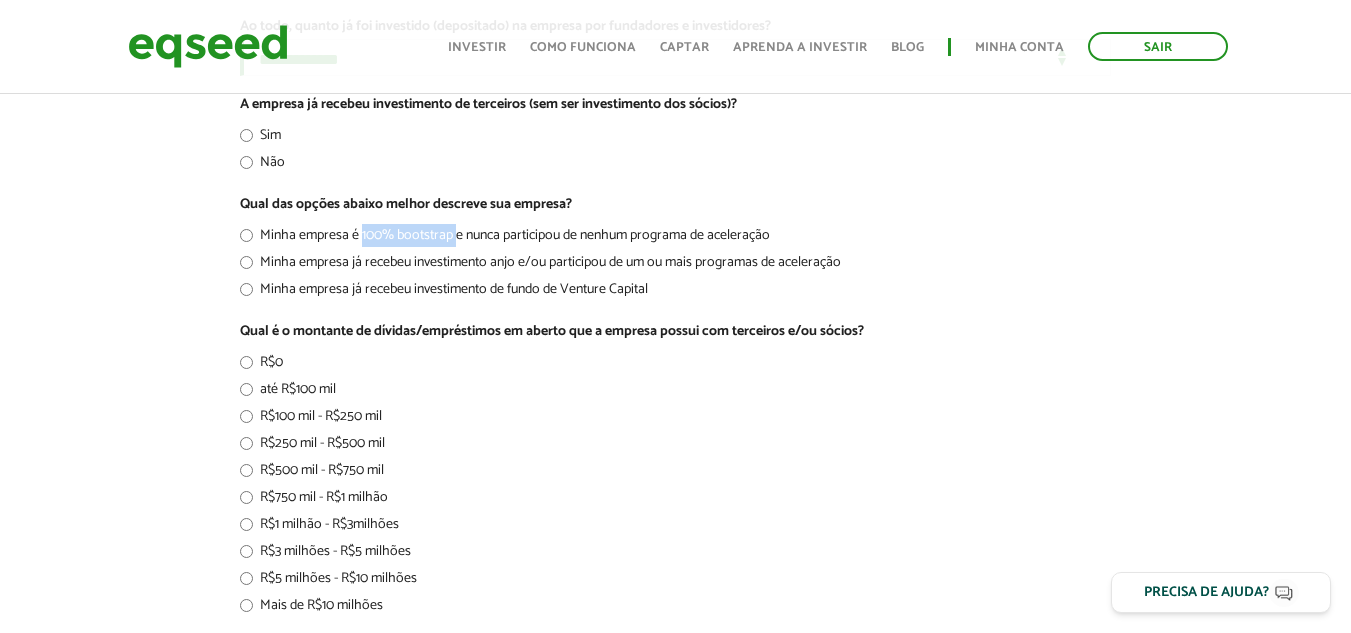 drag, startPoint x: 457, startPoint y: 250, endPoint x: 363, endPoint y: 251, distance: 94.00532 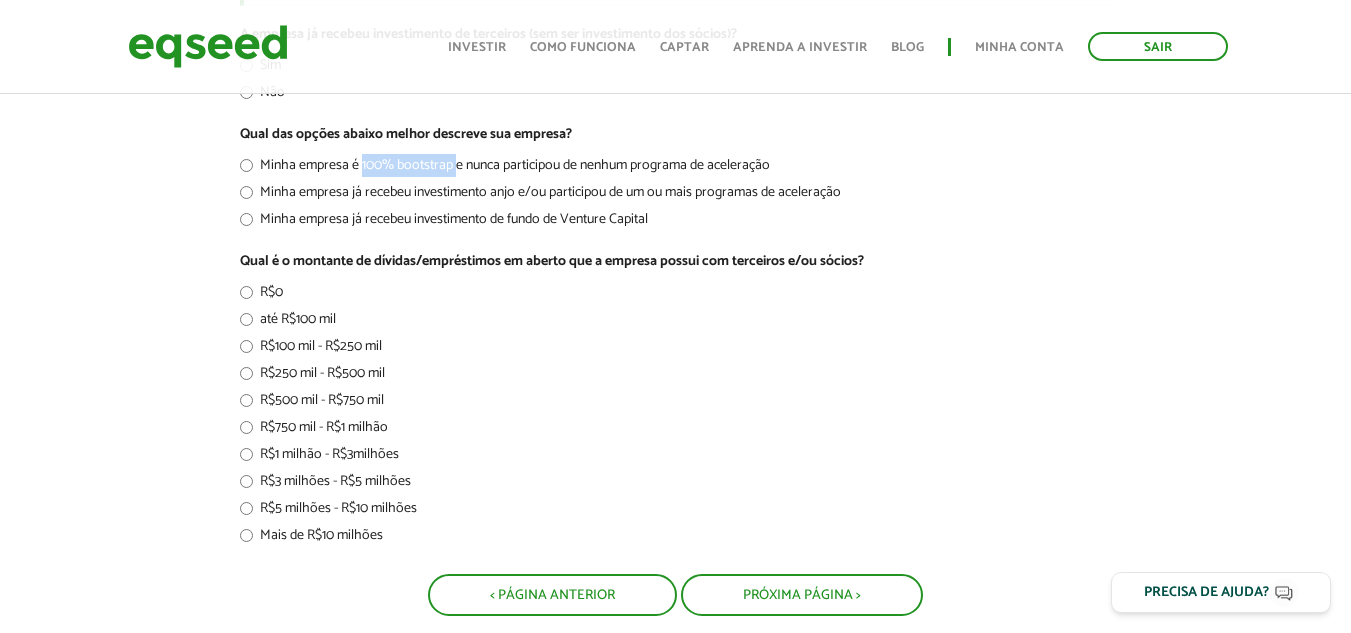 scroll, scrollTop: 400, scrollLeft: 0, axis: vertical 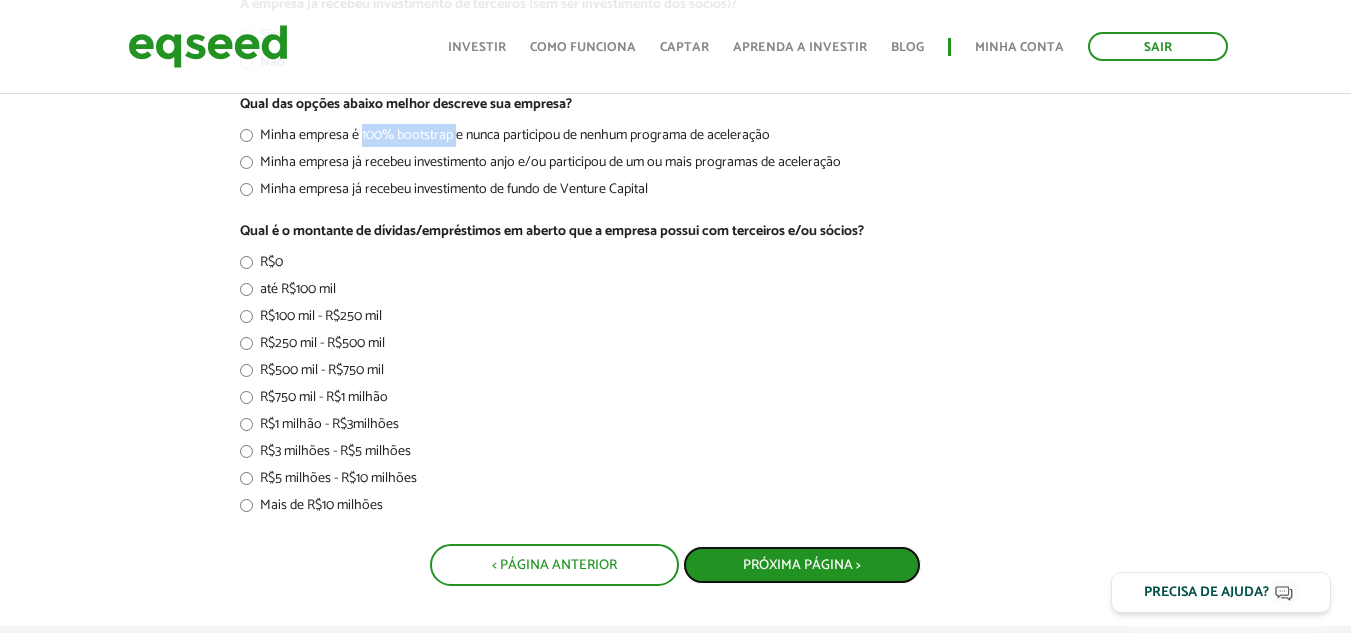 click on "Próxima Página >" at bounding box center (802, 565) 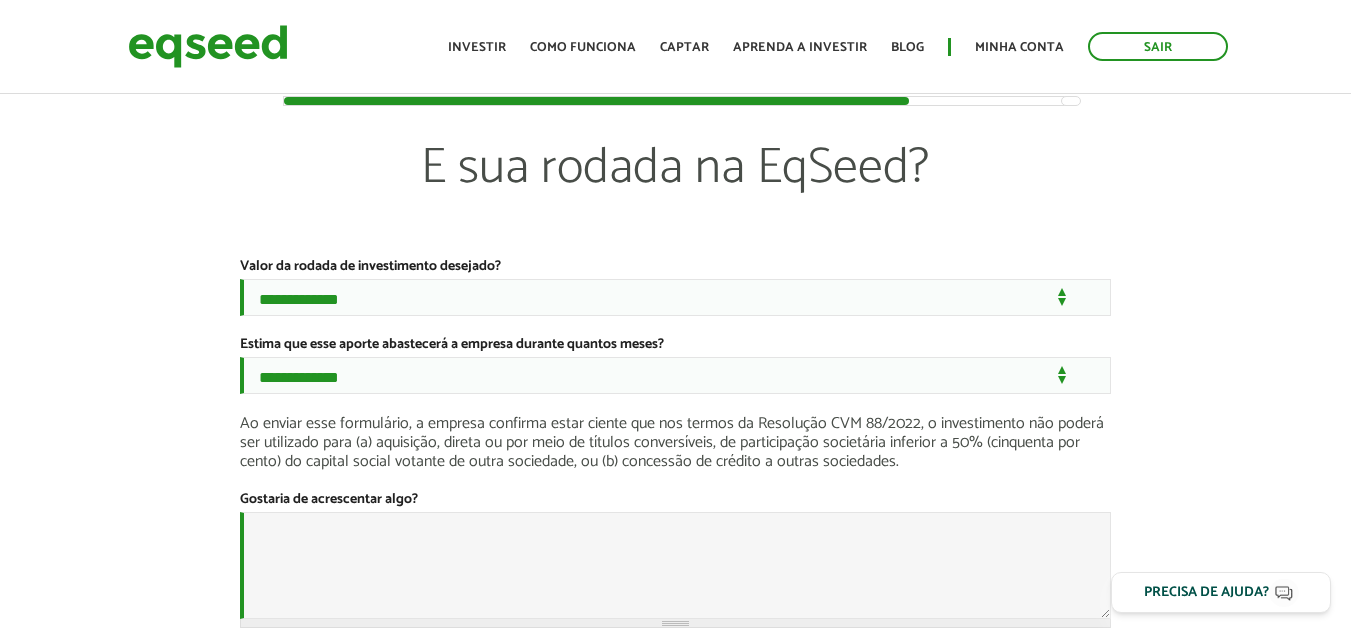 scroll, scrollTop: 0, scrollLeft: 0, axis: both 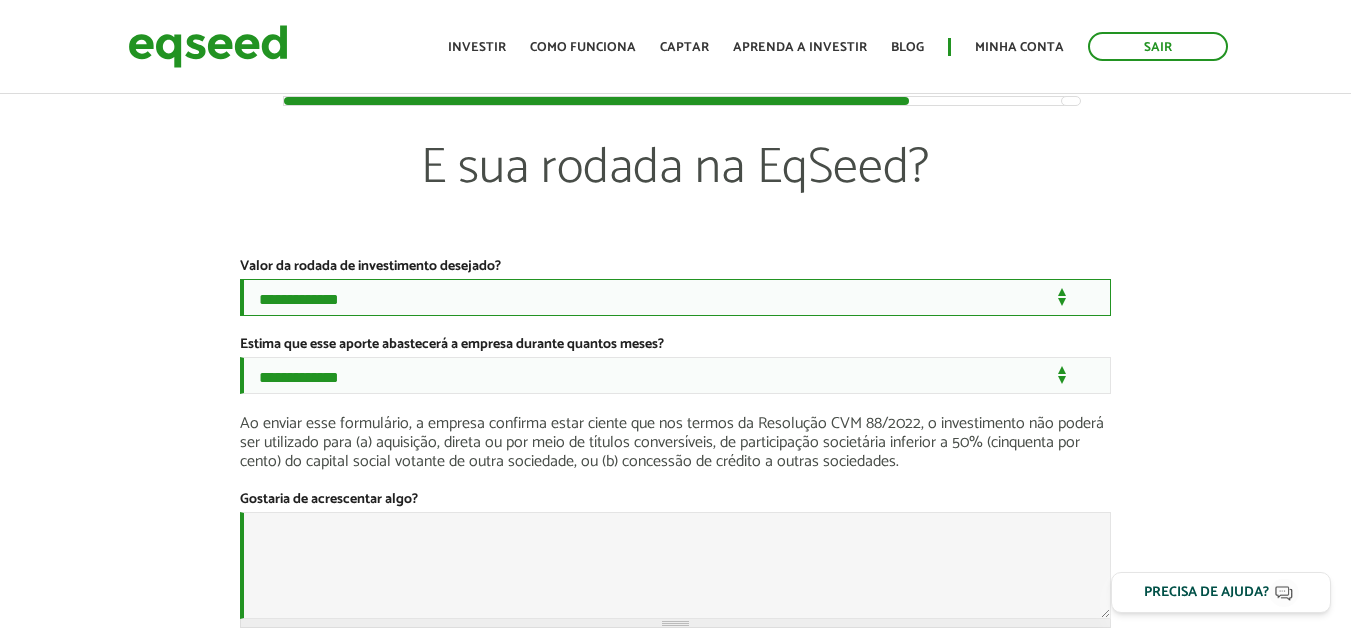click on "**********" at bounding box center [675, 297] 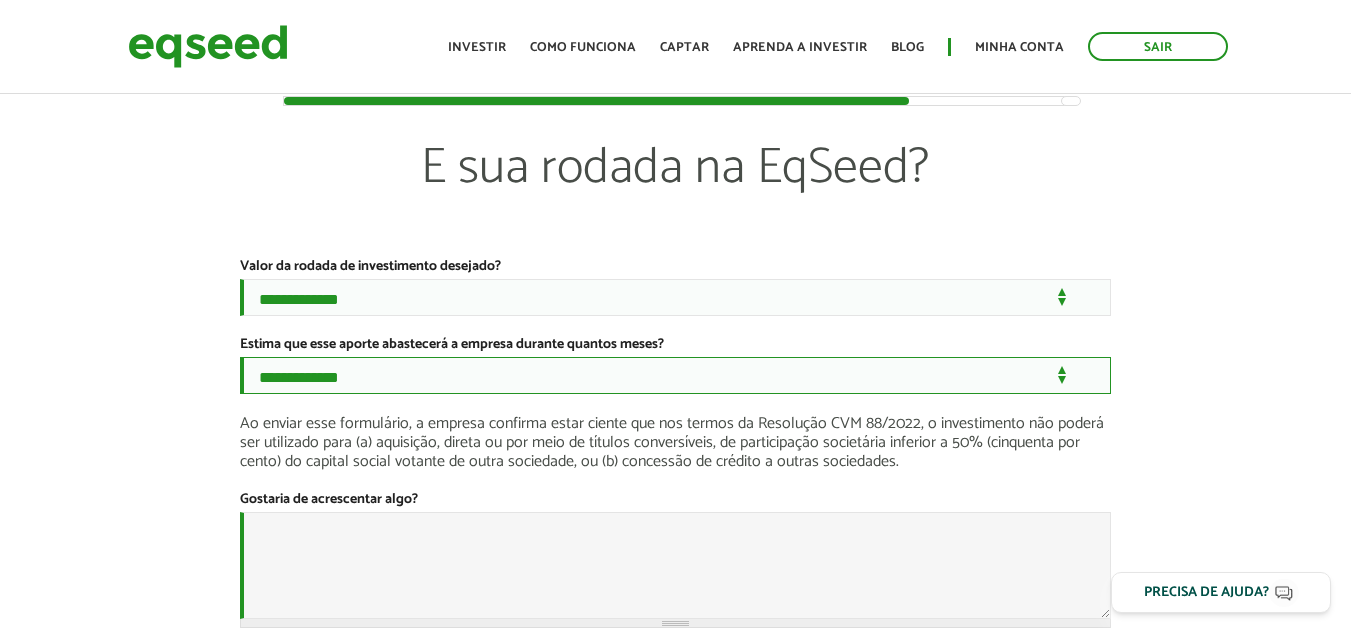click on "**********" at bounding box center [675, 375] 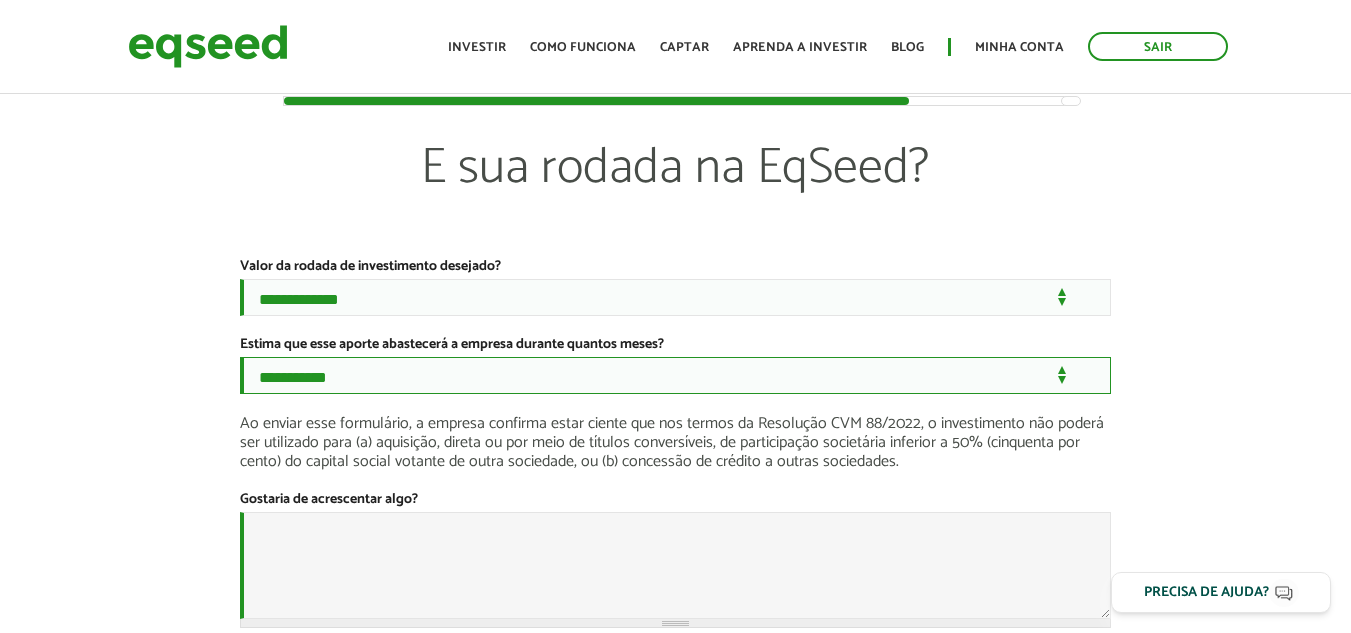 click on "**********" at bounding box center [675, 375] 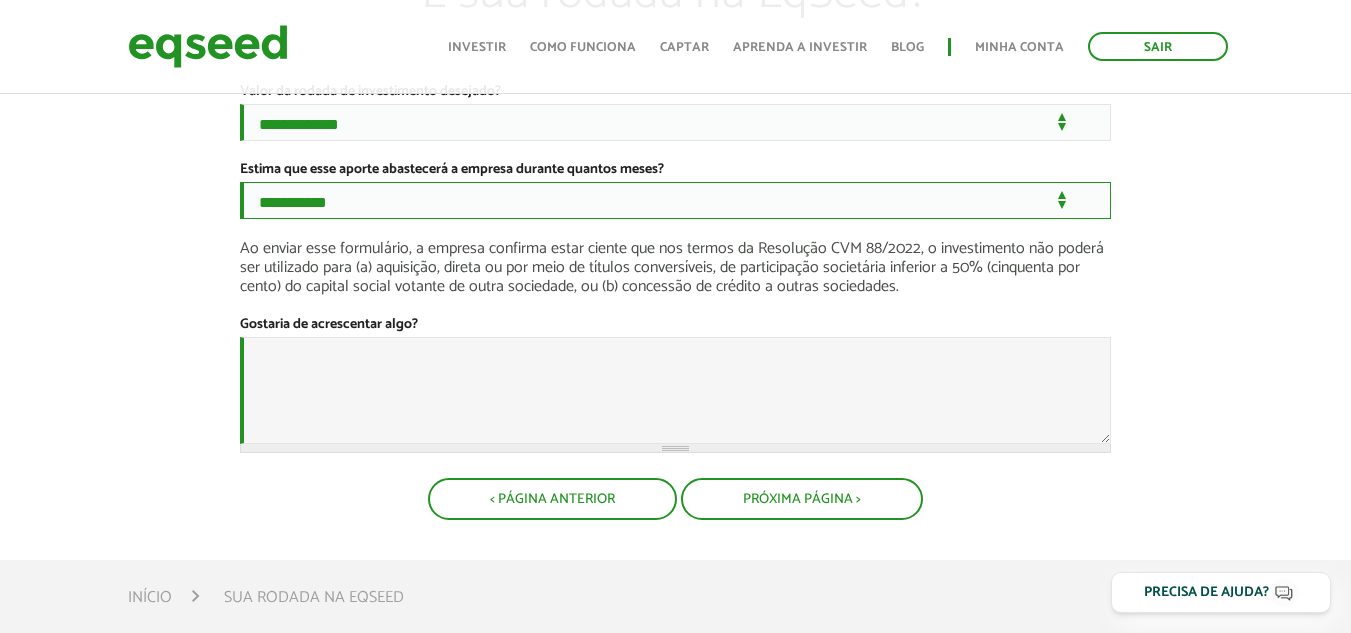 scroll, scrollTop: 200, scrollLeft: 0, axis: vertical 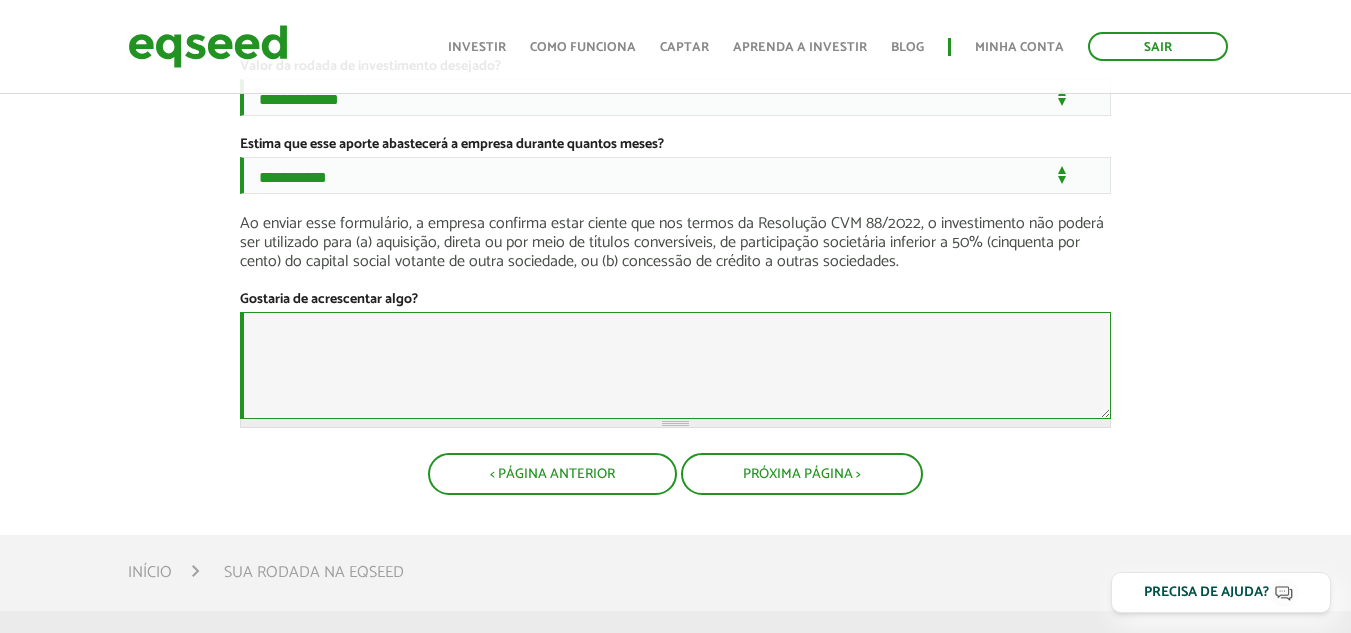 click on "Gostaria de acrescentar algo?" at bounding box center (675, 365) 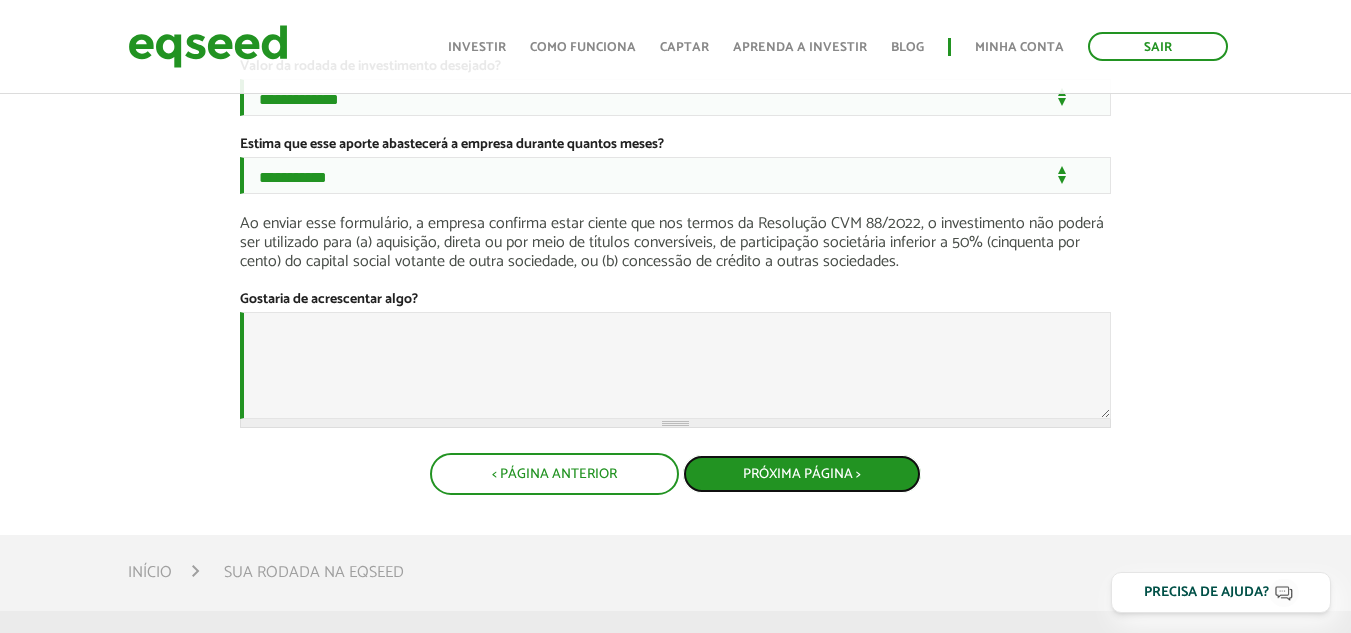 click on "Próxima Página >" at bounding box center (802, 474) 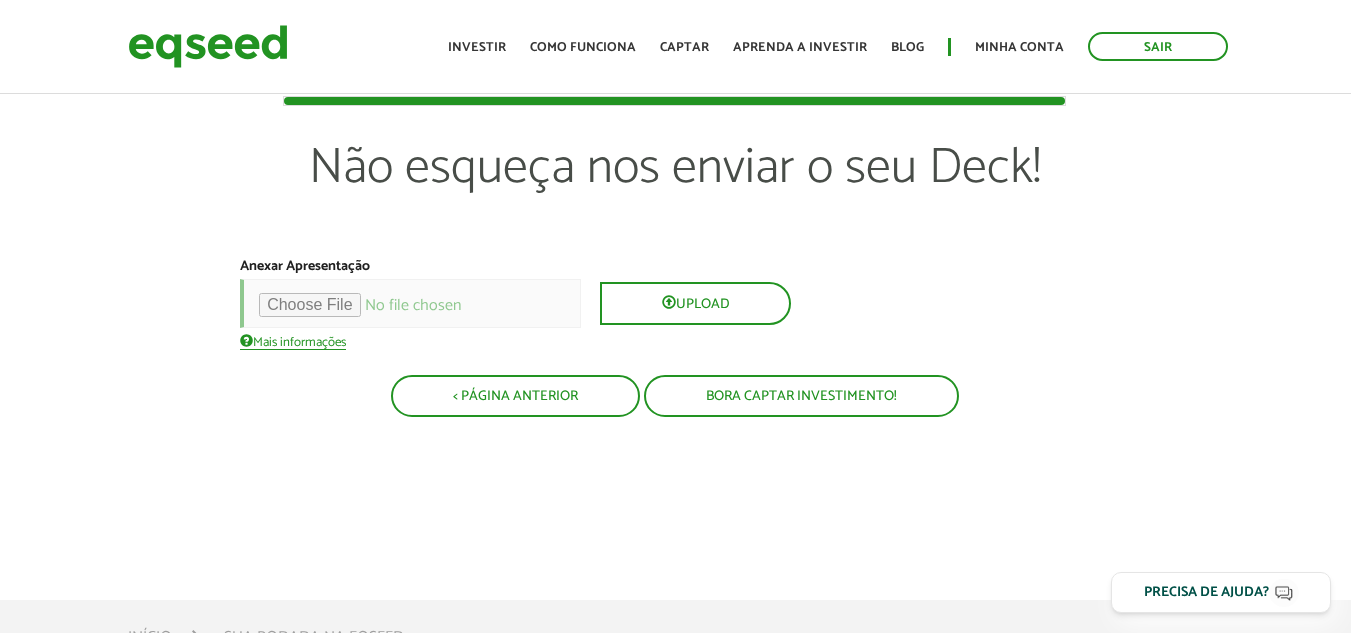 scroll, scrollTop: 0, scrollLeft: 0, axis: both 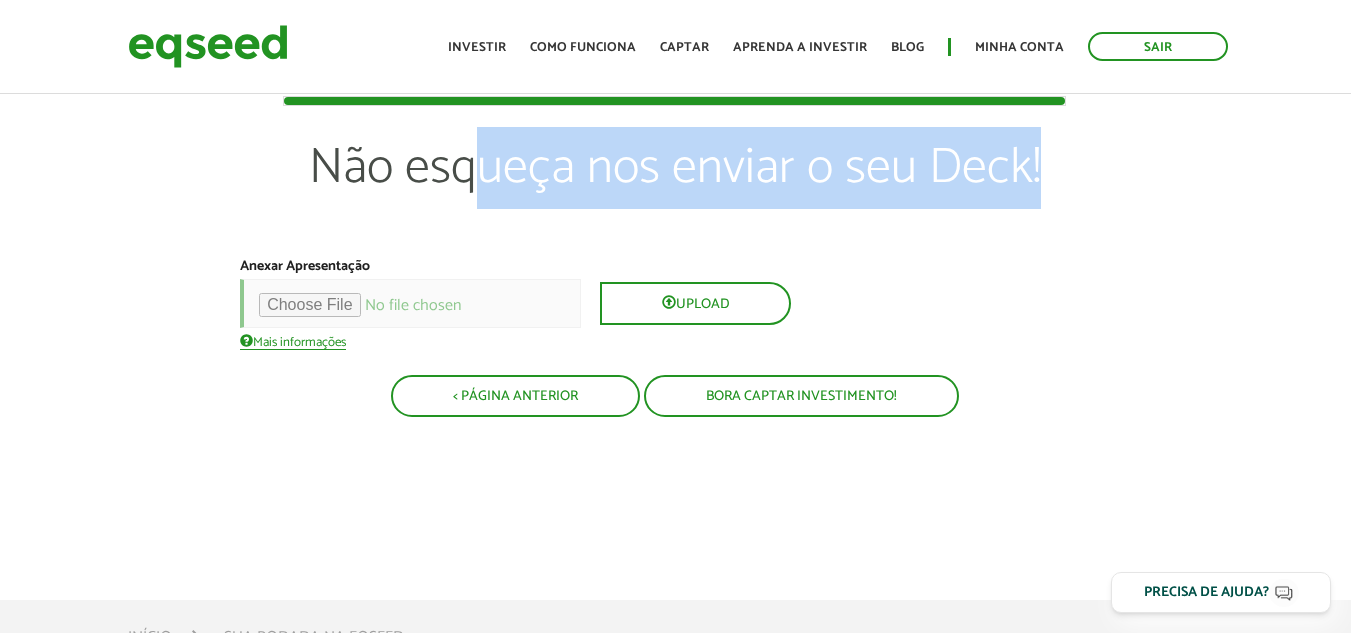 click on "Não esqueça nos enviar o seu Deck!" at bounding box center [676, 198] 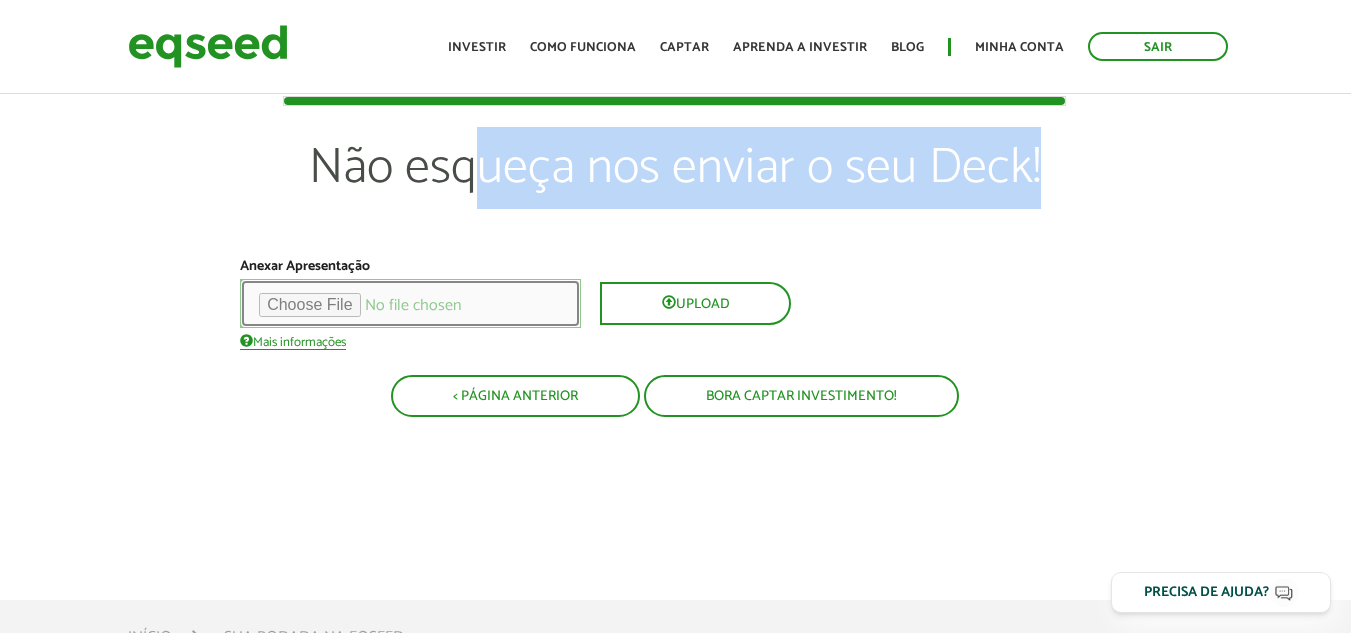 click at bounding box center [410, 303] 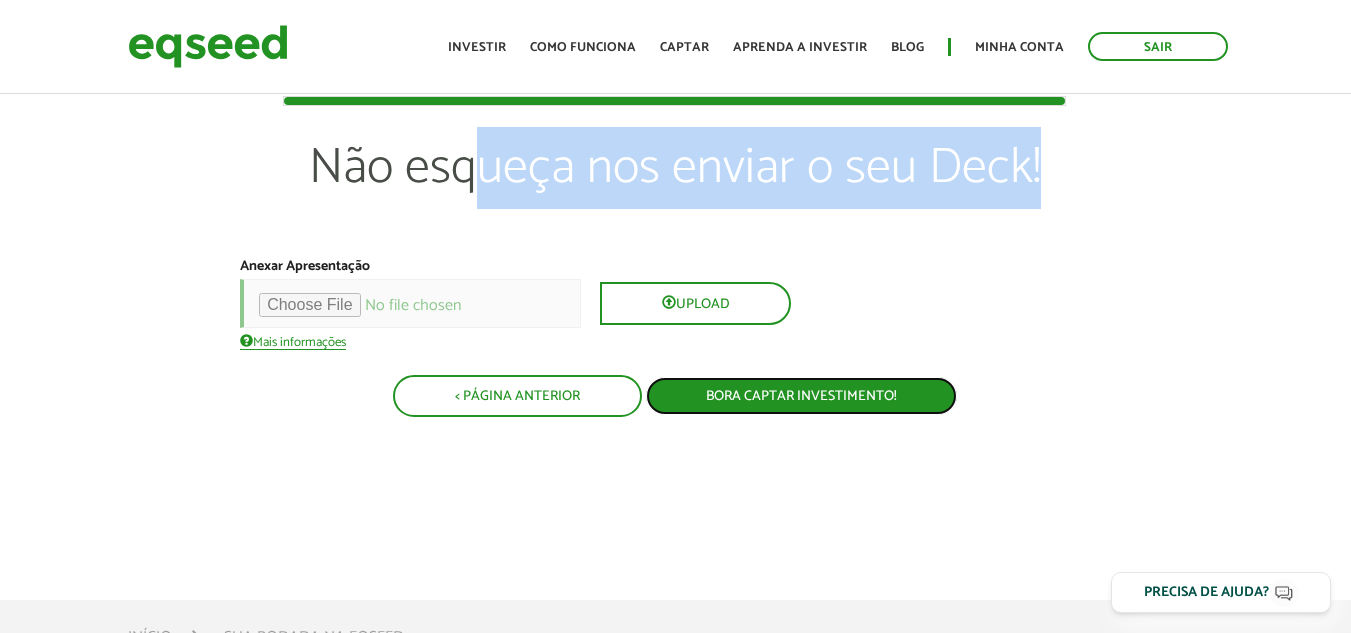 click on "Bora captar investimento!" at bounding box center (801, 396) 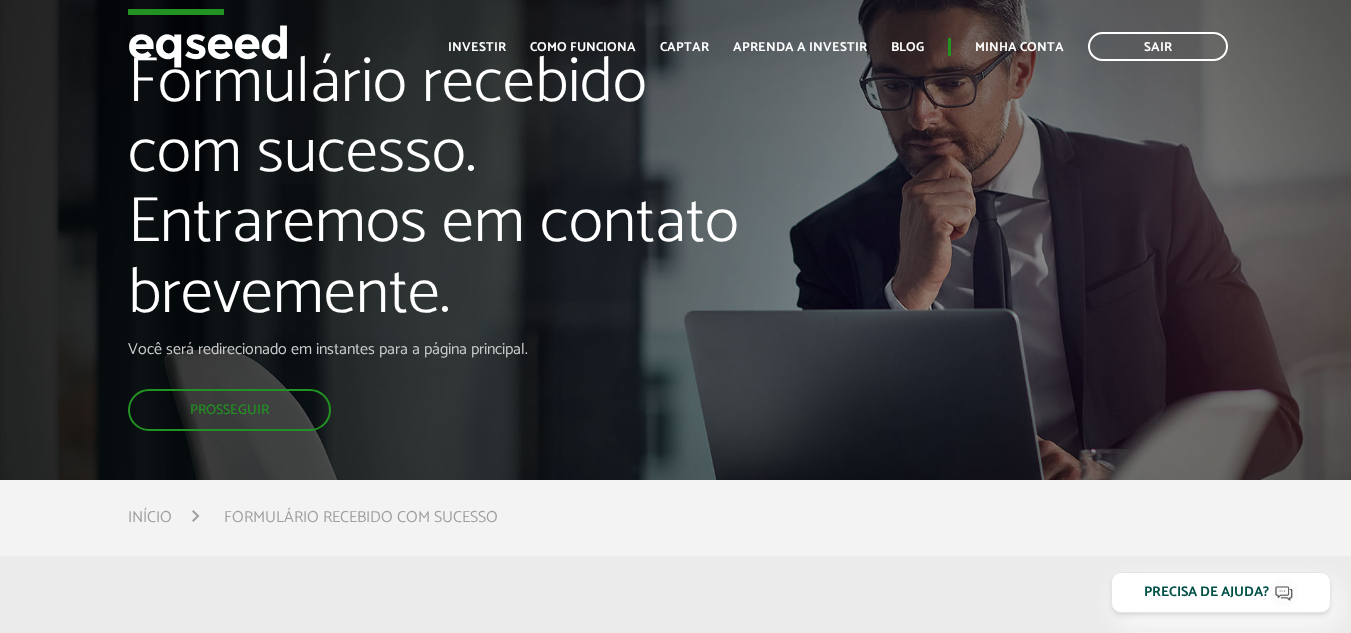 scroll, scrollTop: 0, scrollLeft: 0, axis: both 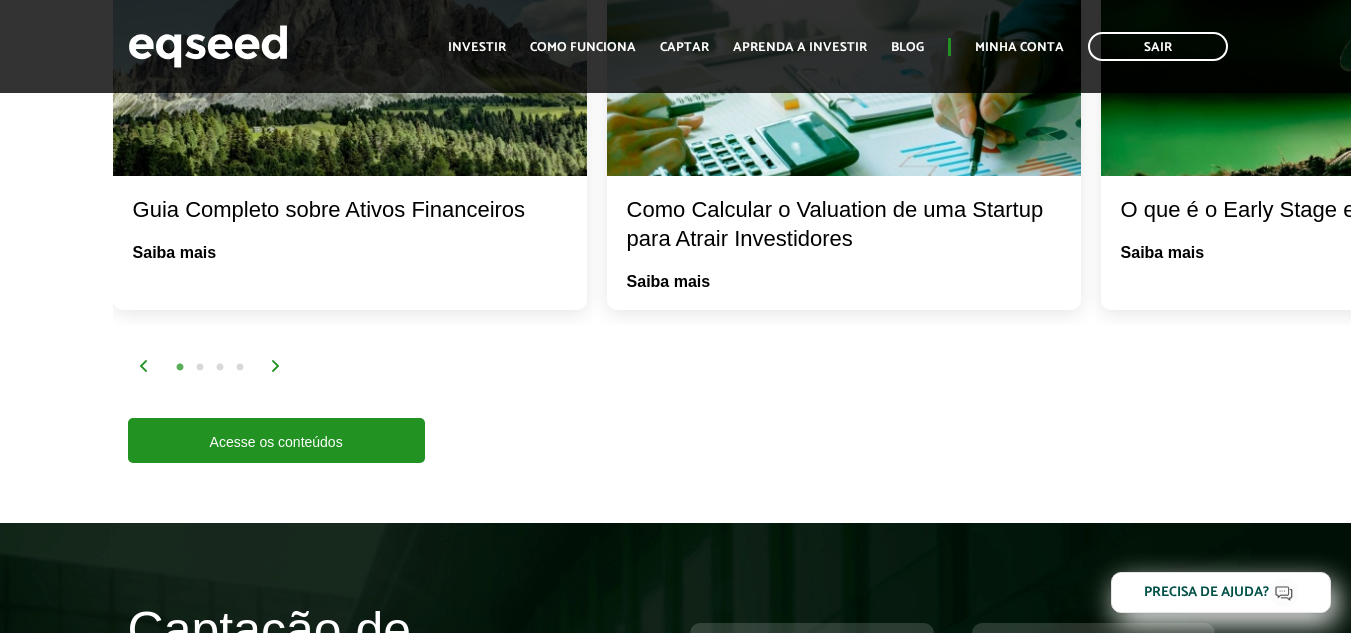 click on "Início
Investir
Como funciona
Captar
Aprenda a investir
Blog
Minha conta
Sair" at bounding box center (838, 46) 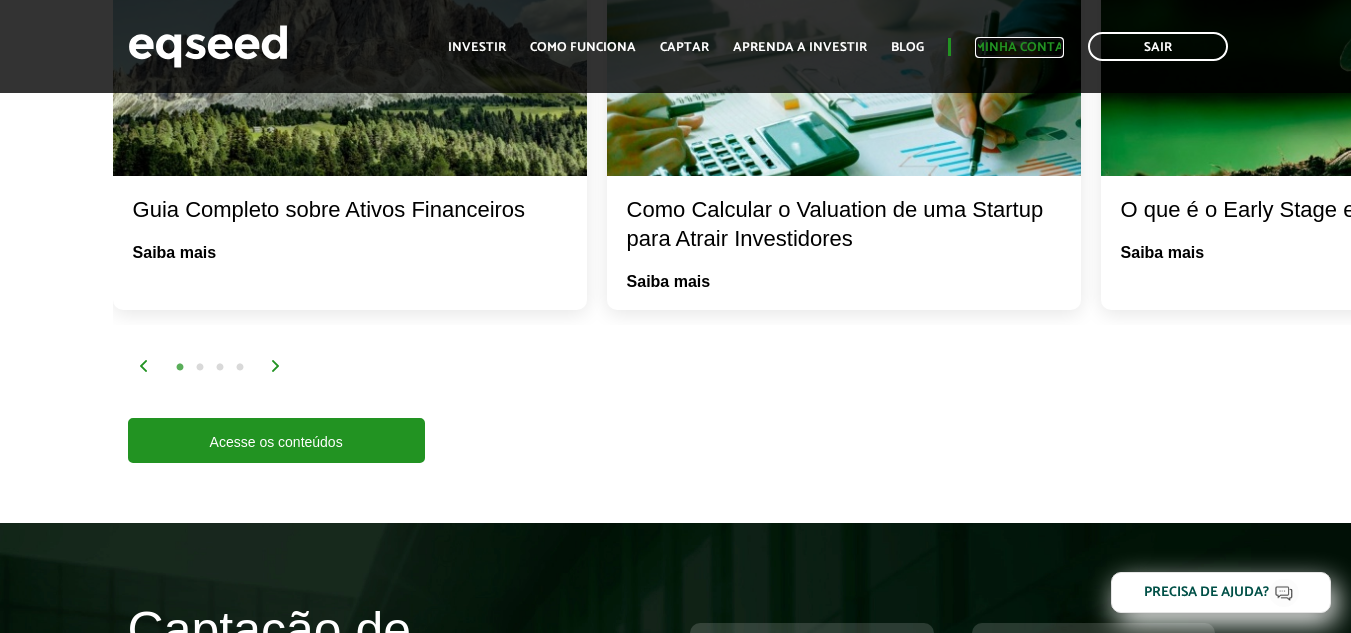 click on "Minha conta" at bounding box center [1019, 47] 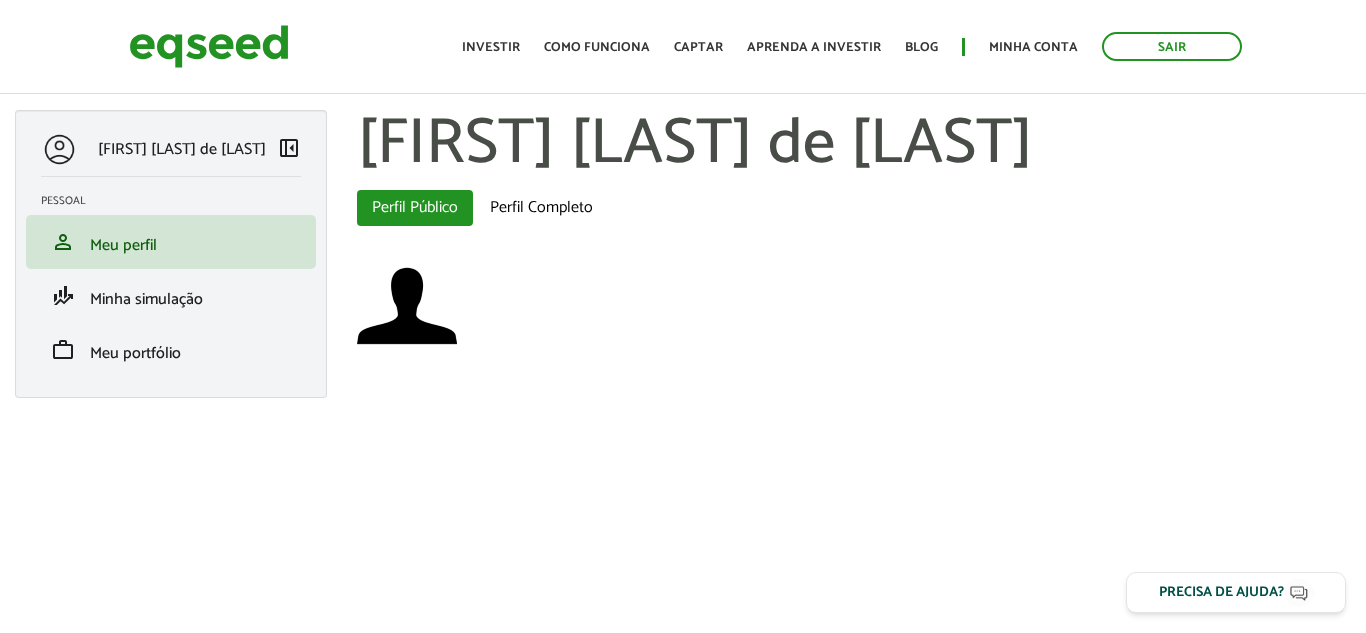 scroll, scrollTop: 0, scrollLeft: 0, axis: both 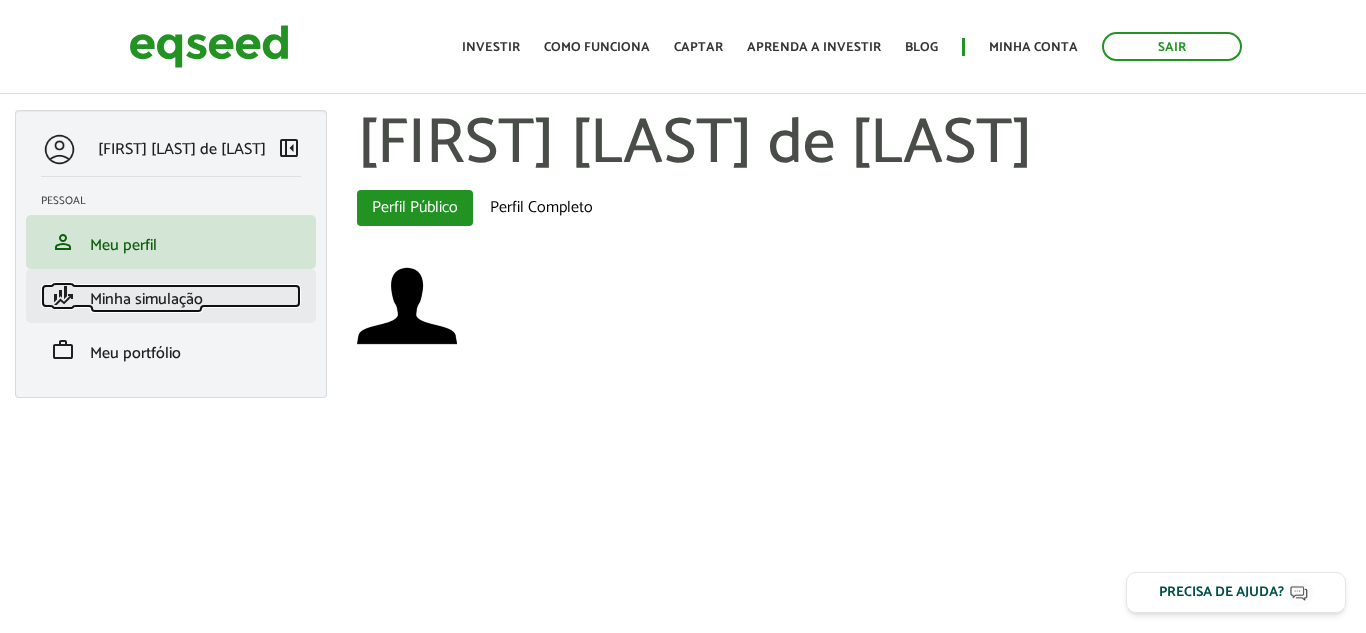 click on "Minha simulação" at bounding box center (146, 299) 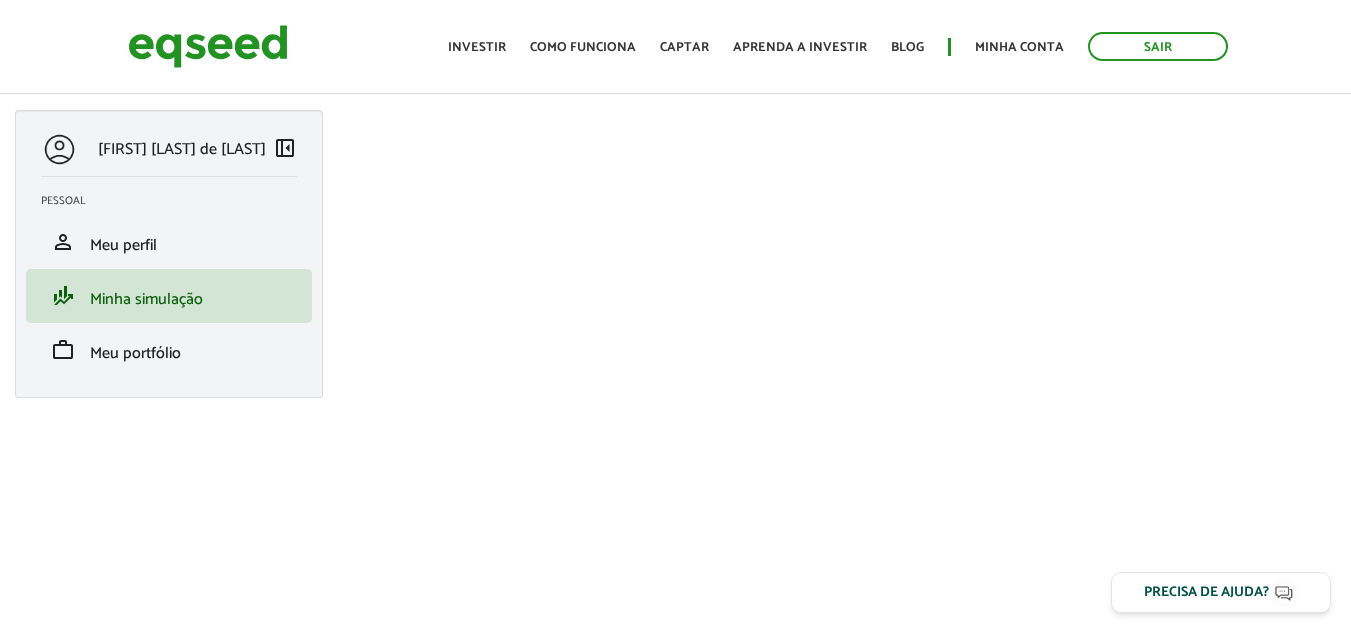 scroll, scrollTop: 0, scrollLeft: 0, axis: both 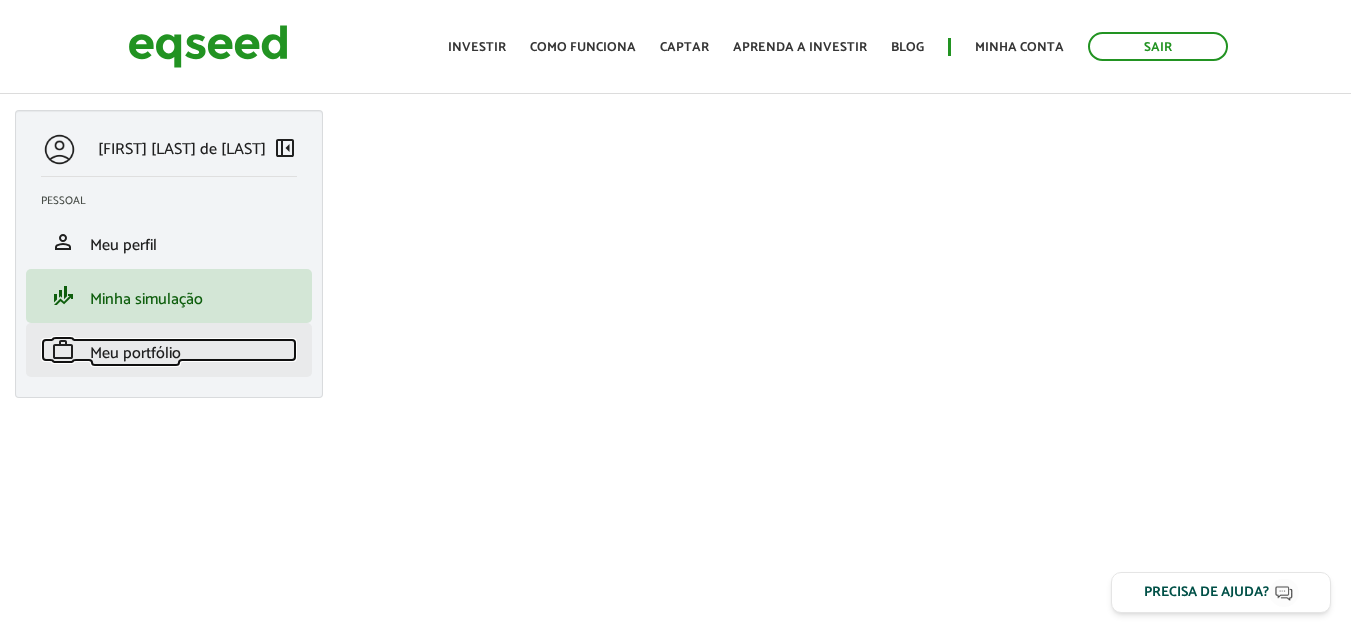 click on "Meu portfólio" at bounding box center (135, 353) 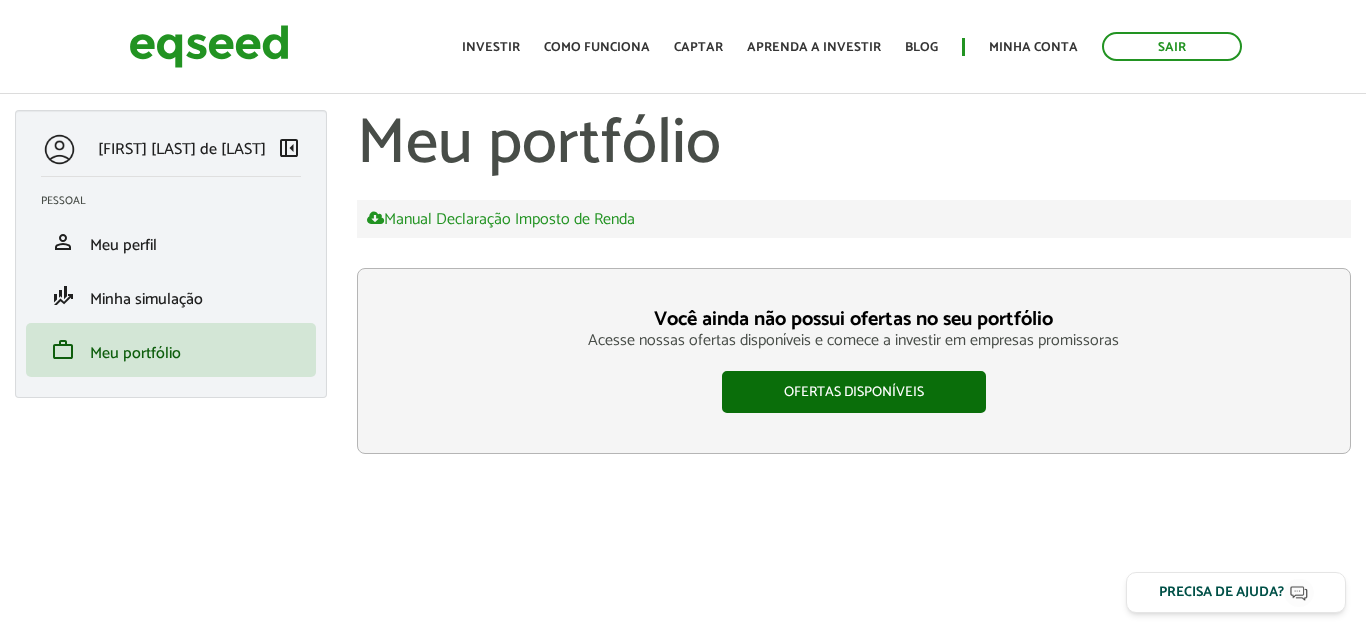 scroll, scrollTop: 0, scrollLeft: 0, axis: both 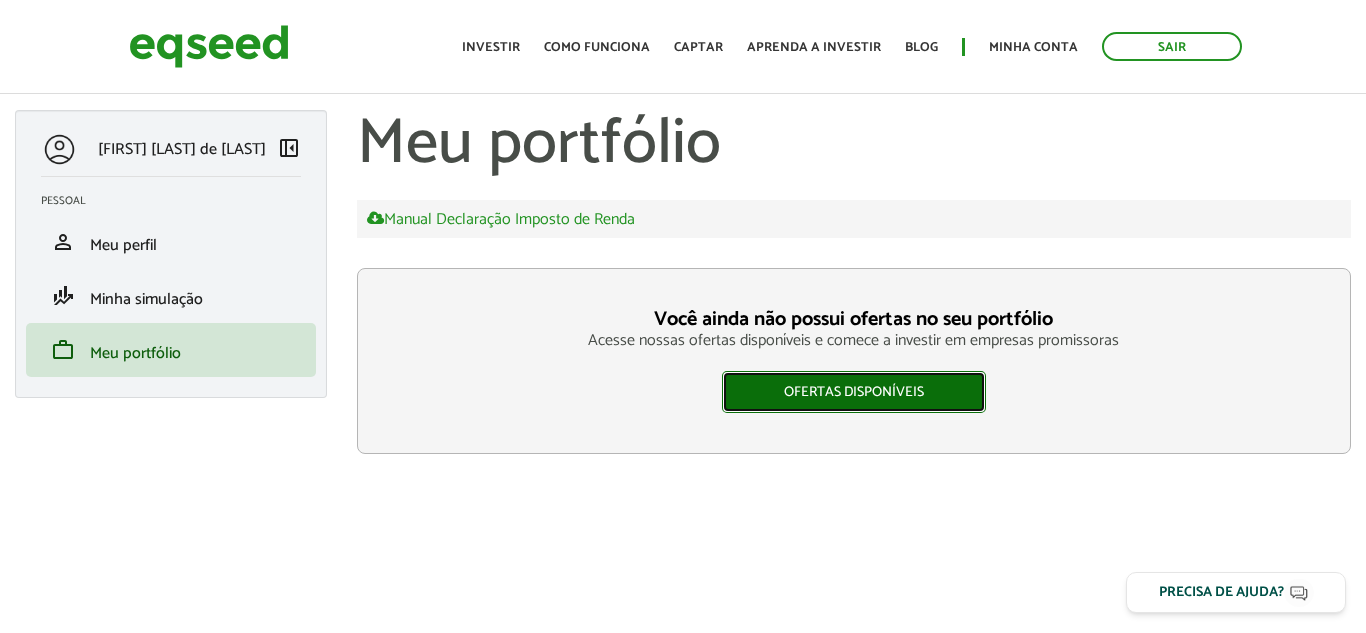 click on "Ofertas disponíveis" at bounding box center [854, 392] 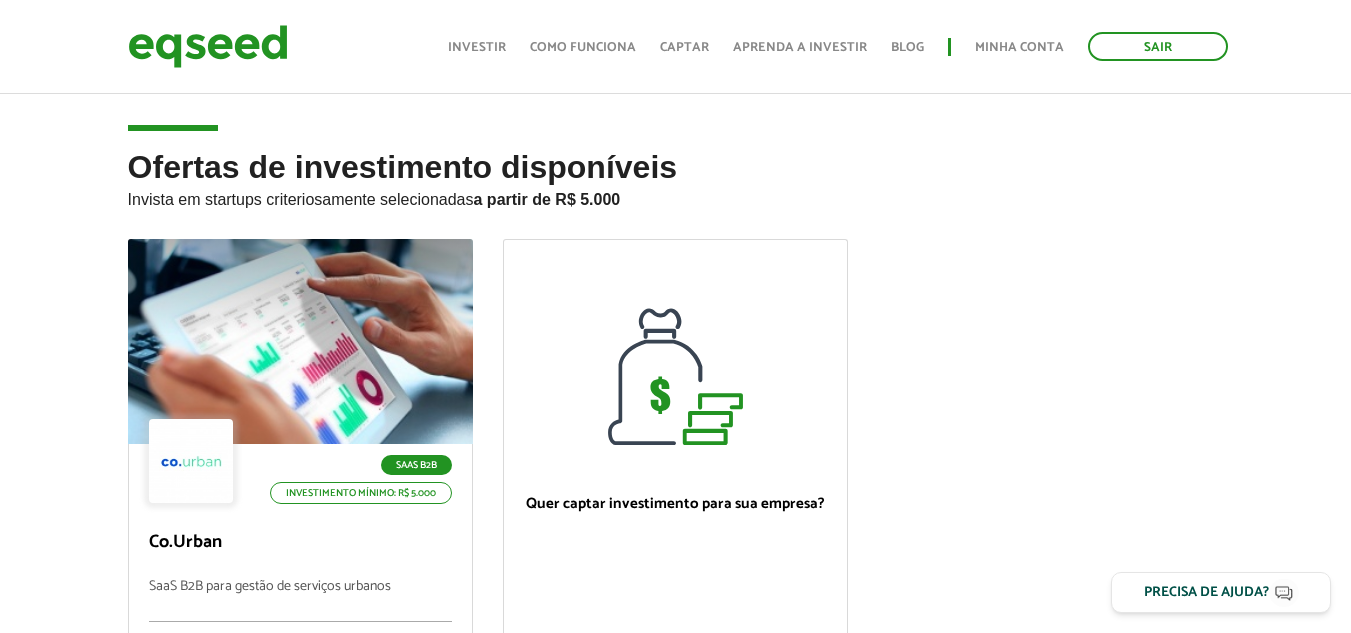 scroll, scrollTop: 400, scrollLeft: 0, axis: vertical 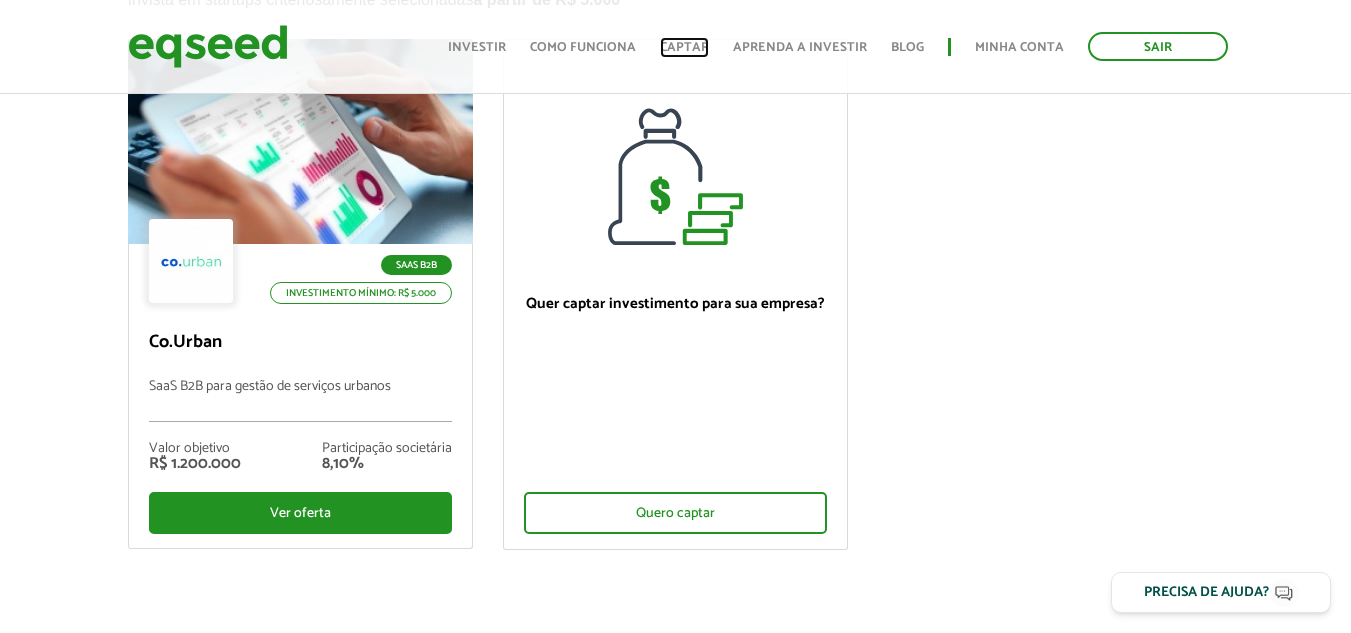 click on "Captar" at bounding box center (684, 47) 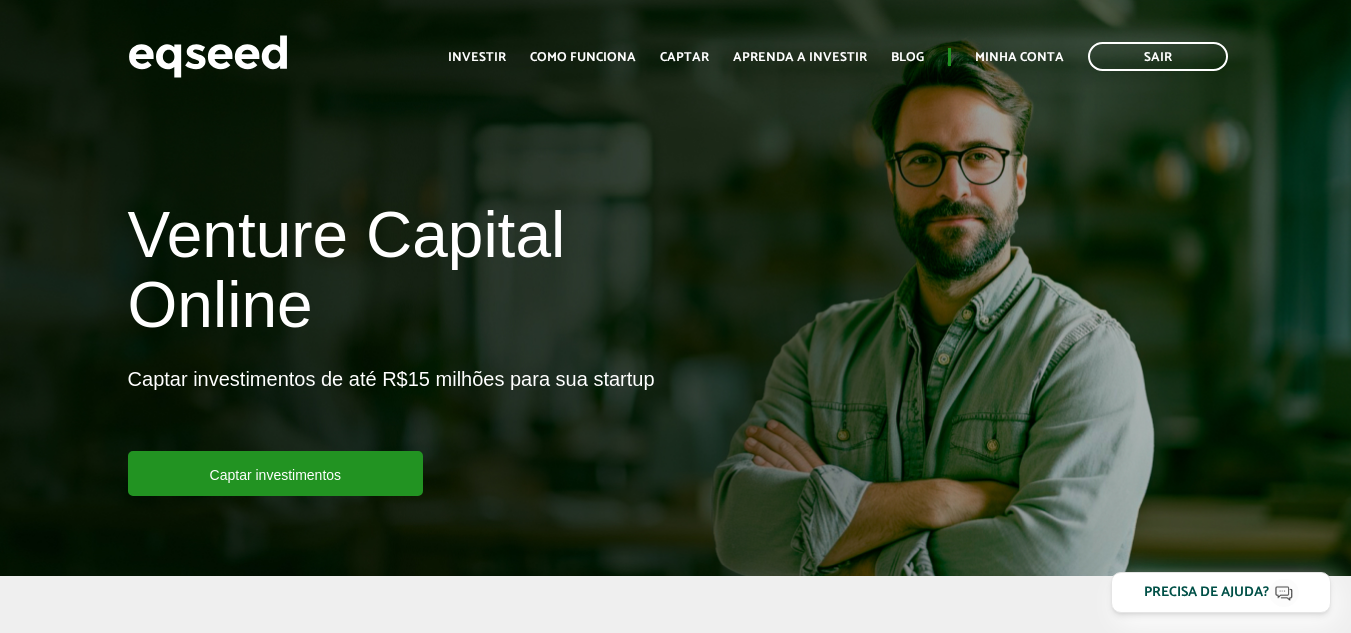 scroll, scrollTop: 0, scrollLeft: 0, axis: both 